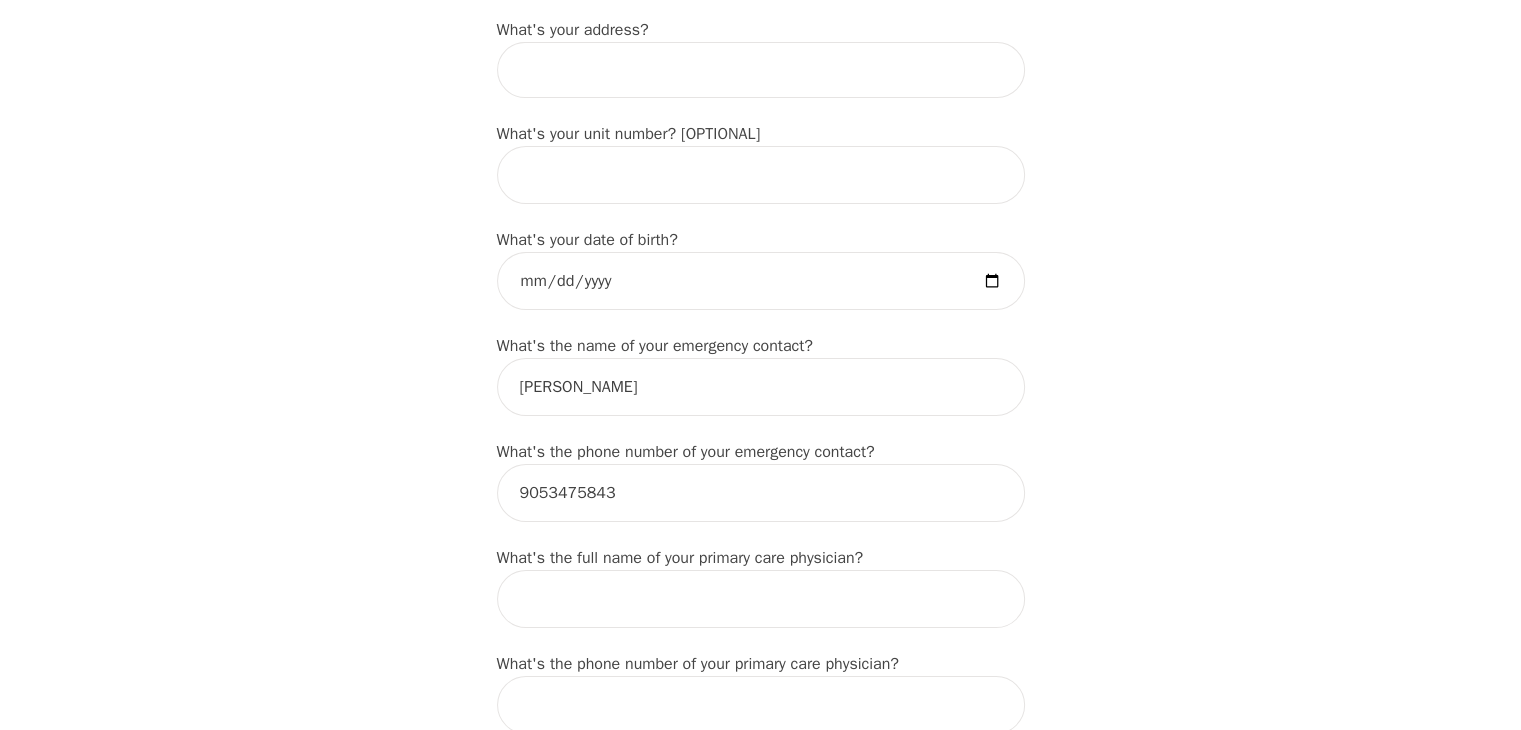 scroll, scrollTop: 826, scrollLeft: 0, axis: vertical 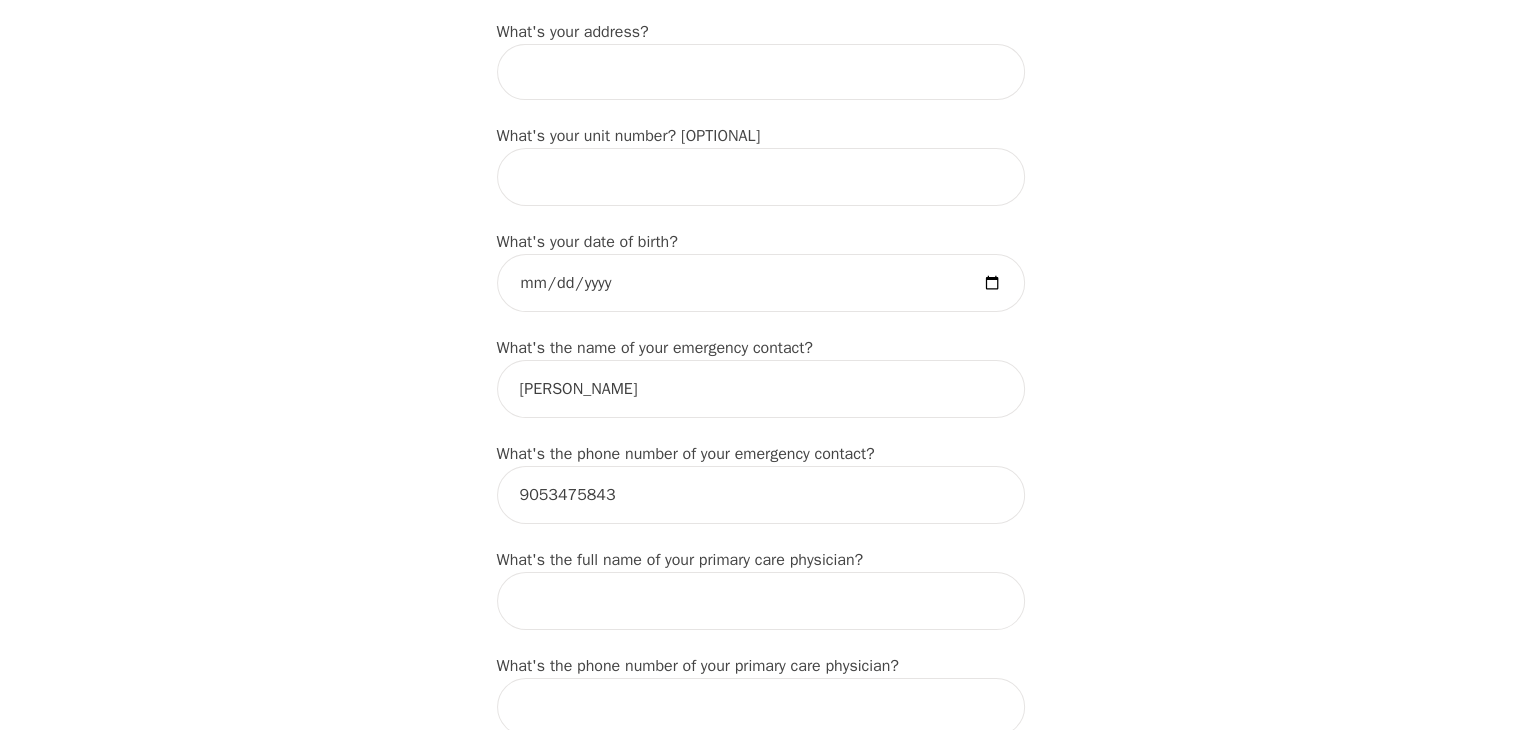 click at bounding box center [761, 72] 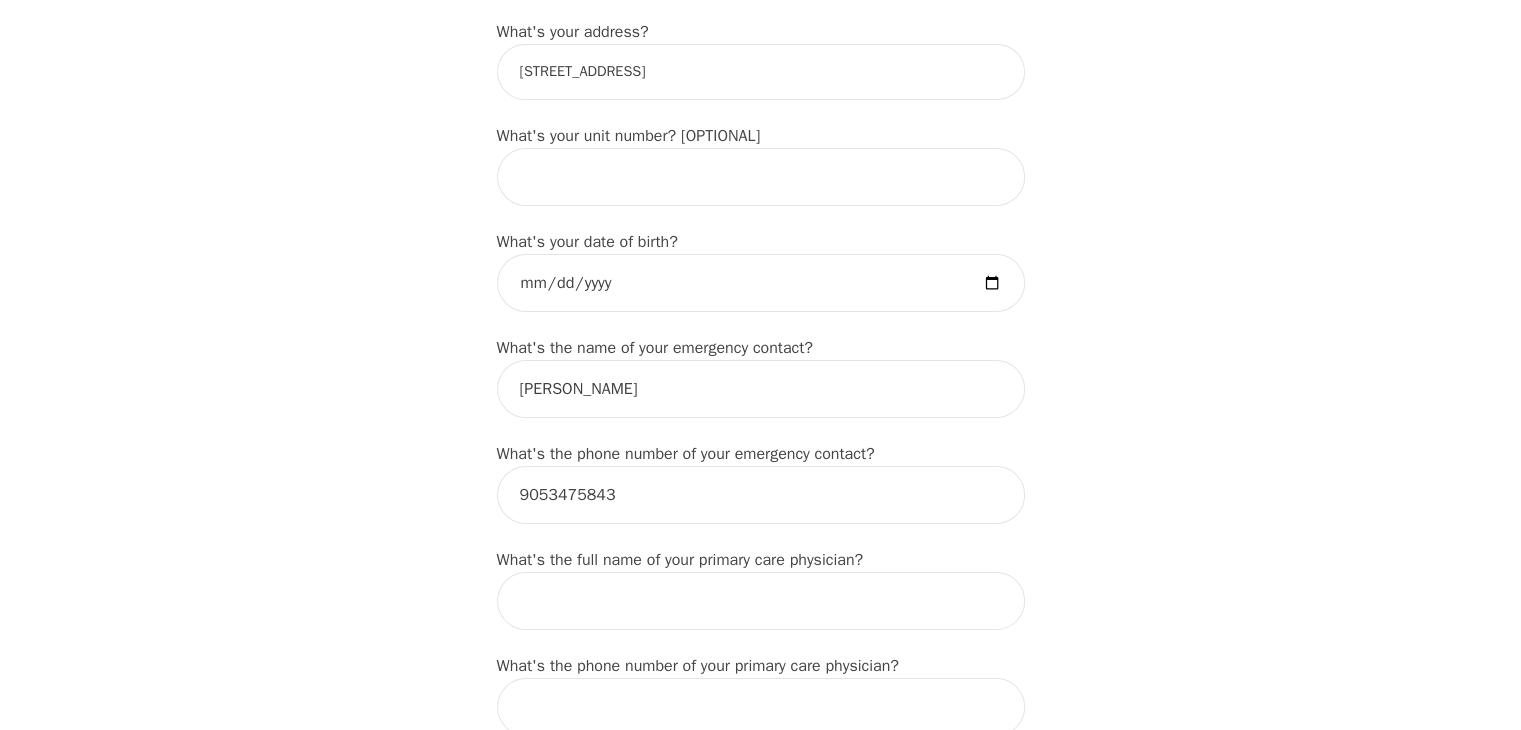 type on "115 Gloucester St, St. John's, NL A1B 4P4, Canada" 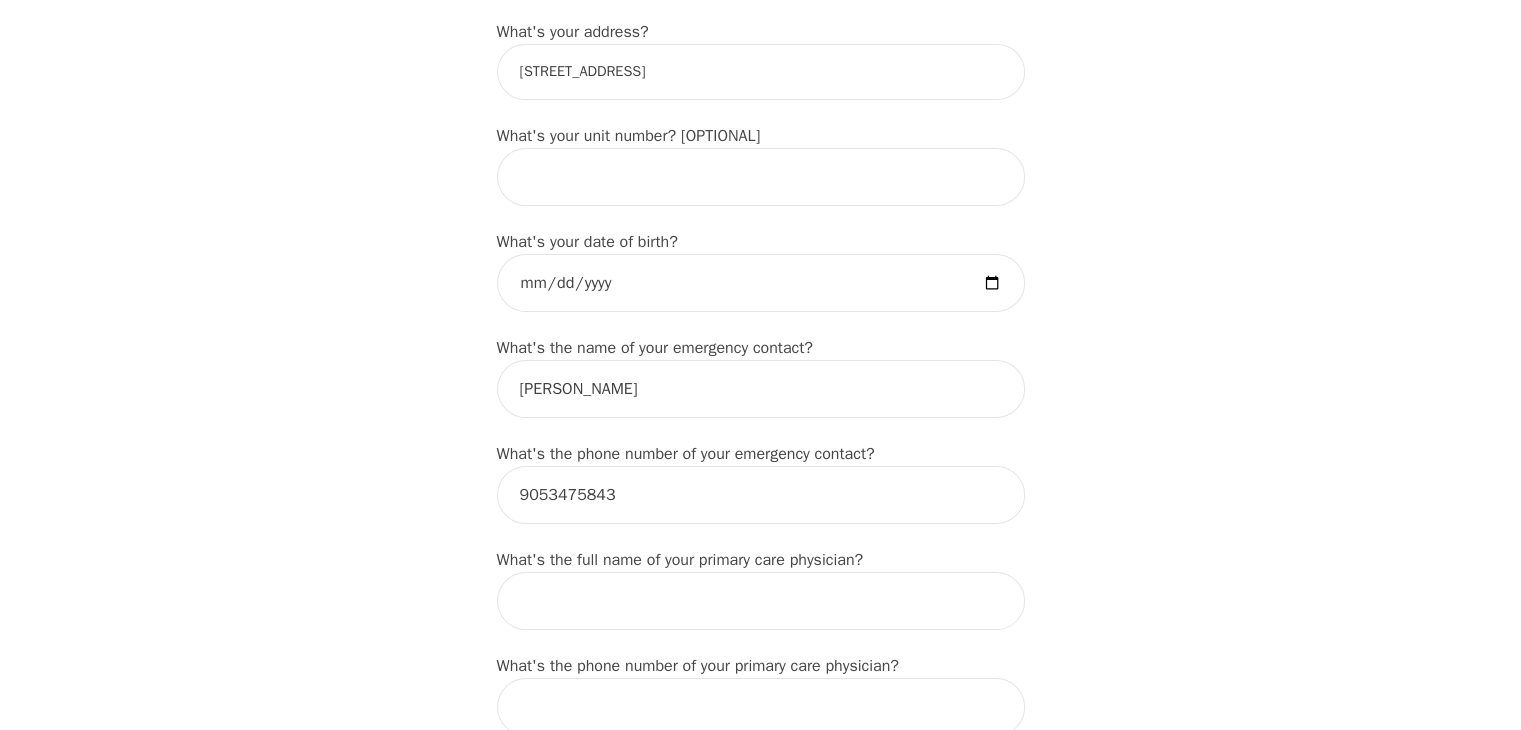 scroll, scrollTop: 939, scrollLeft: 0, axis: vertical 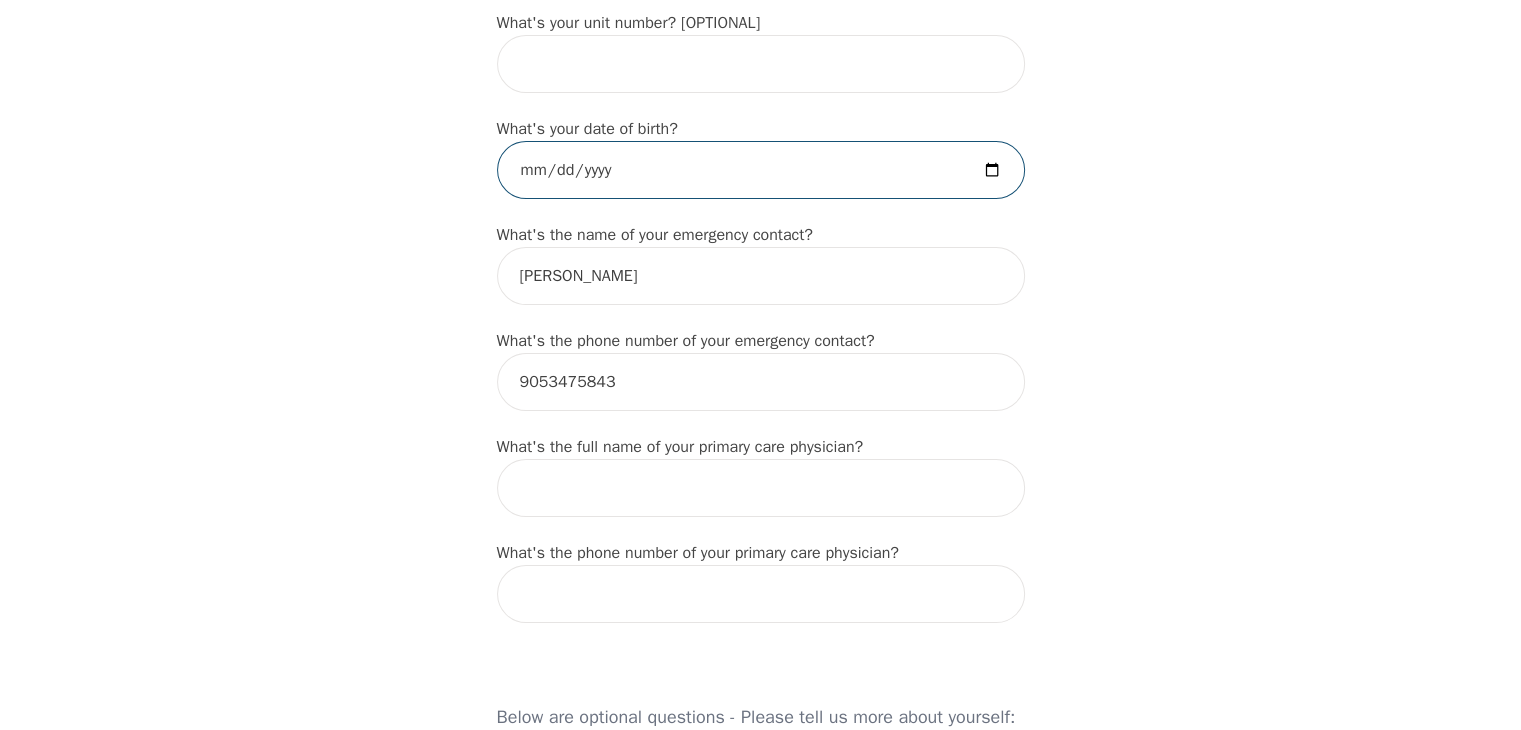 click at bounding box center (761, 170) 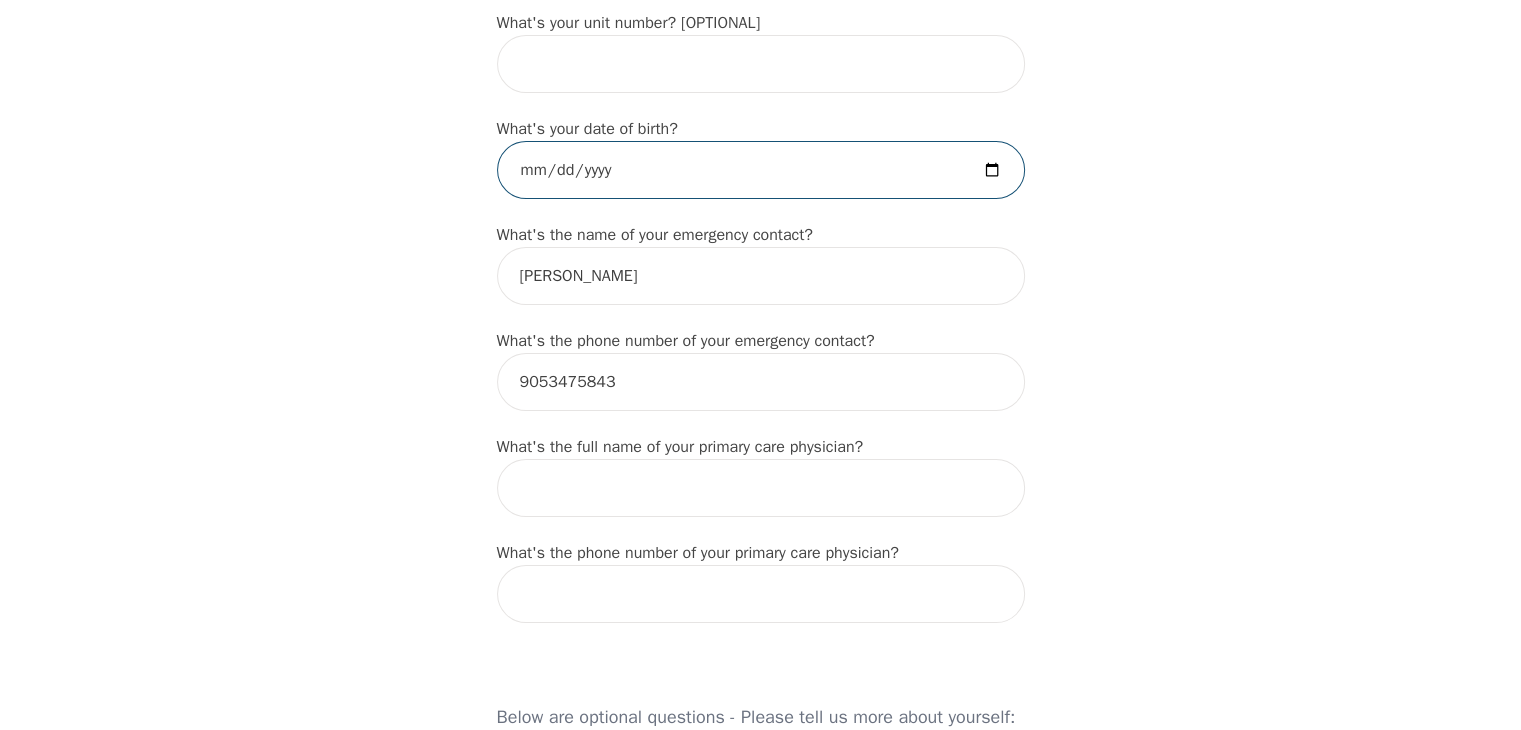 type on "1991-08-05" 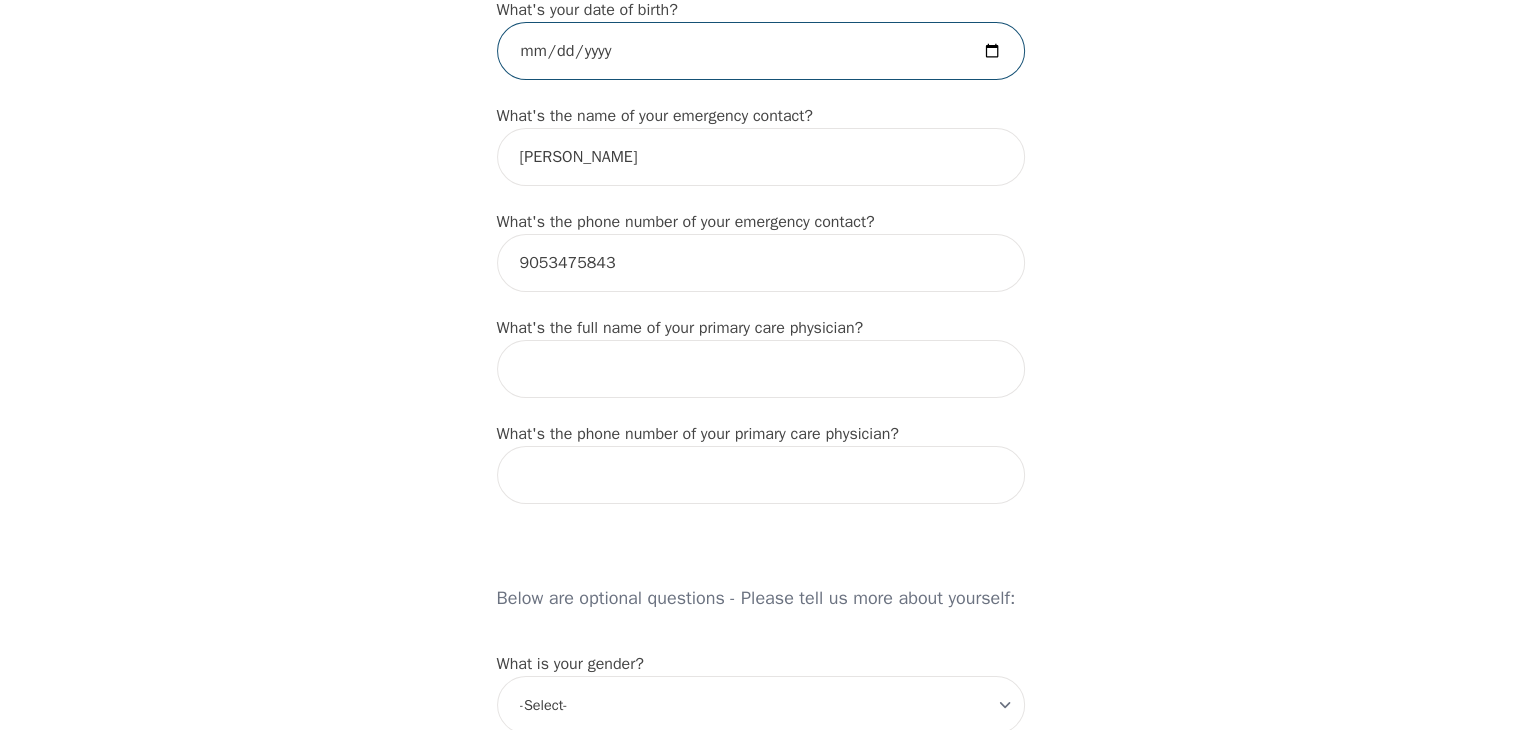 scroll, scrollTop: 1071, scrollLeft: 0, axis: vertical 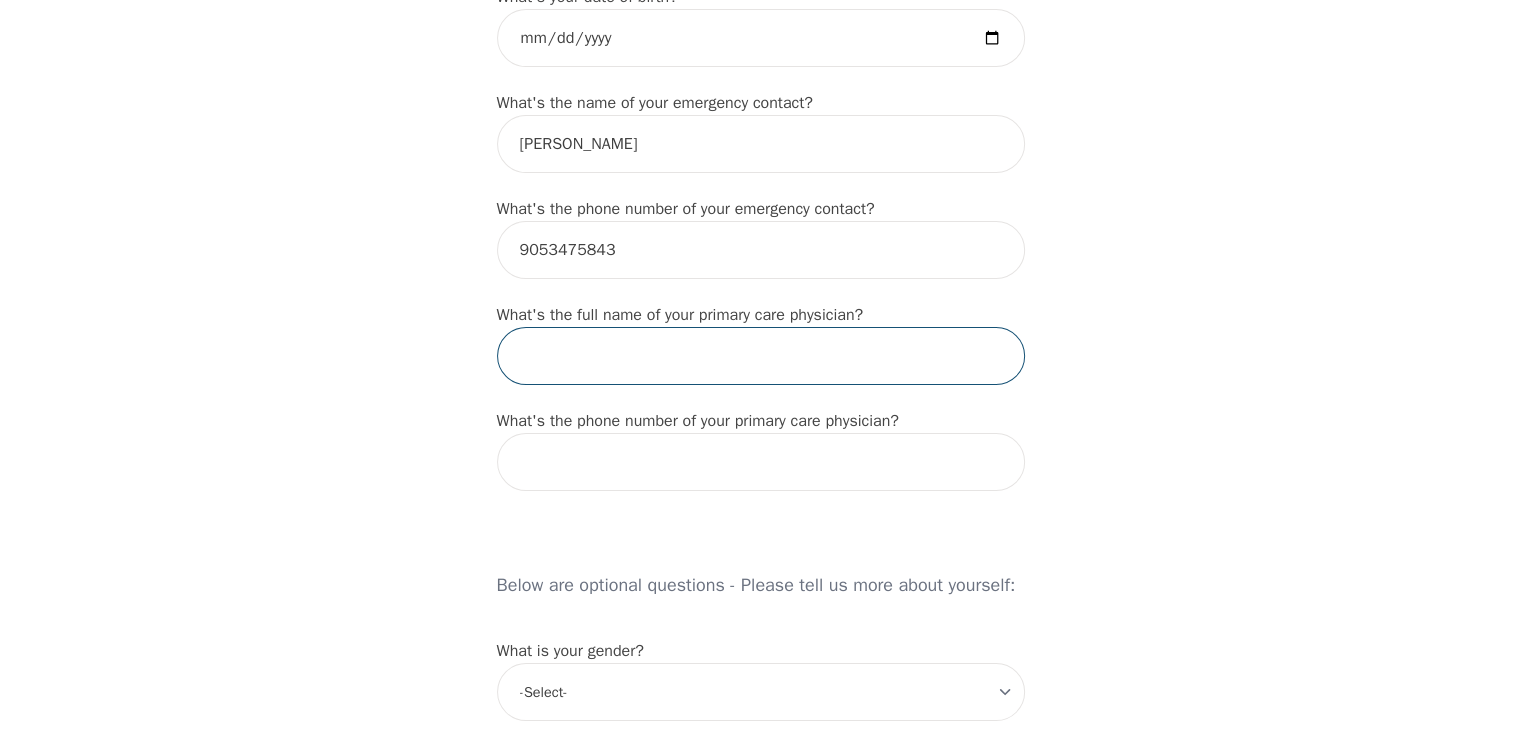 click at bounding box center [761, 356] 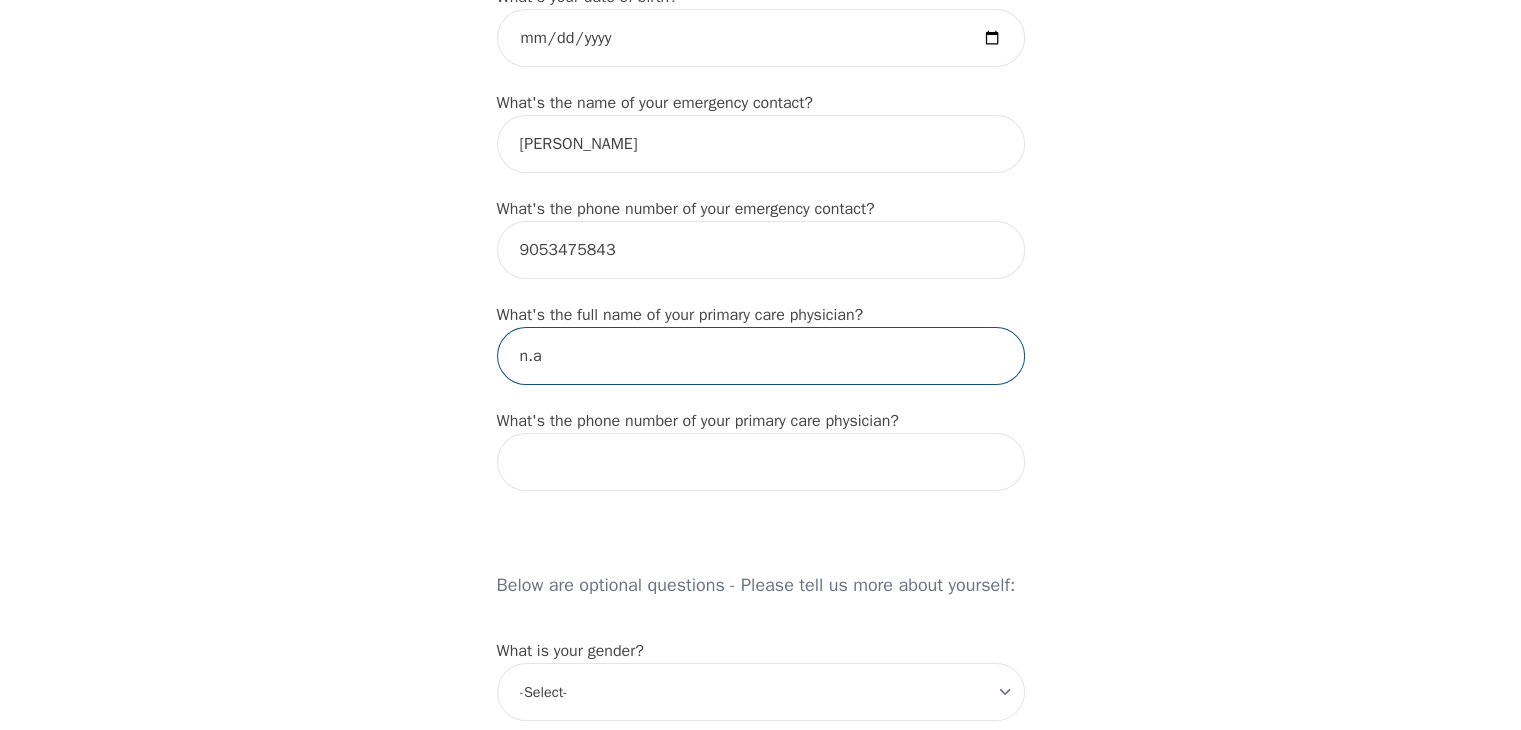 type on "n.a" 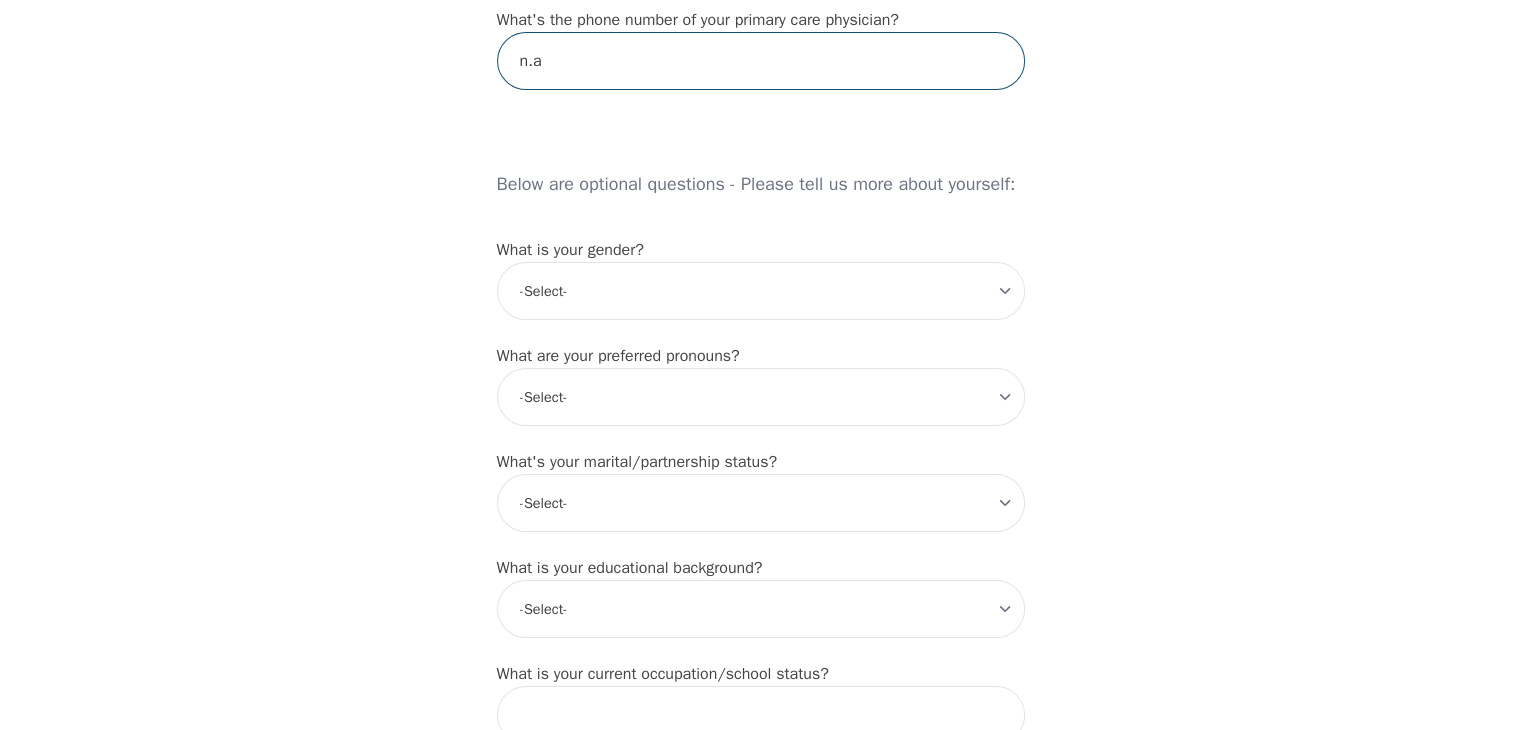 scroll, scrollTop: 1474, scrollLeft: 0, axis: vertical 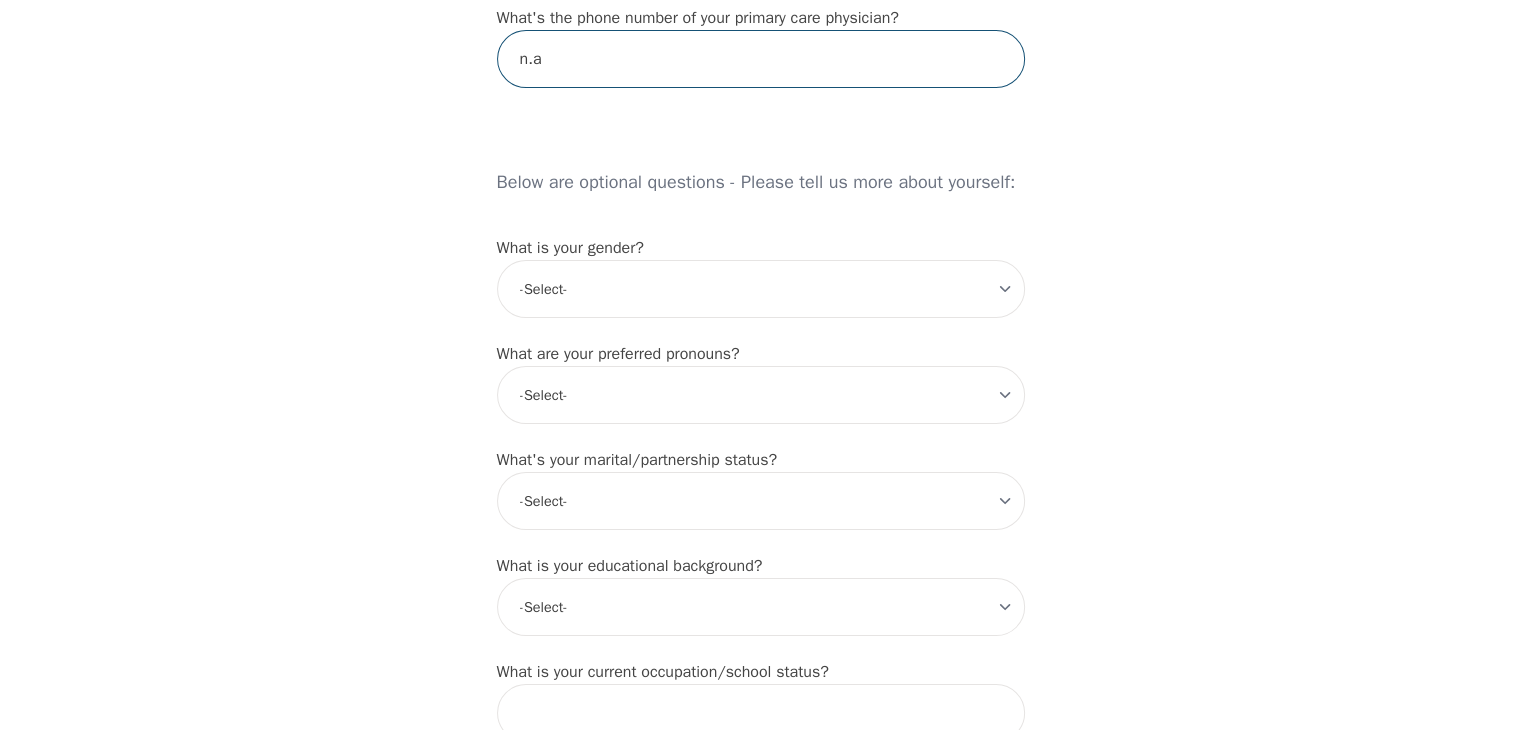 type on "n.a" 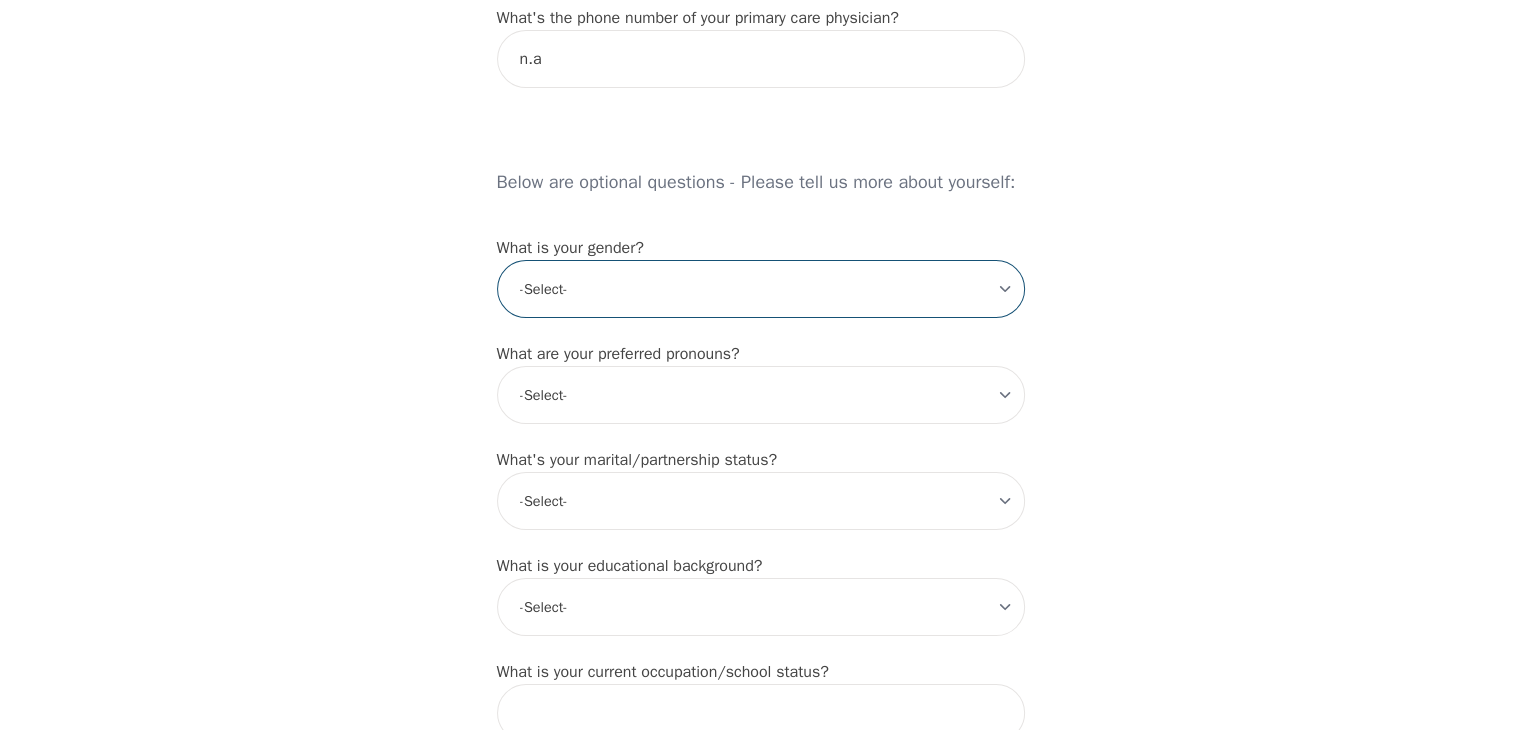 click on "-Select- male female non-binary transgender intersex prefer_not_to_say" at bounding box center [761, 289] 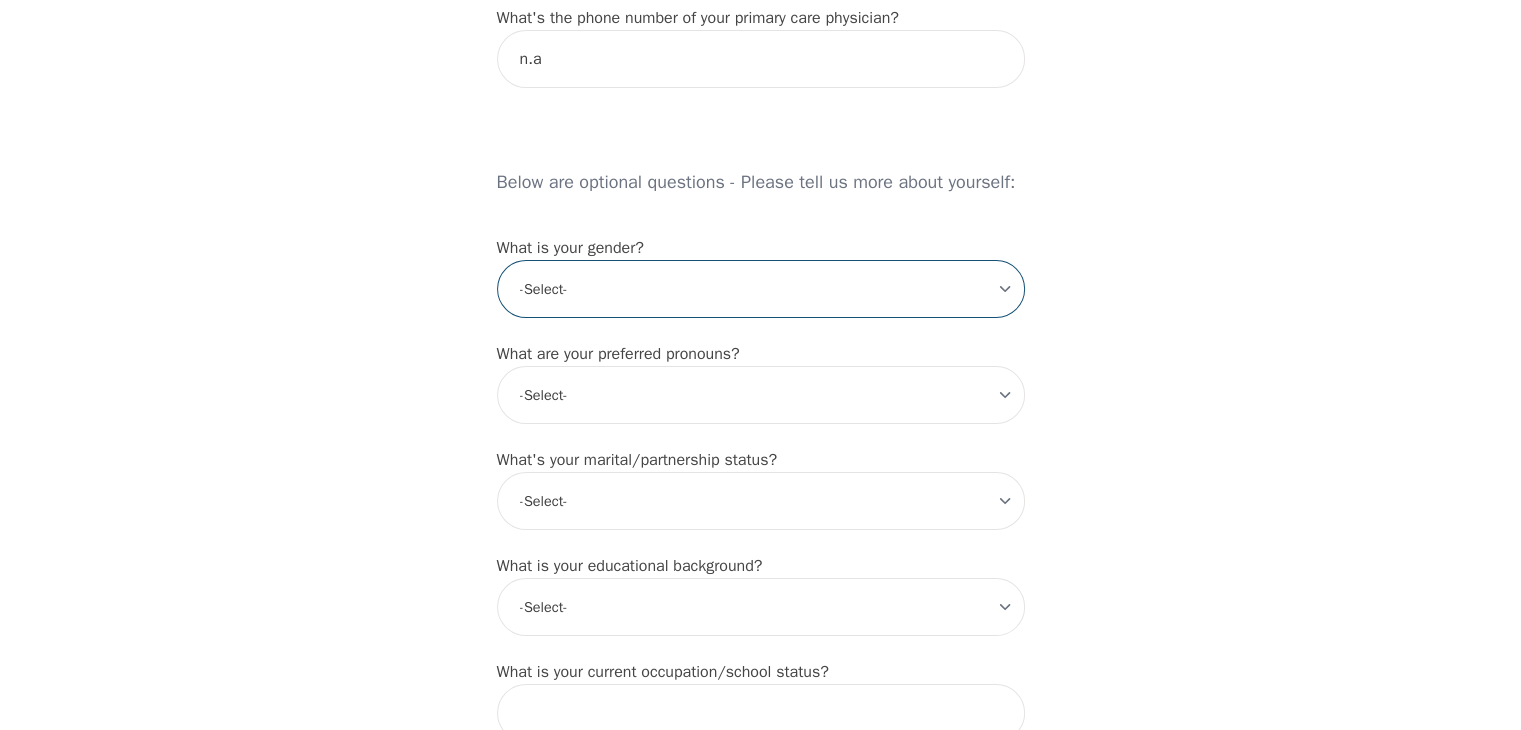 click on "-Select- male female non-binary transgender intersex prefer_not_to_say" at bounding box center [761, 289] 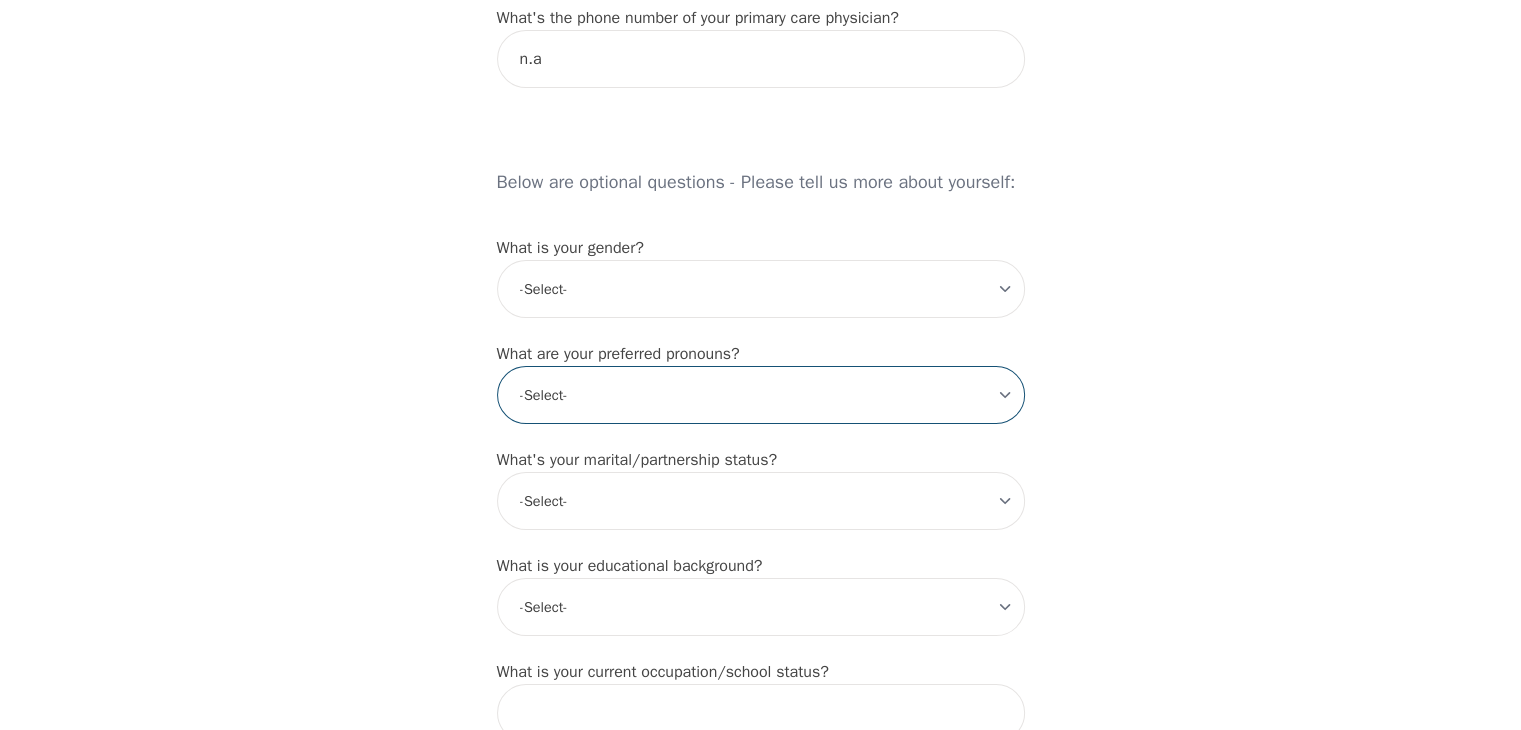 click on "-Select- he/him she/her they/them ze/zir xe/xem ey/em ve/ver tey/ter e/e per/per prefer_not_to_say" at bounding box center [761, 395] 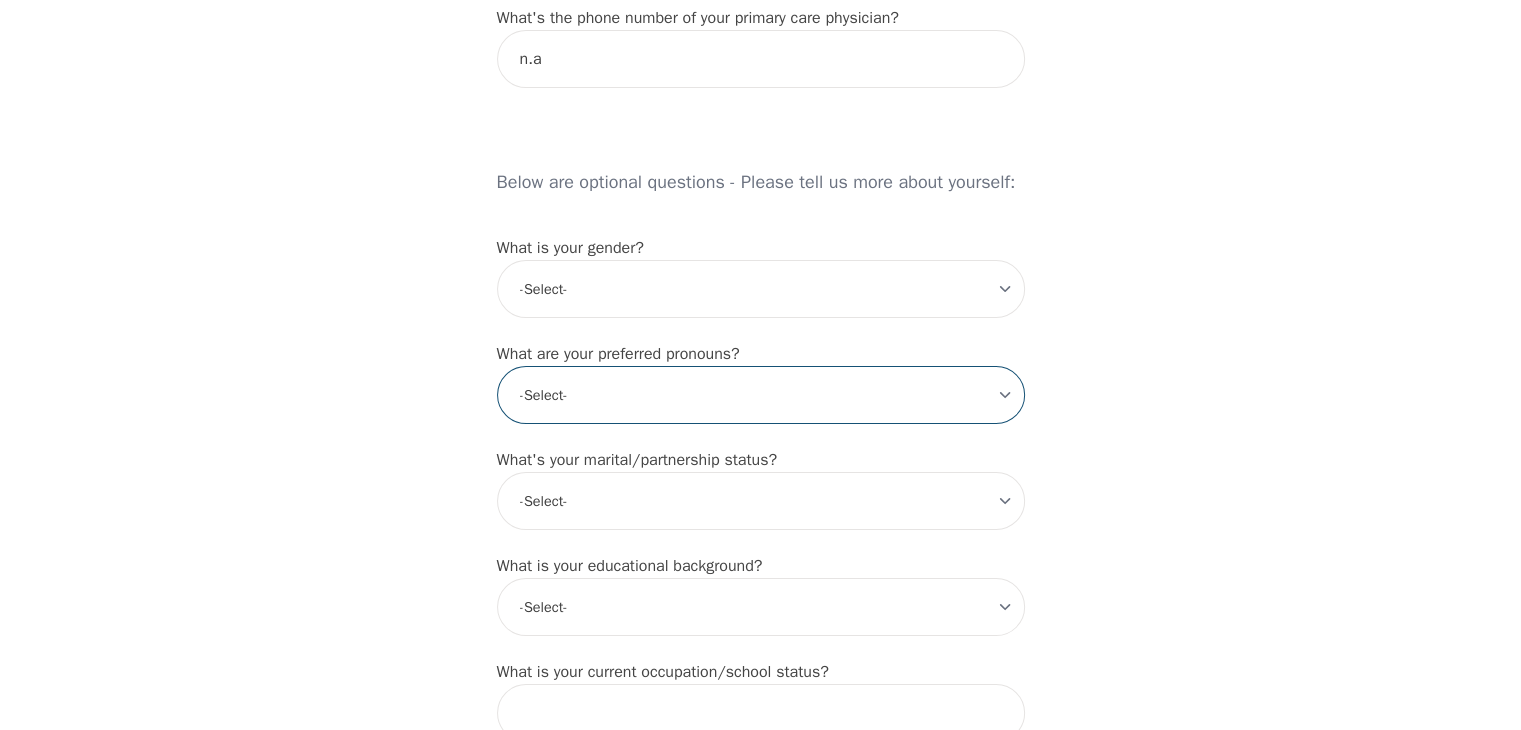 select on "he/him" 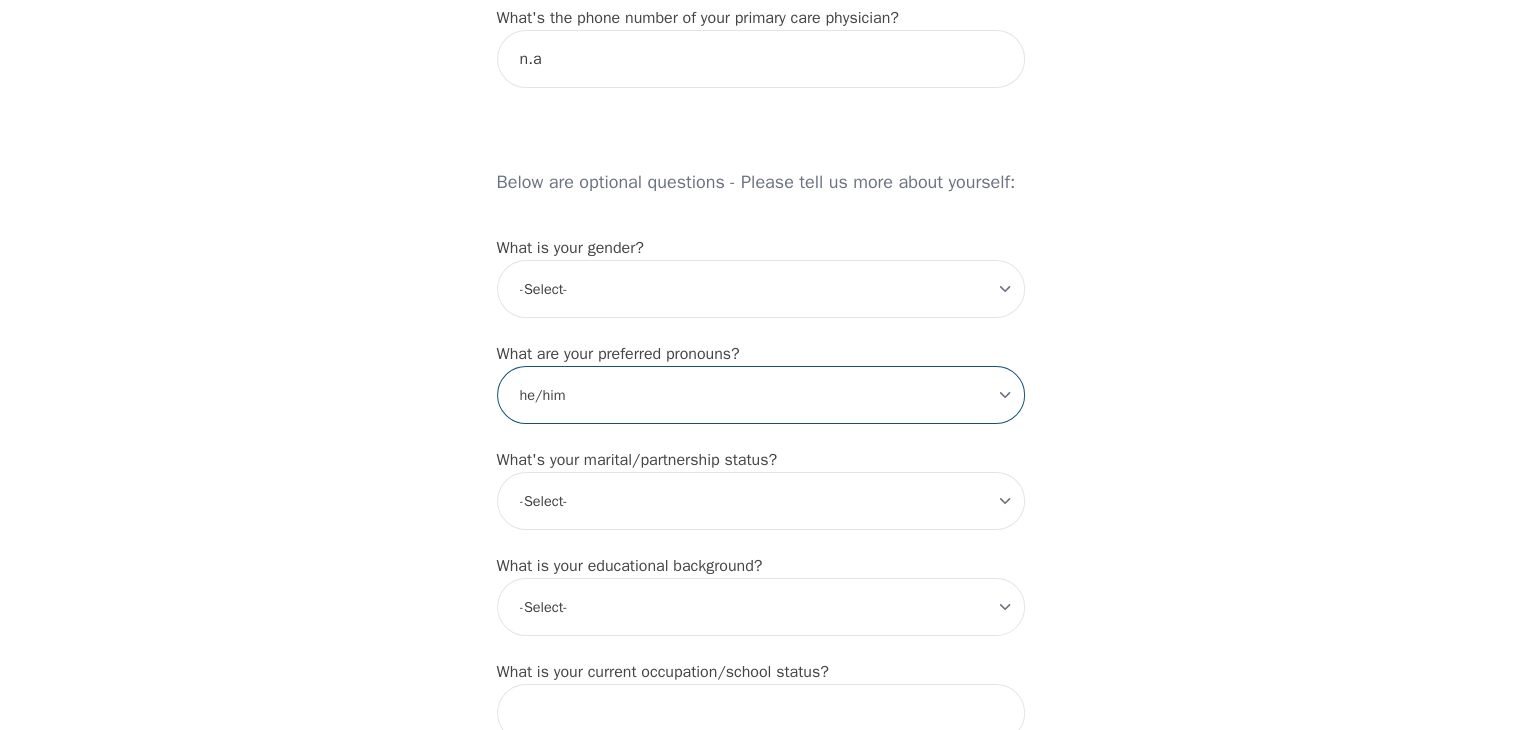 click on "-Select- he/him she/her they/them ze/zir xe/xem ey/em ve/ver tey/ter e/e per/per prefer_not_to_say" at bounding box center [761, 395] 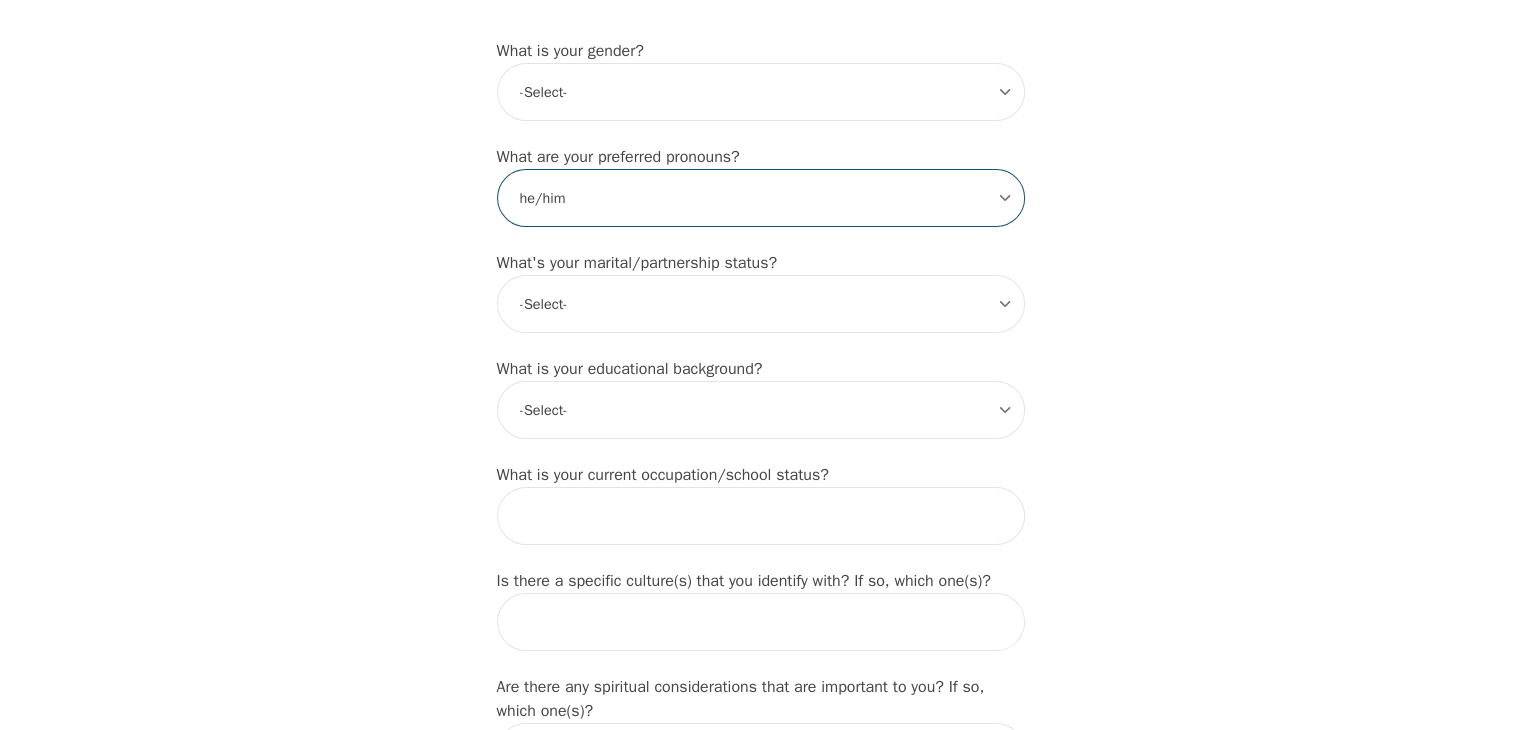 scroll, scrollTop: 1675, scrollLeft: 0, axis: vertical 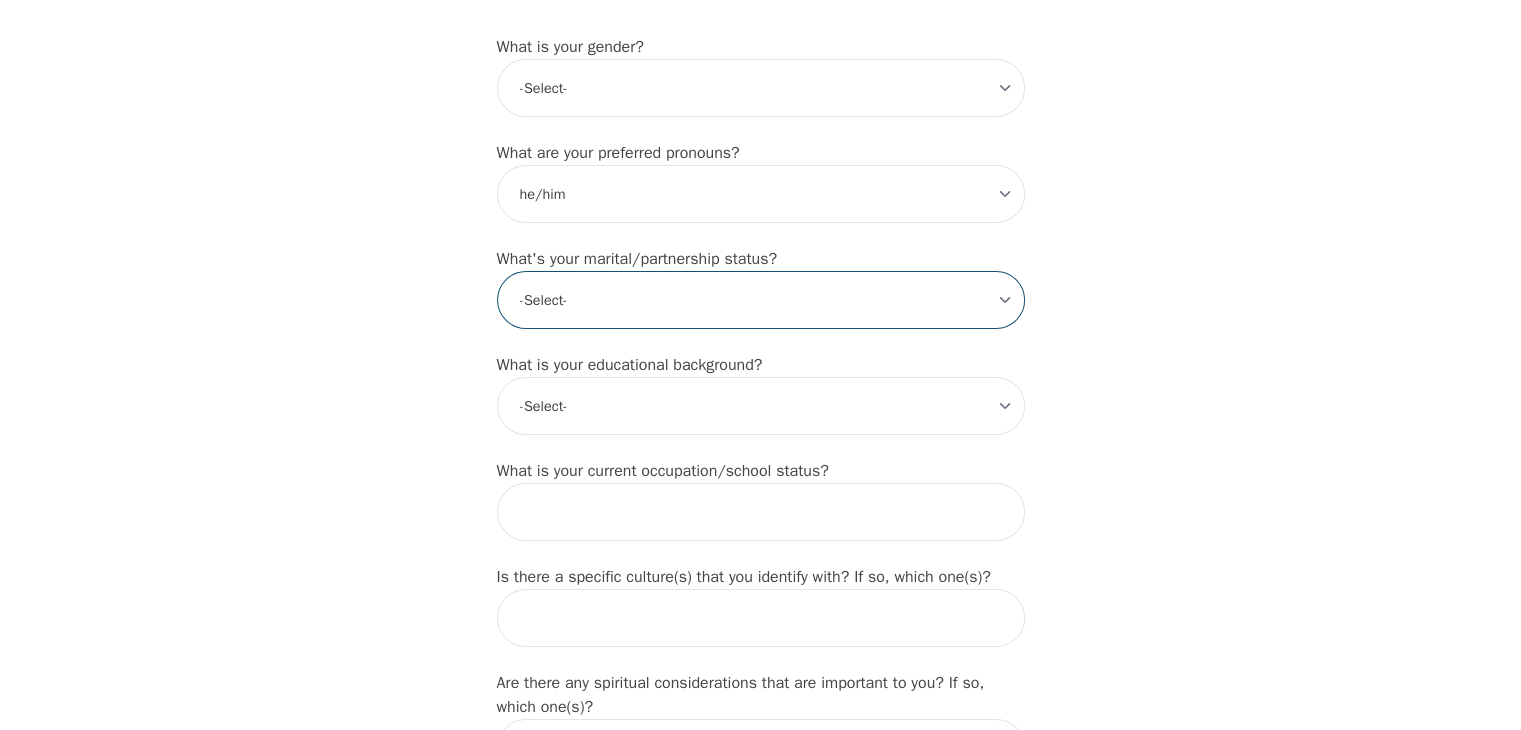click on "-Select- Single Partnered Married Common Law Widowed Separated Divorced" at bounding box center [761, 300] 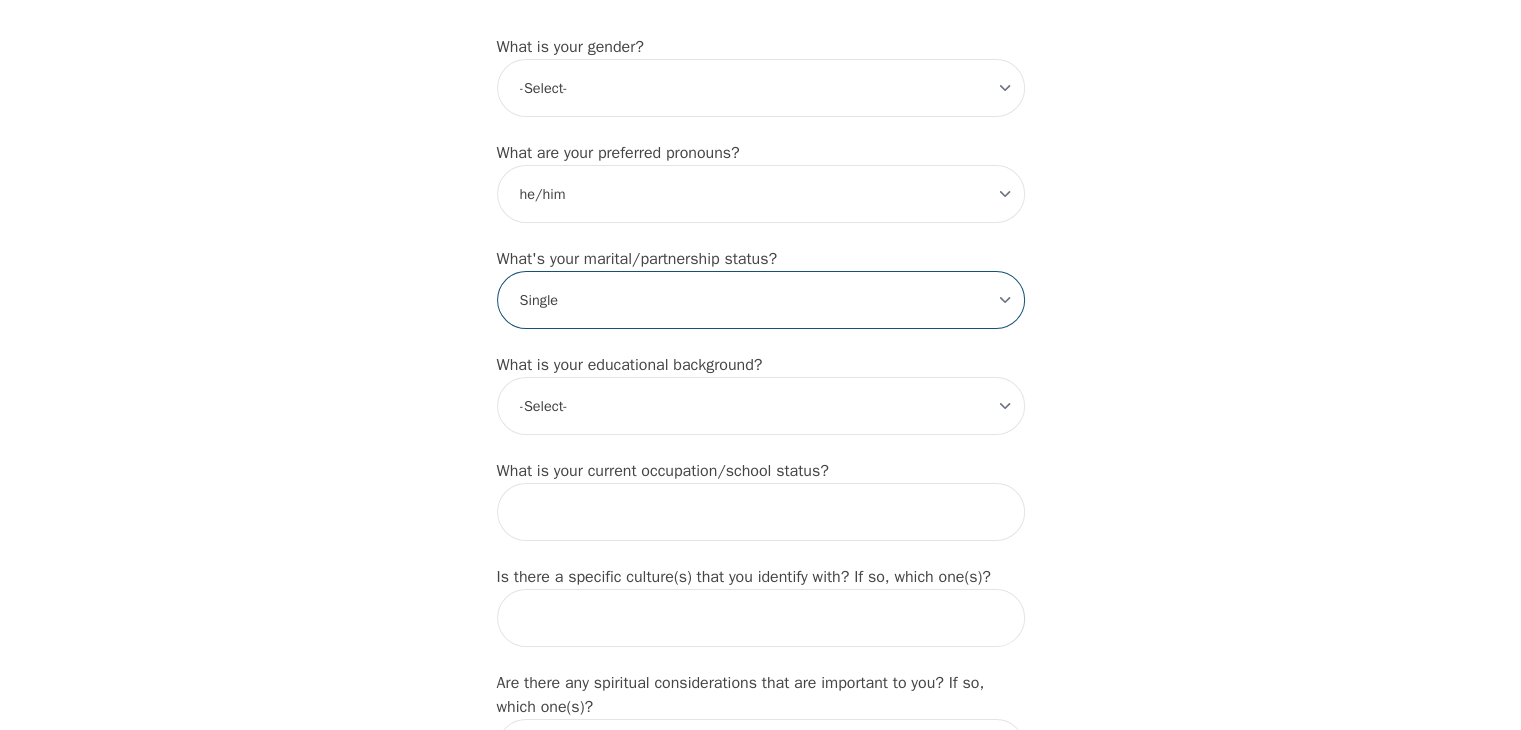 click on "-Select- Single Partnered Married Common Law Widowed Separated Divorced" at bounding box center (761, 300) 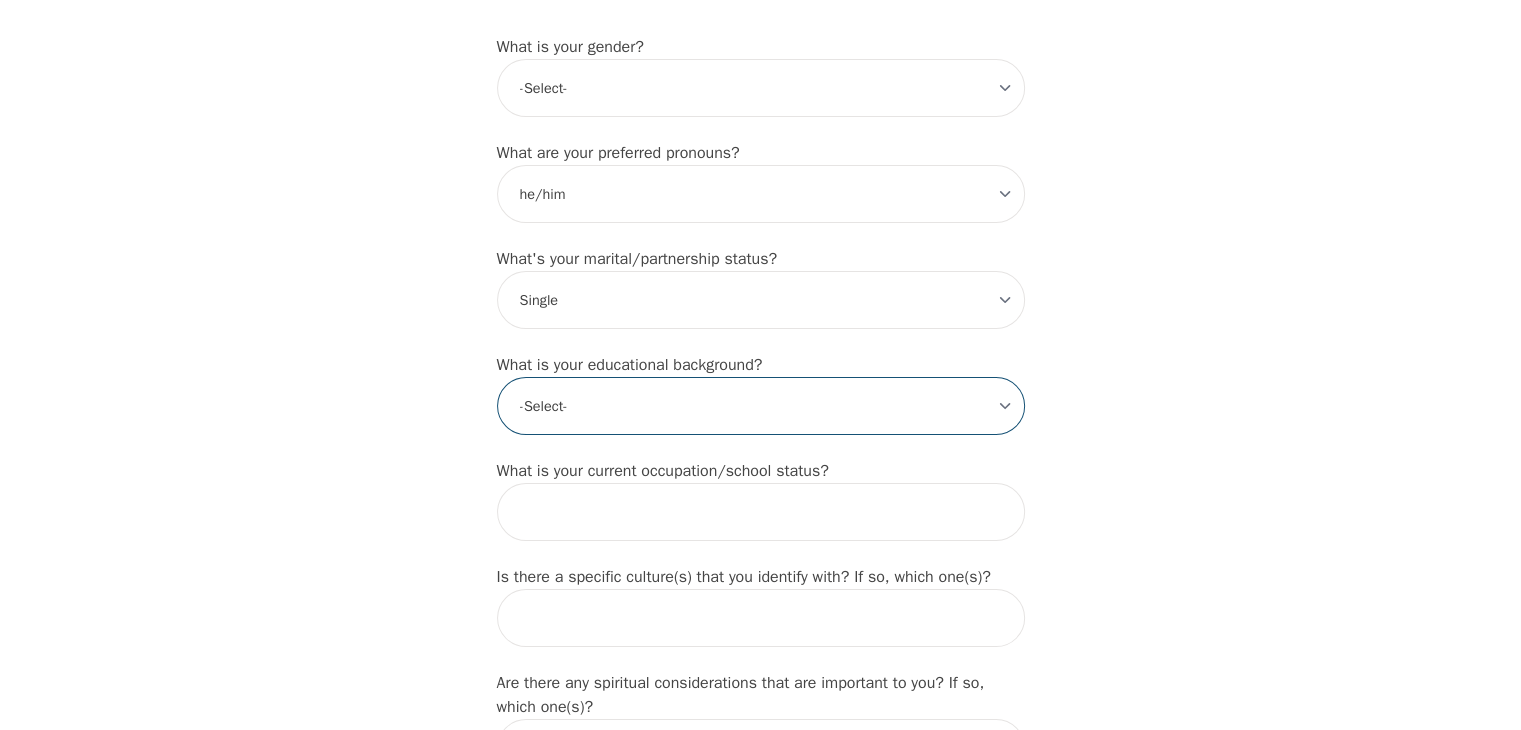 click on "-Select- Less than high school High school Associate degree Bachelor degree Master's degree Professional degree Doctorial degree" at bounding box center [761, 406] 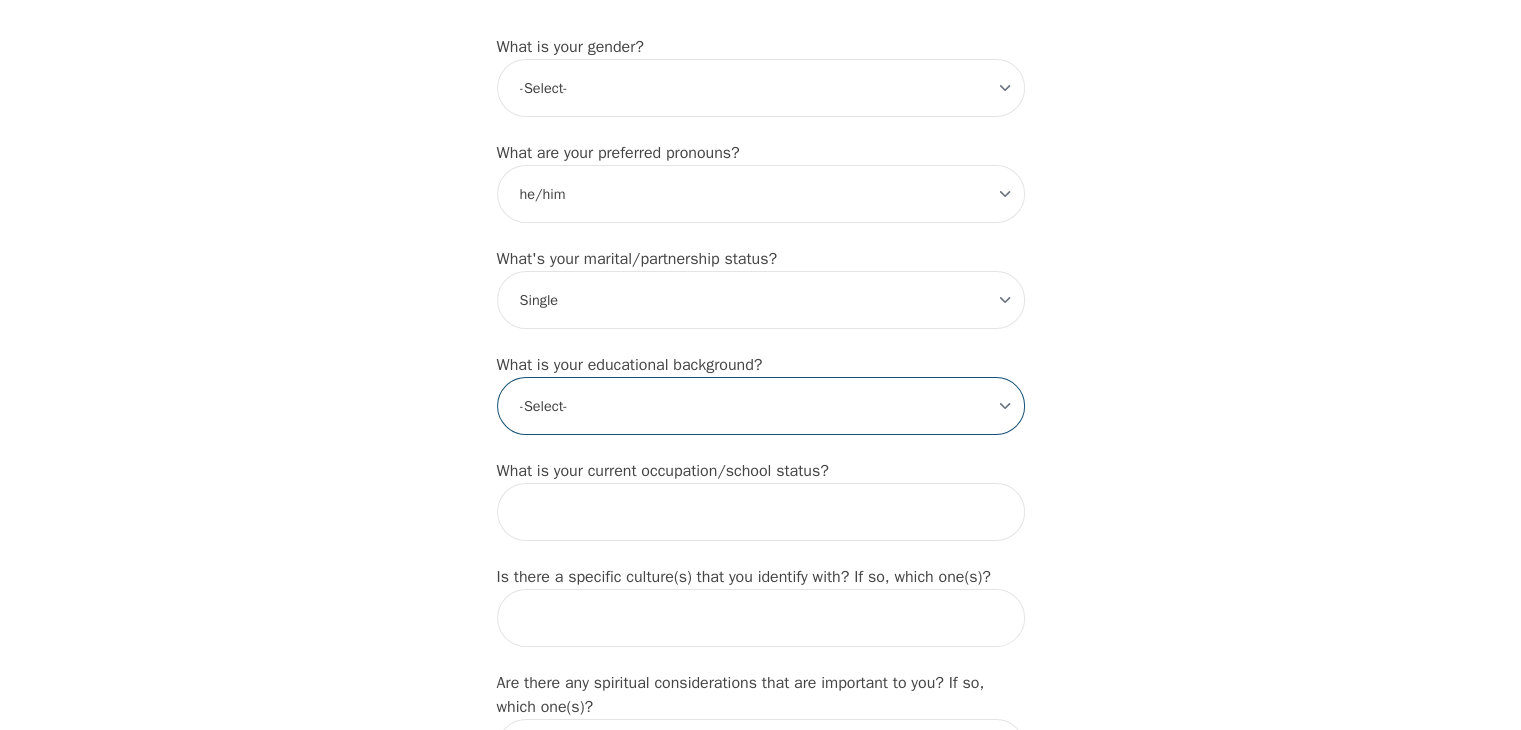 select on "Associate degree" 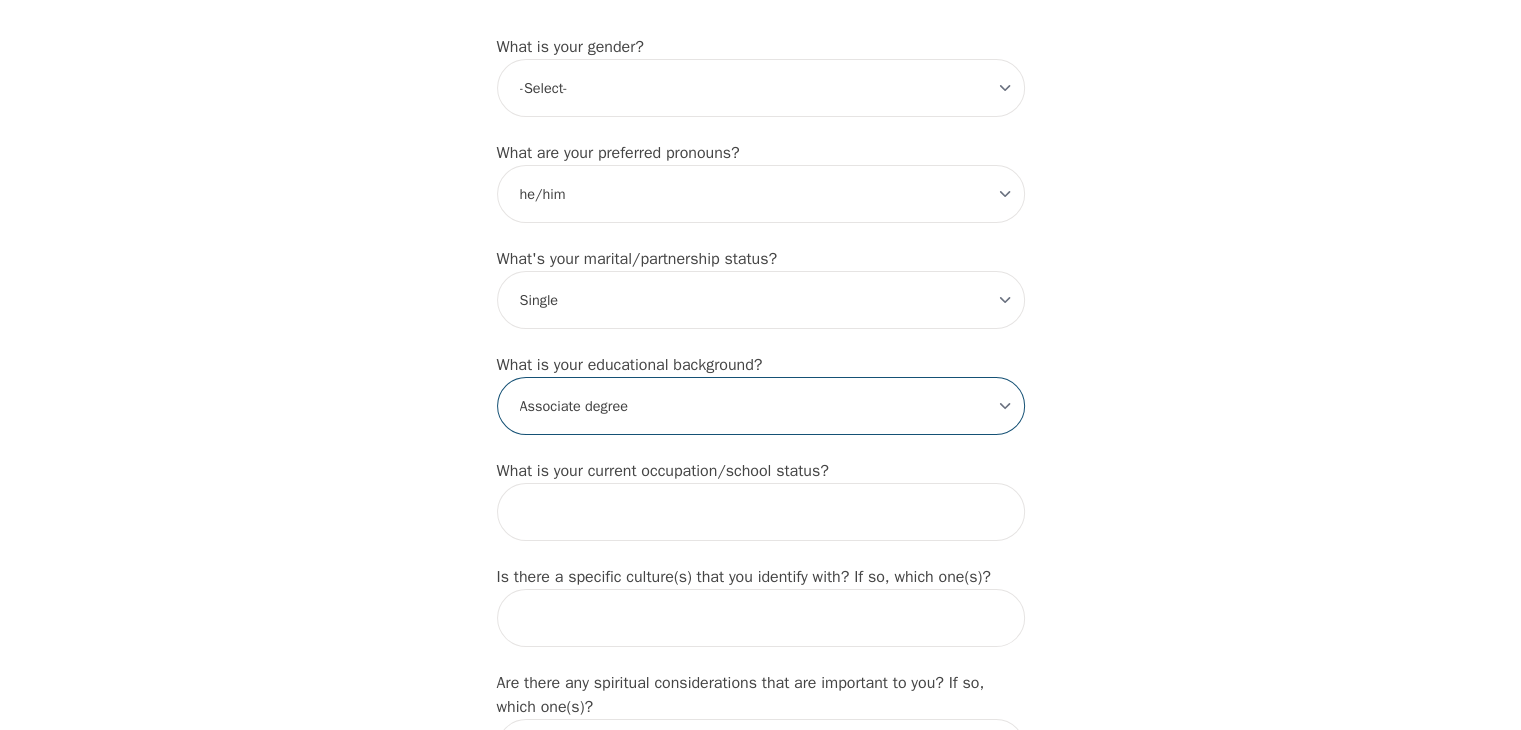 click on "-Select- Less than high school High school Associate degree Bachelor degree Master's degree Professional degree Doctorial degree" at bounding box center [761, 406] 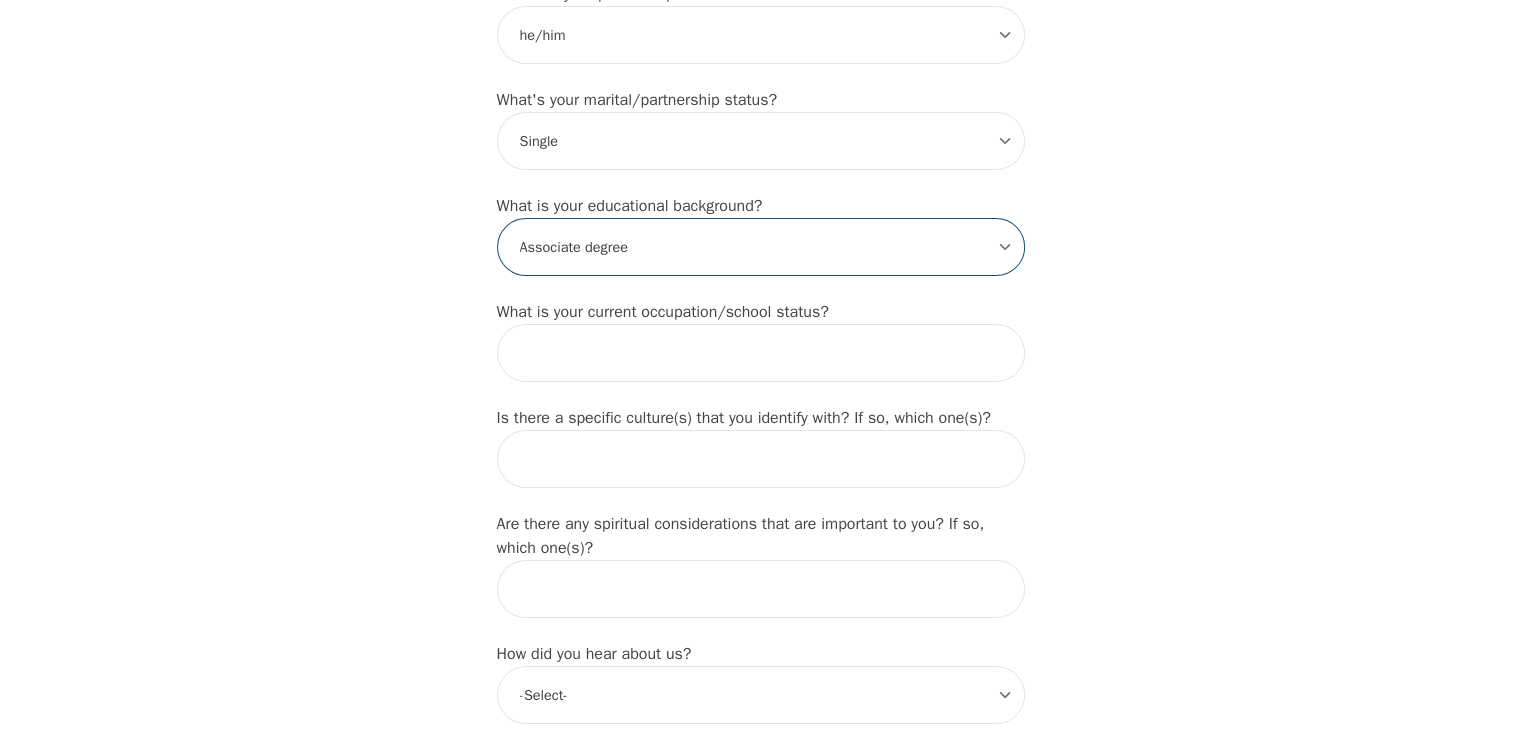 scroll, scrollTop: 1835, scrollLeft: 0, axis: vertical 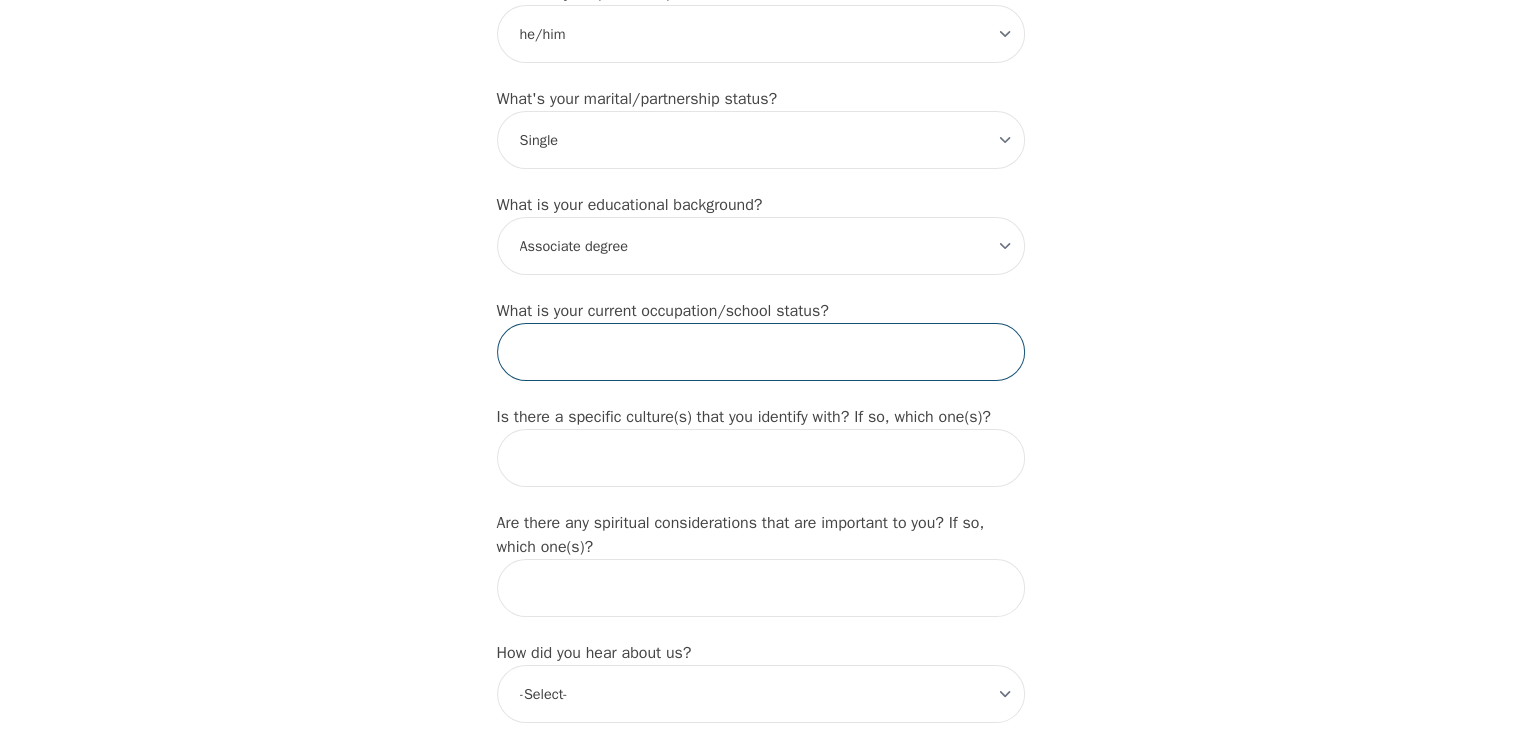 click at bounding box center [761, 352] 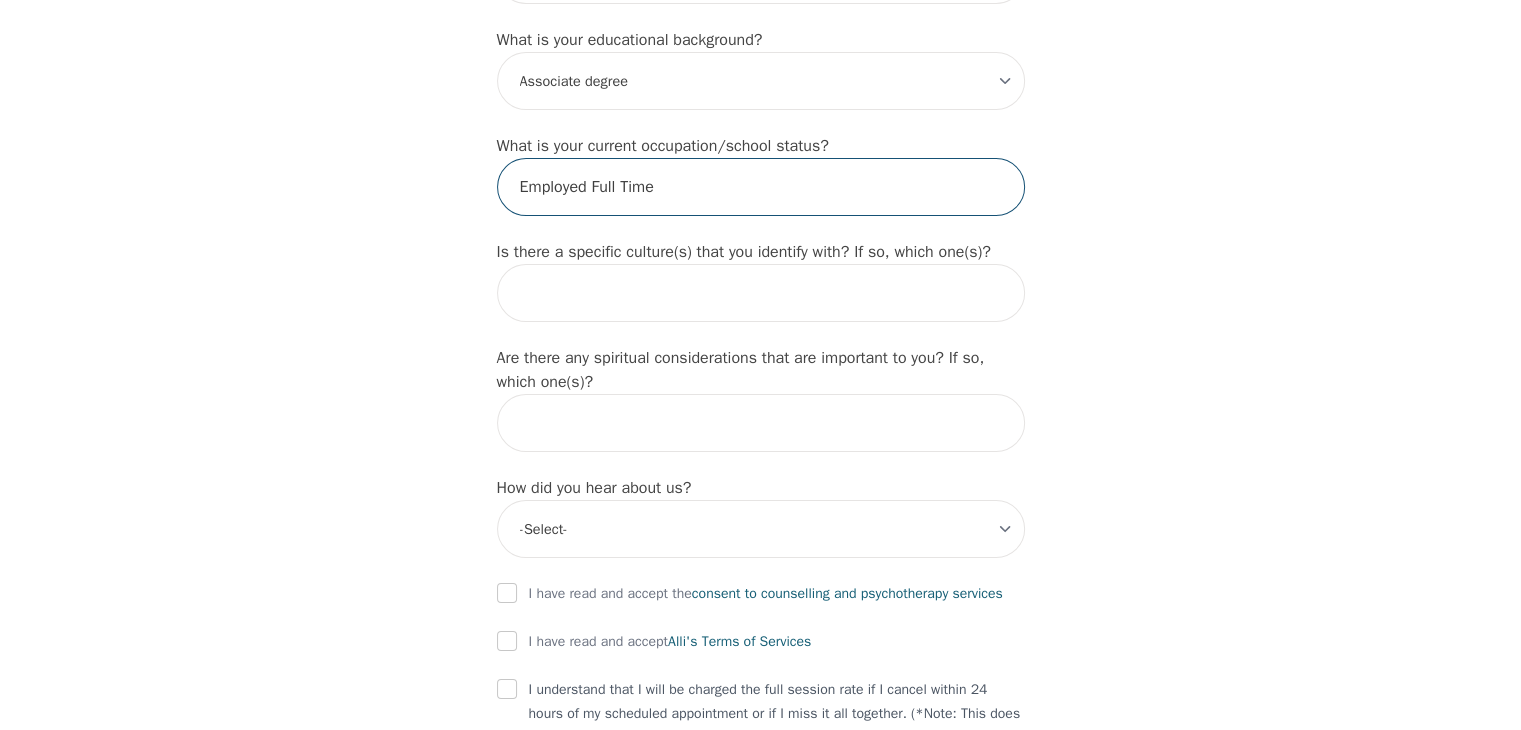 scroll, scrollTop: 2002, scrollLeft: 0, axis: vertical 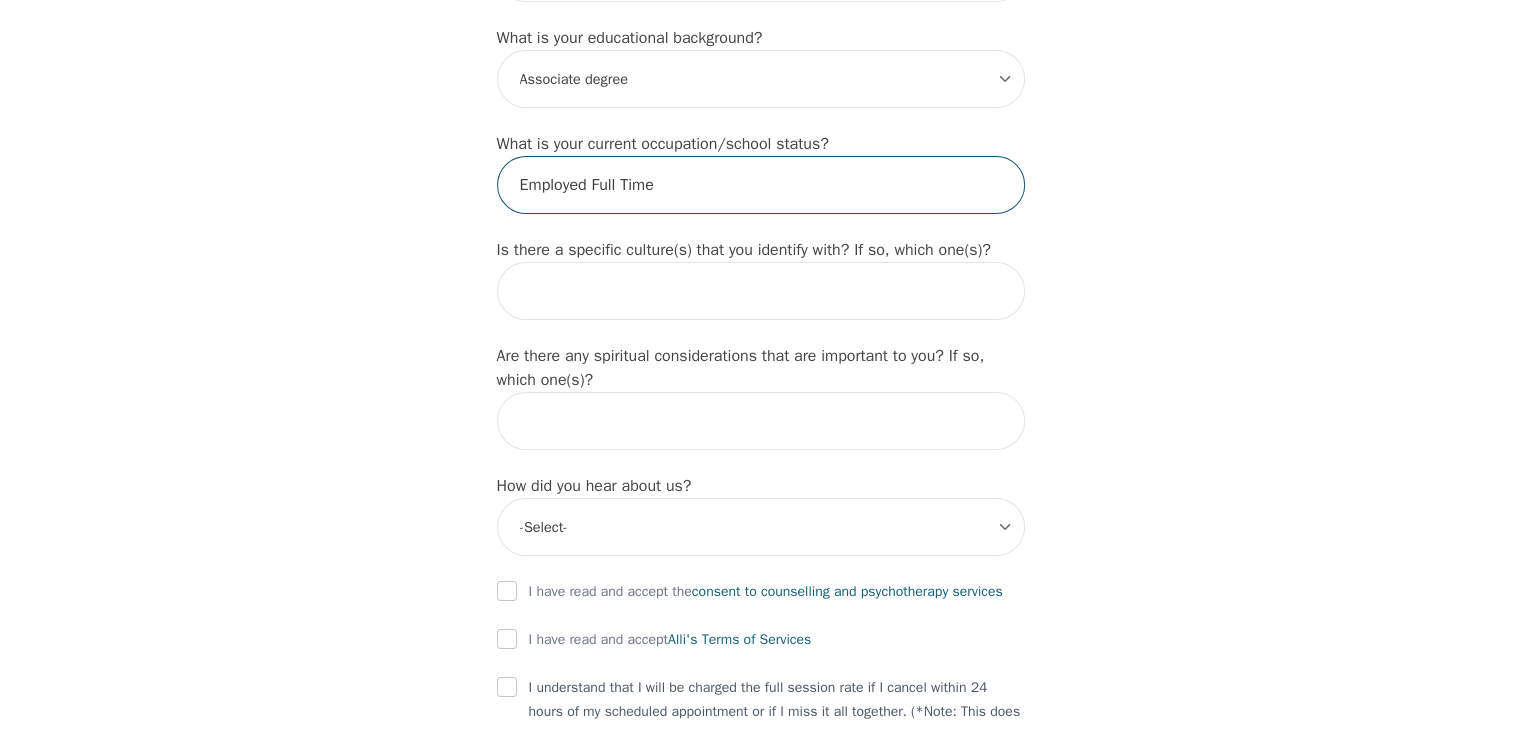 type on "Employed Full Time" 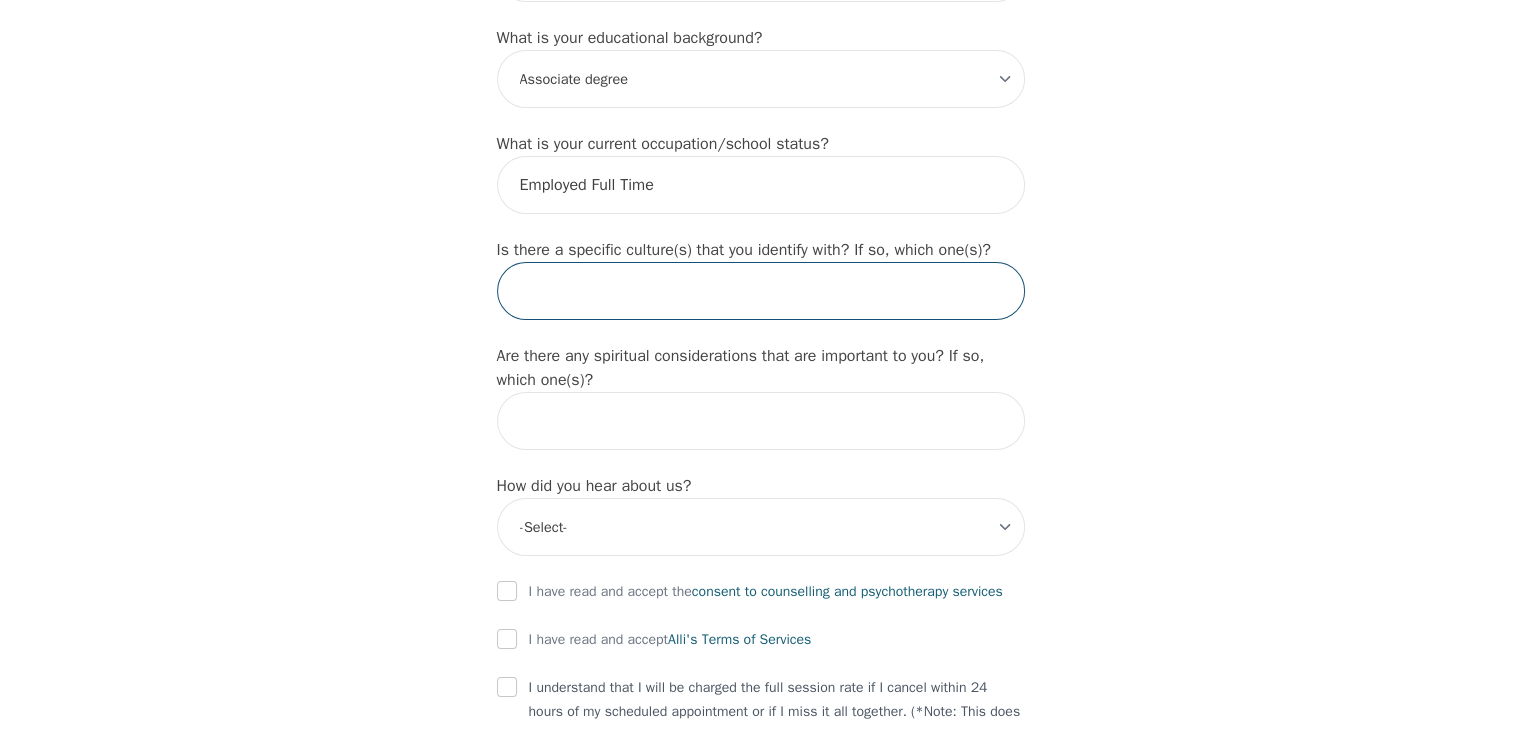 click at bounding box center [761, 291] 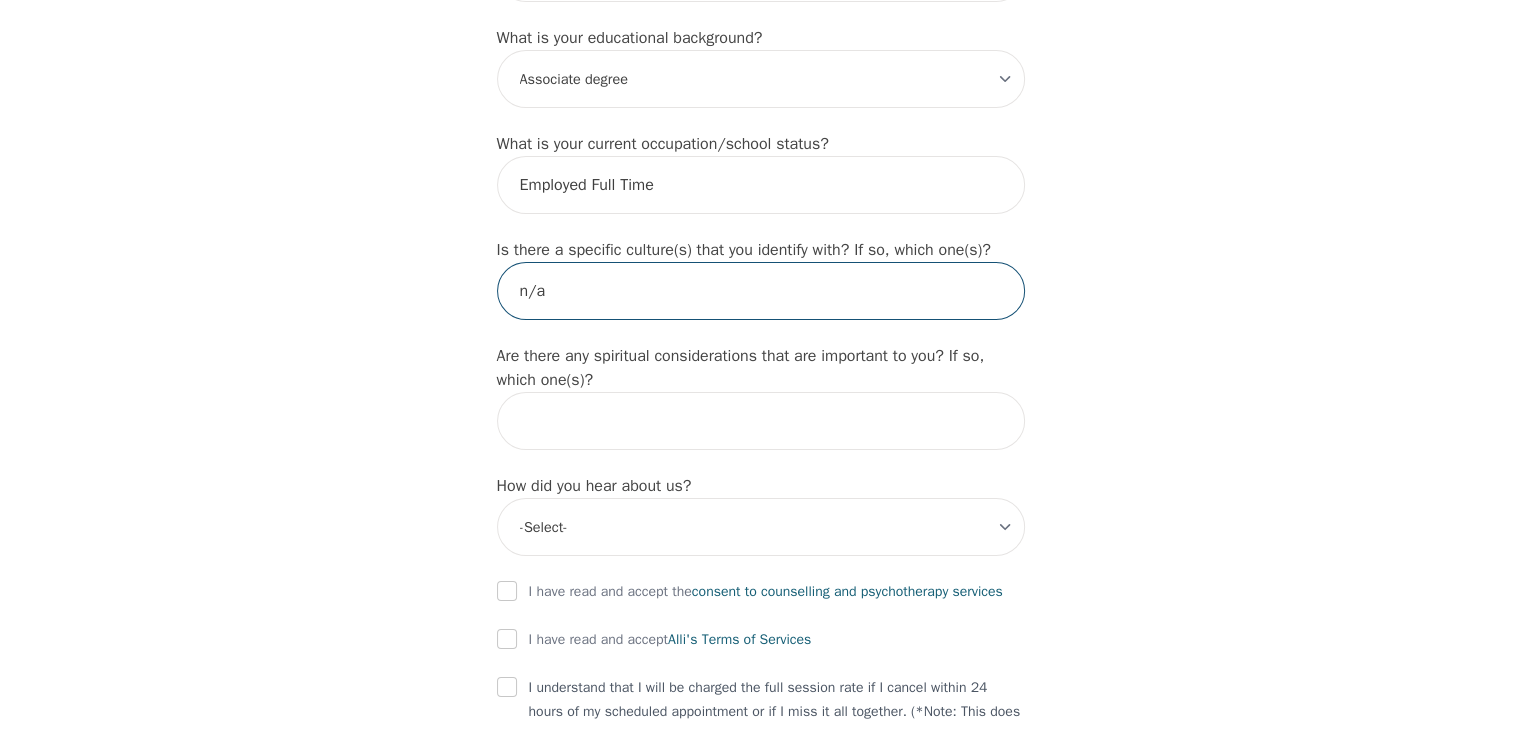 type on "n/a" 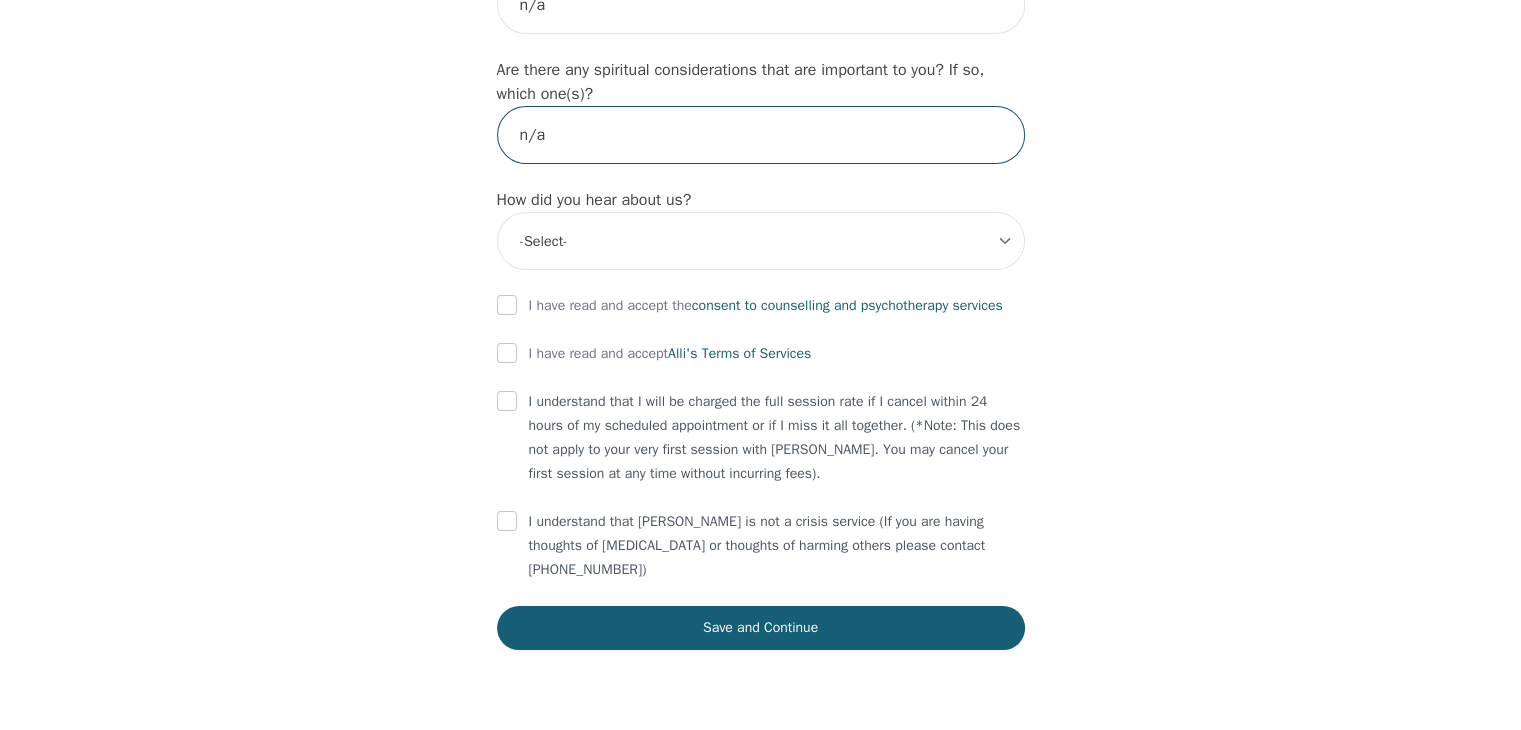 scroll, scrollTop: 2290, scrollLeft: 0, axis: vertical 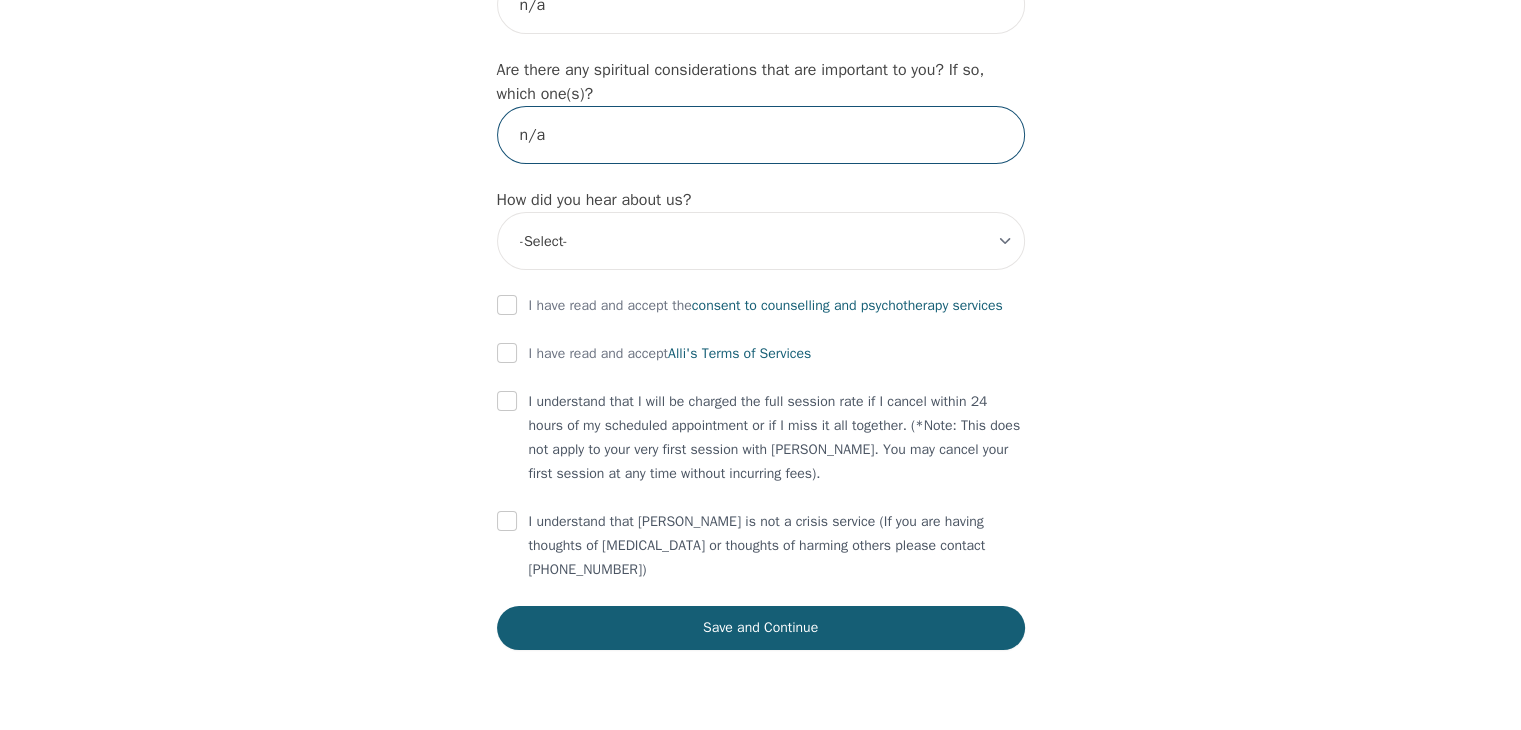type on "n/a" 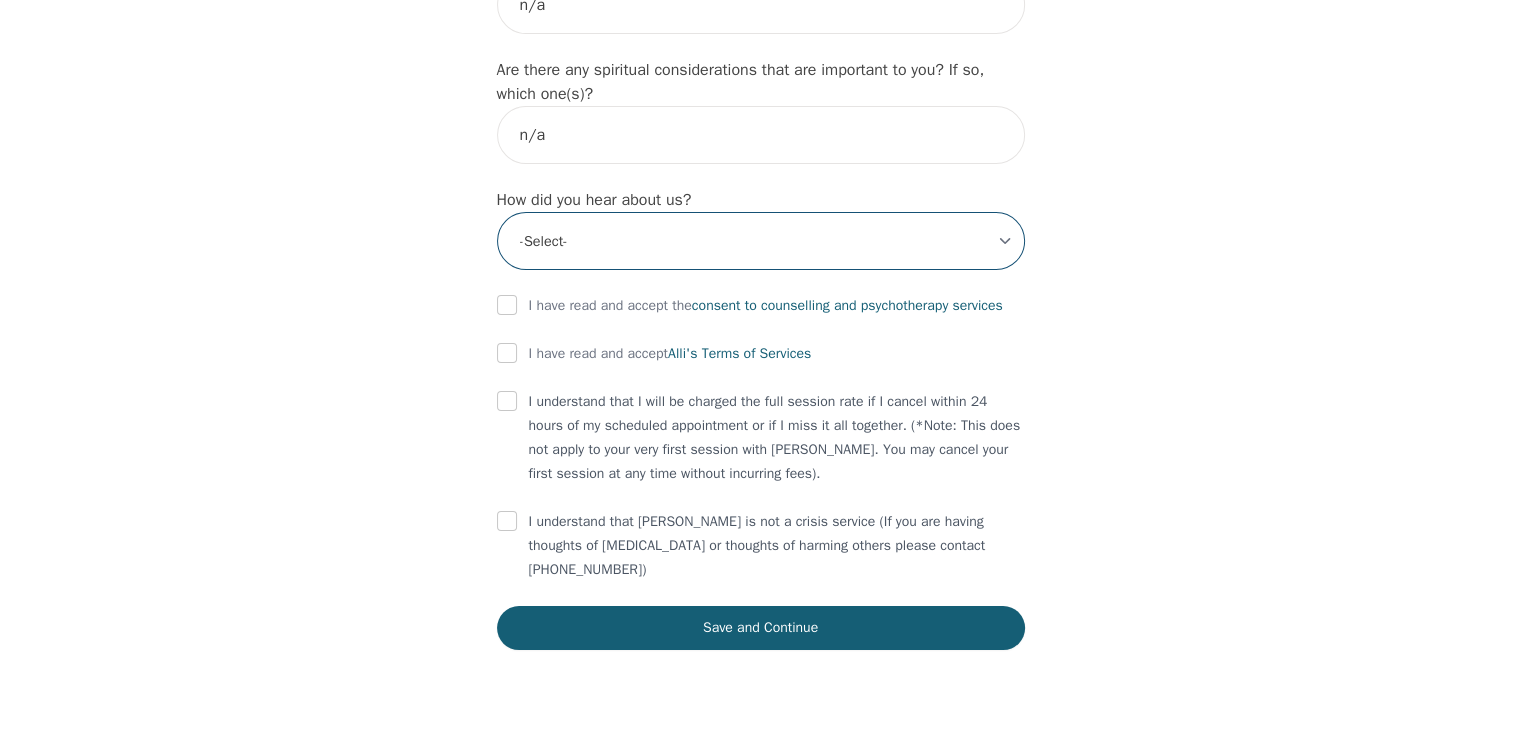 click on "-Select- Physician/Specialist Friend Facebook Instagram Google Search Google Ads Facebook/Instagram Ads Other" at bounding box center [761, 241] 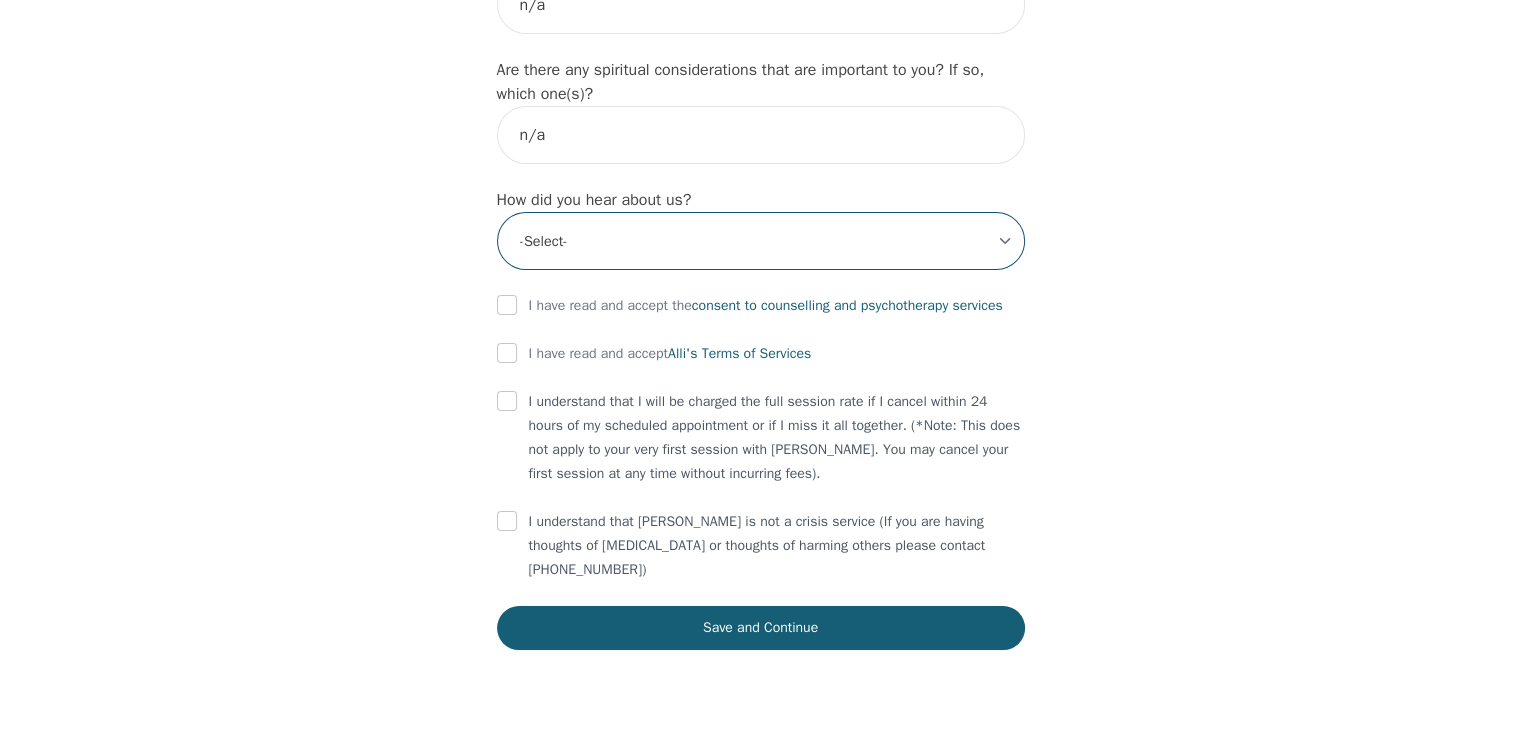select on "Instagram" 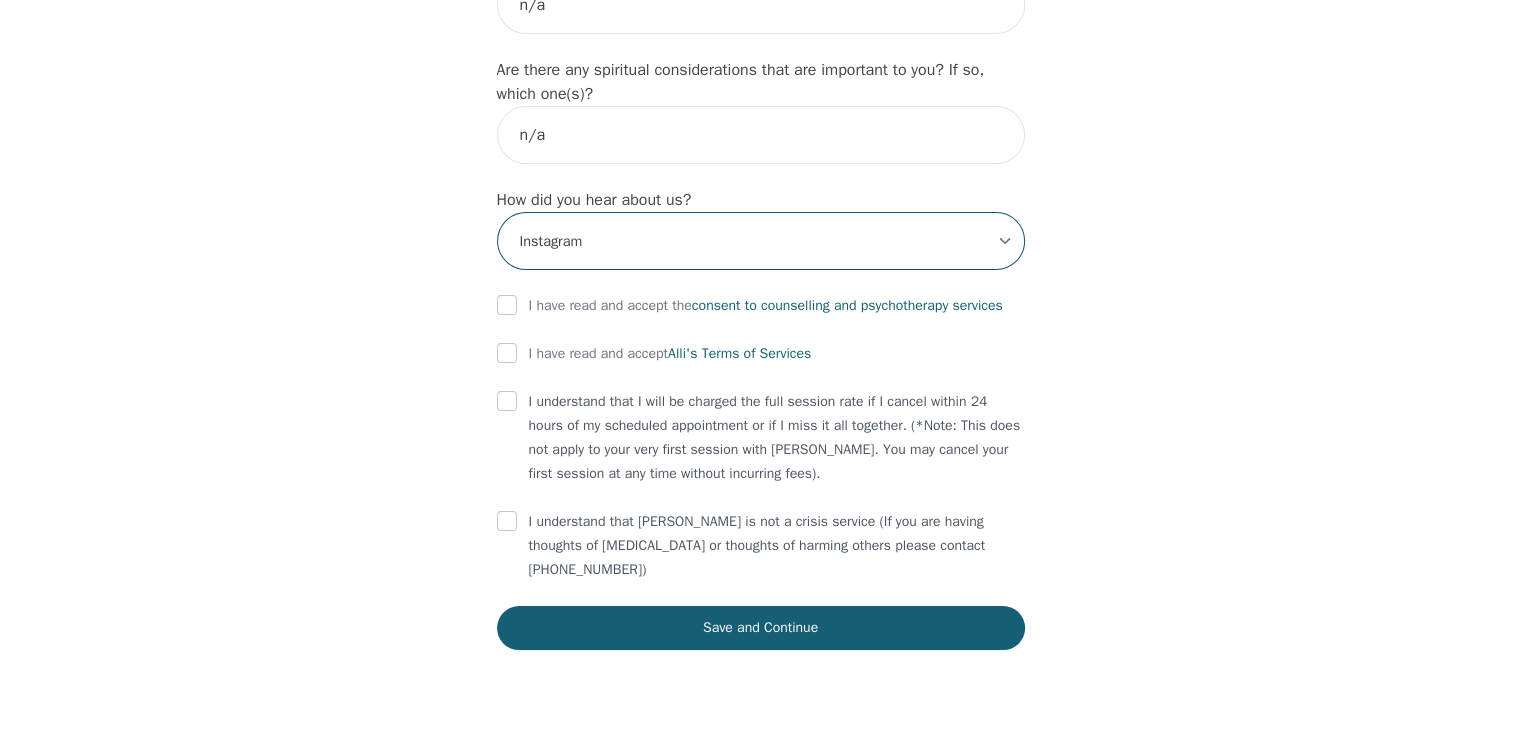 click on "-Select- Physician/Specialist Friend Facebook Instagram Google Search Google Ads Facebook/Instagram Ads Other" at bounding box center (761, 241) 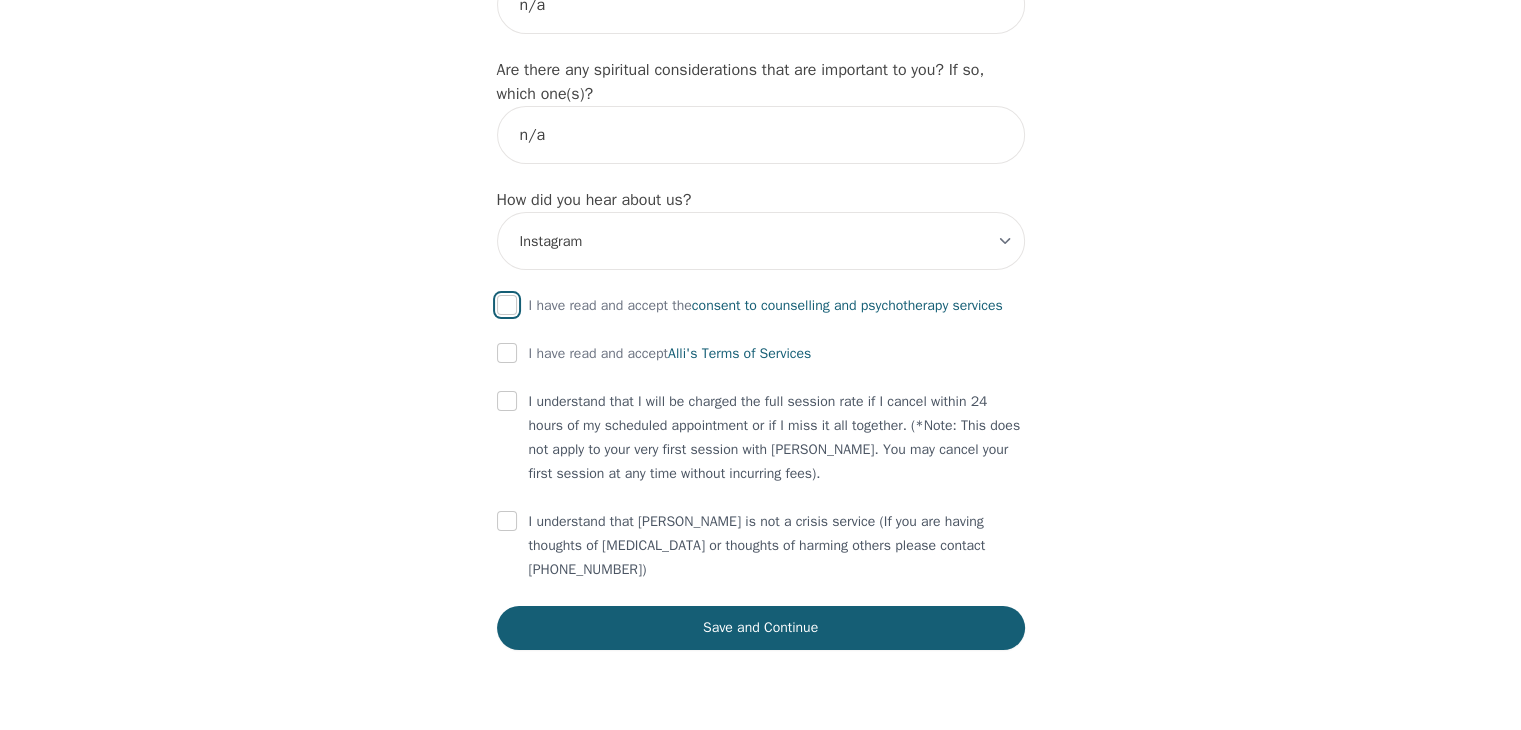 click at bounding box center [507, 305] 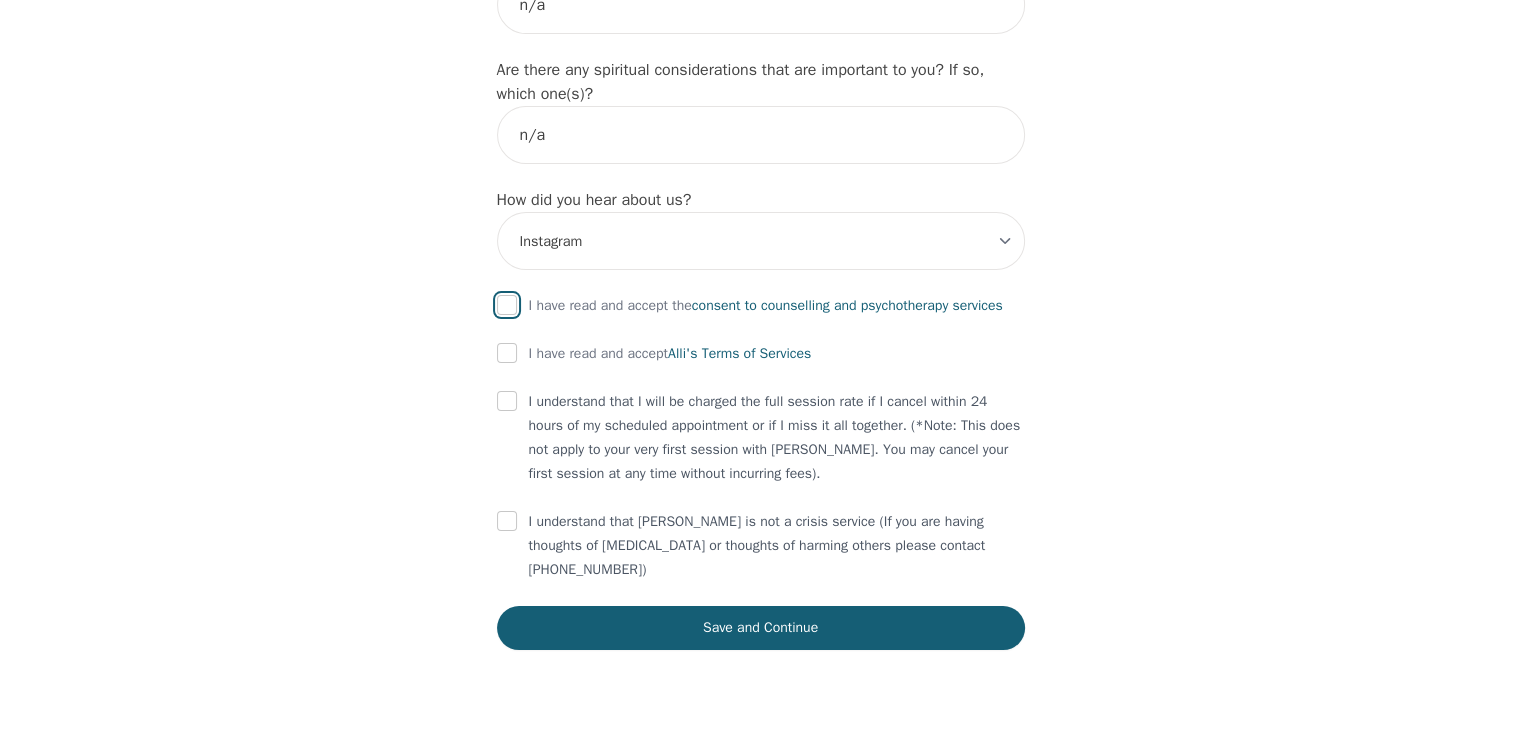 checkbox on "true" 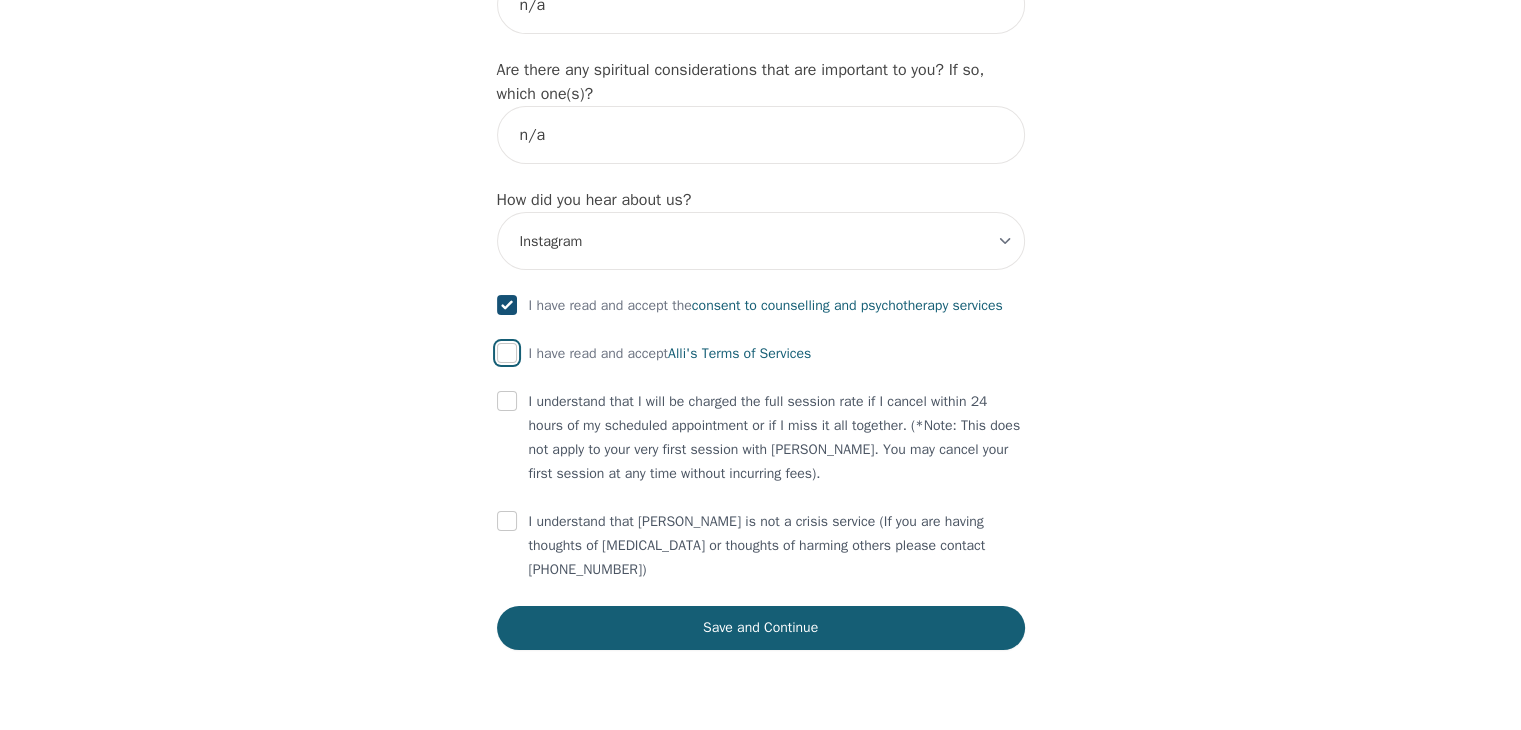 click at bounding box center [507, 353] 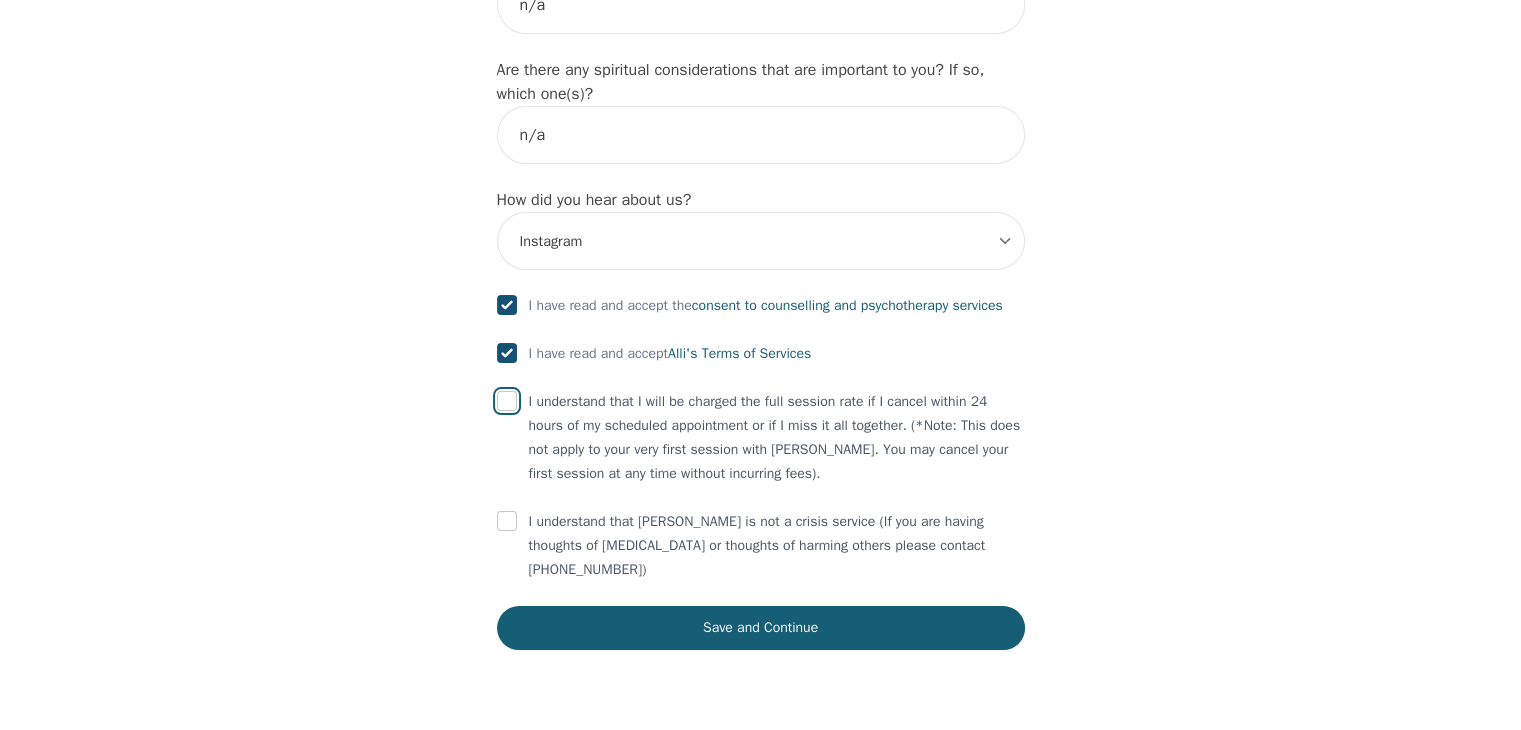 click at bounding box center (507, 401) 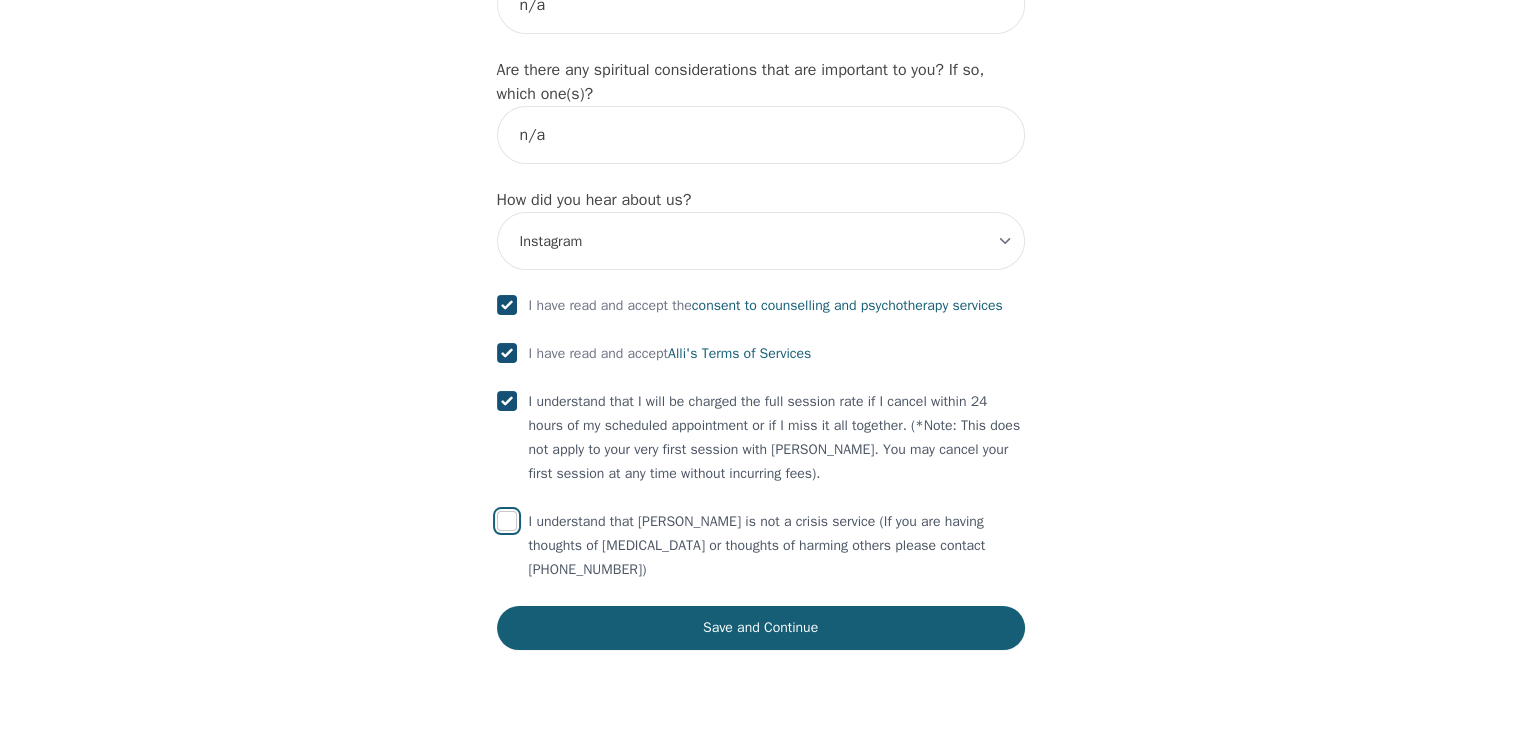 click at bounding box center [507, 521] 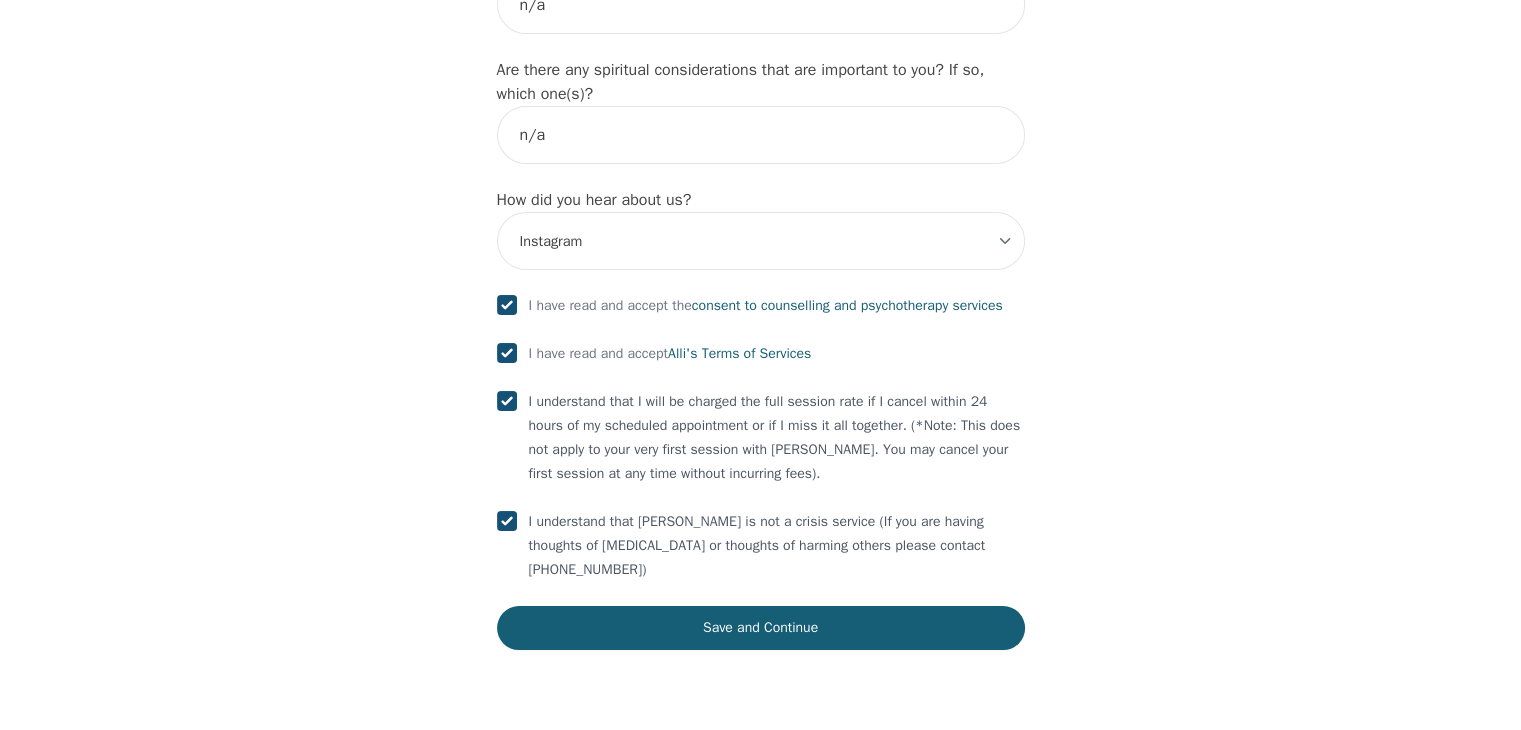 checkbox on "true" 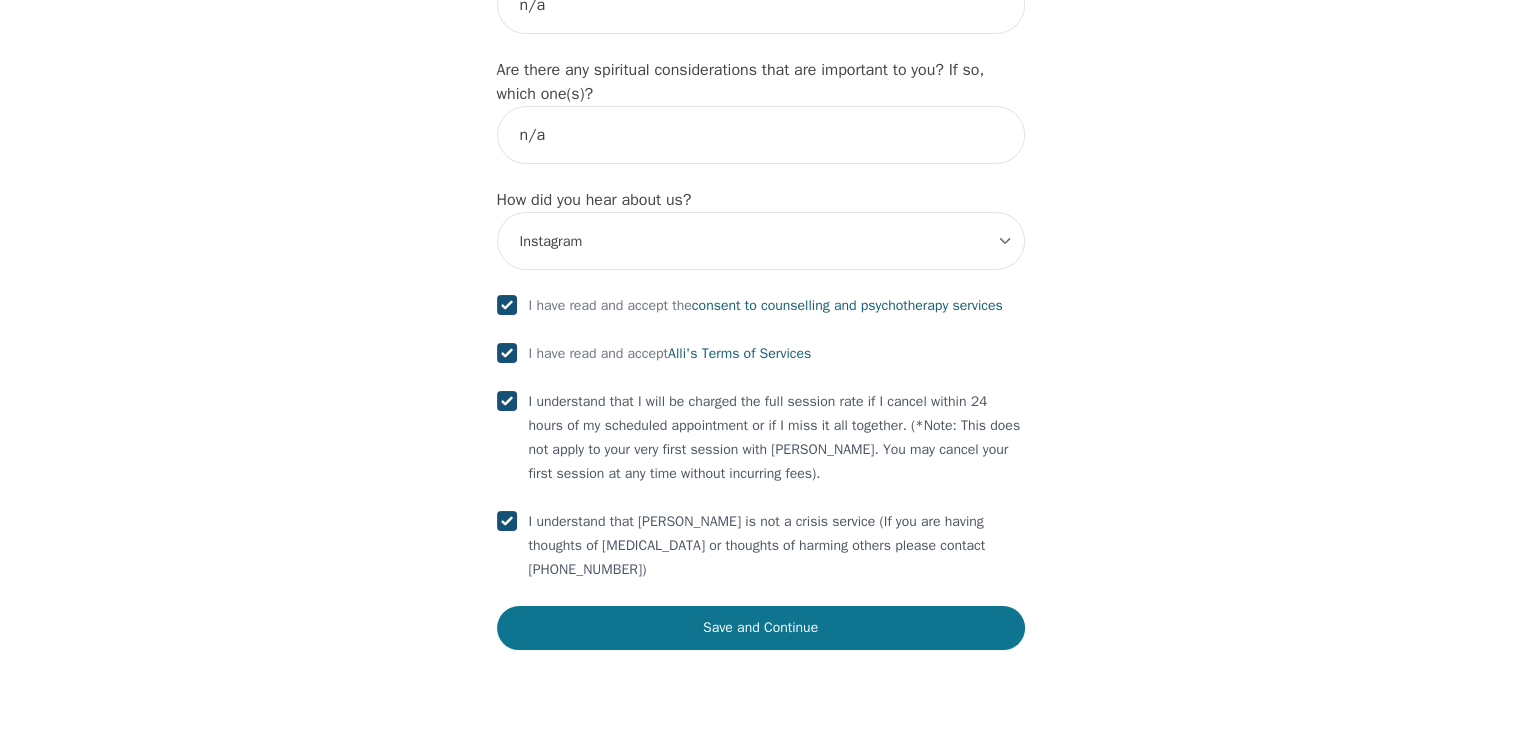click on "Save and Continue" at bounding box center [761, 628] 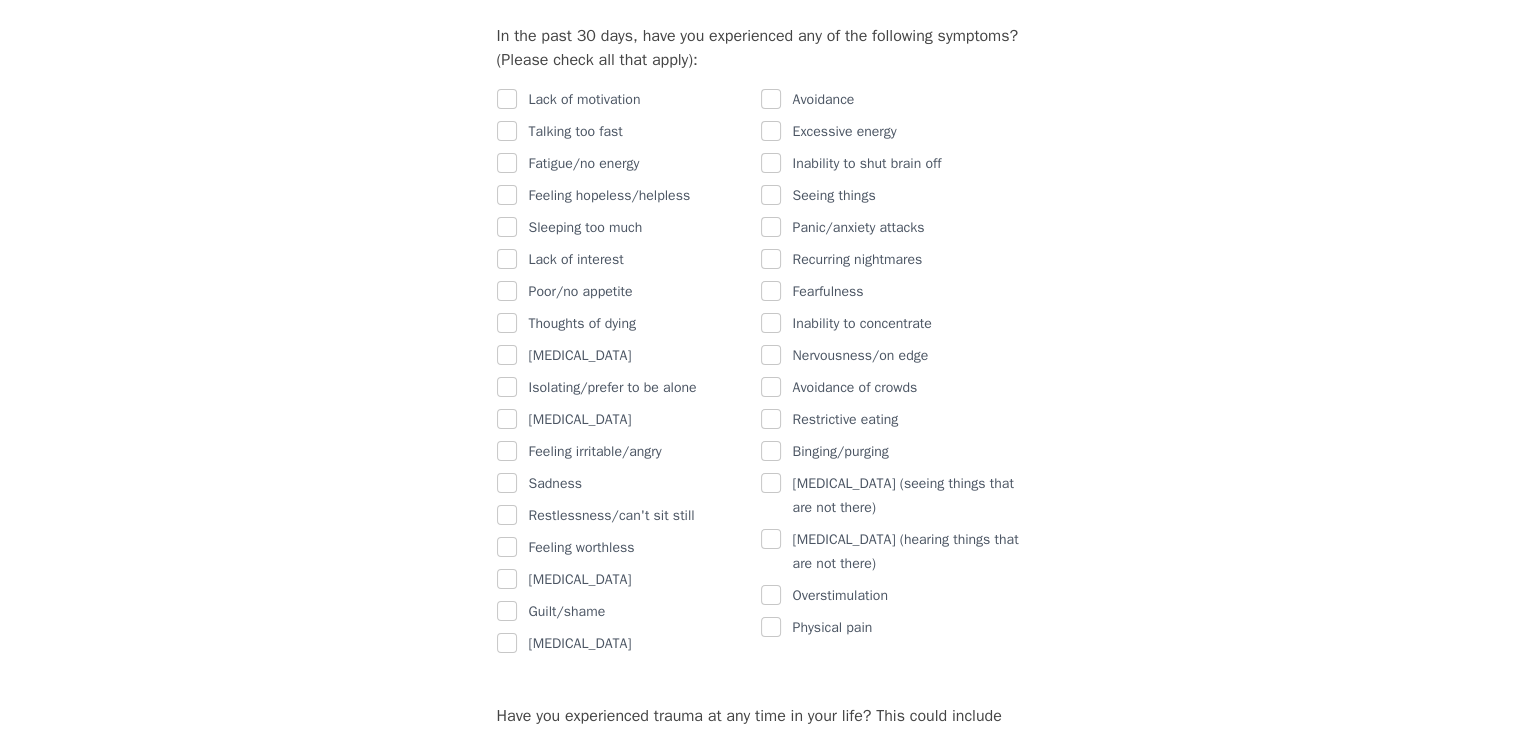 scroll, scrollTop: 1232, scrollLeft: 0, axis: vertical 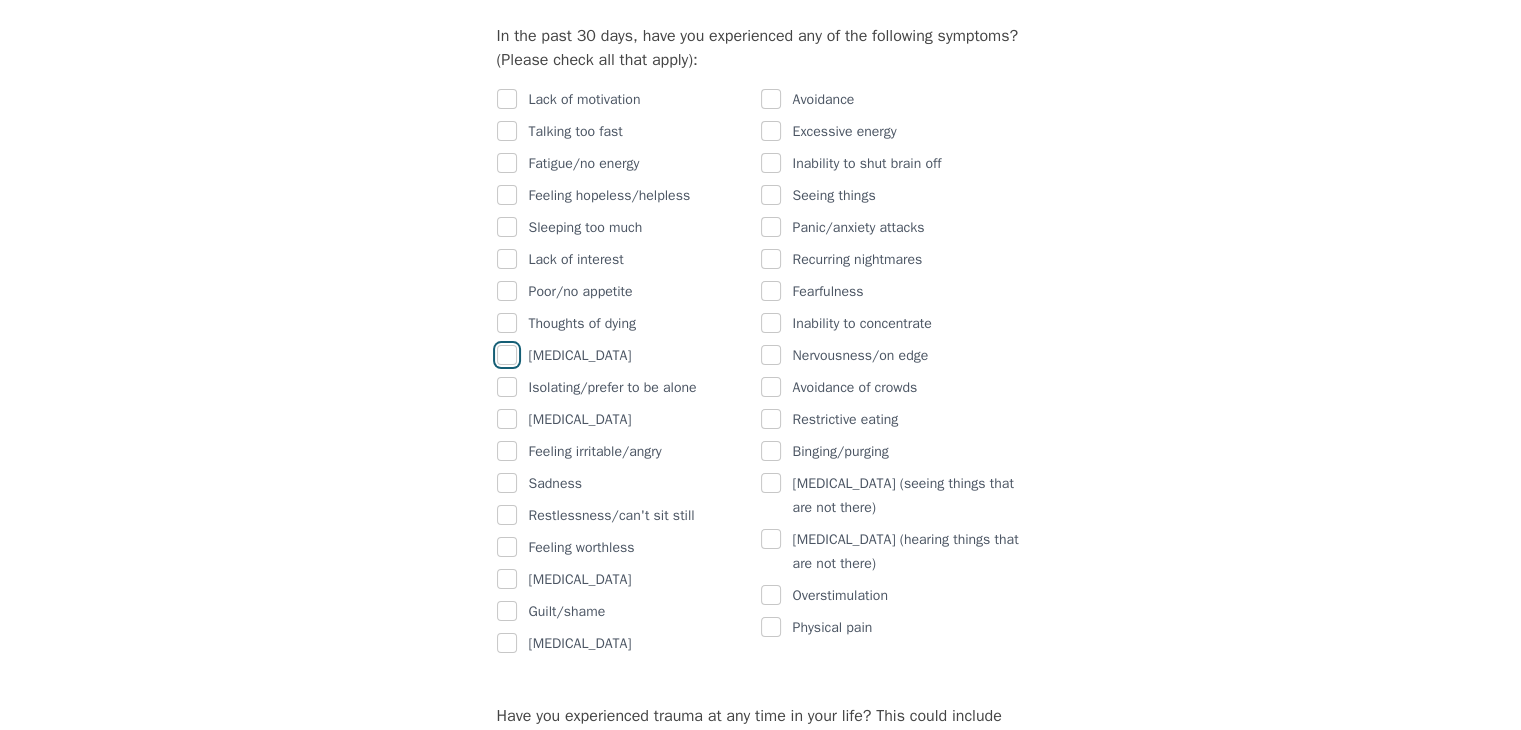 click at bounding box center (507, 355) 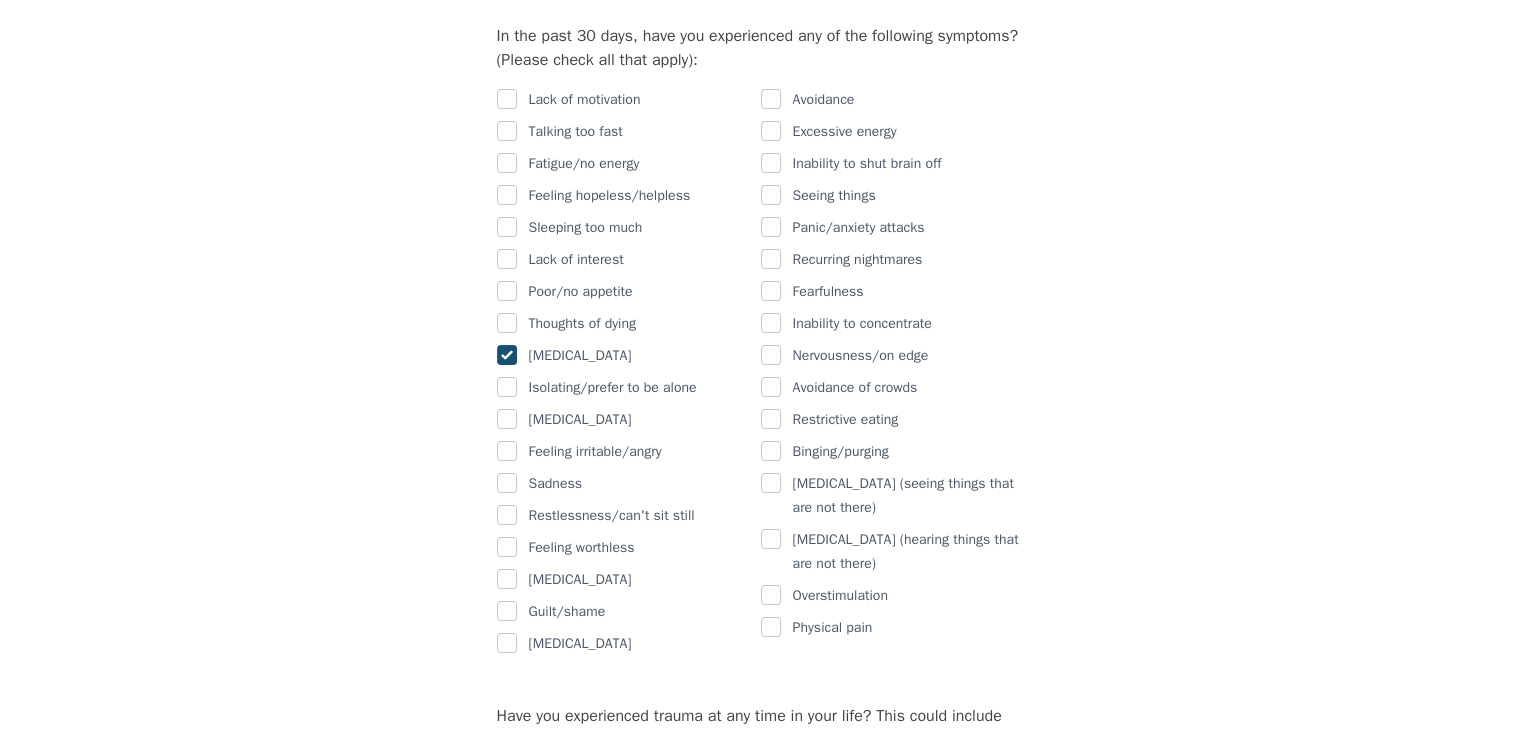 checkbox on "true" 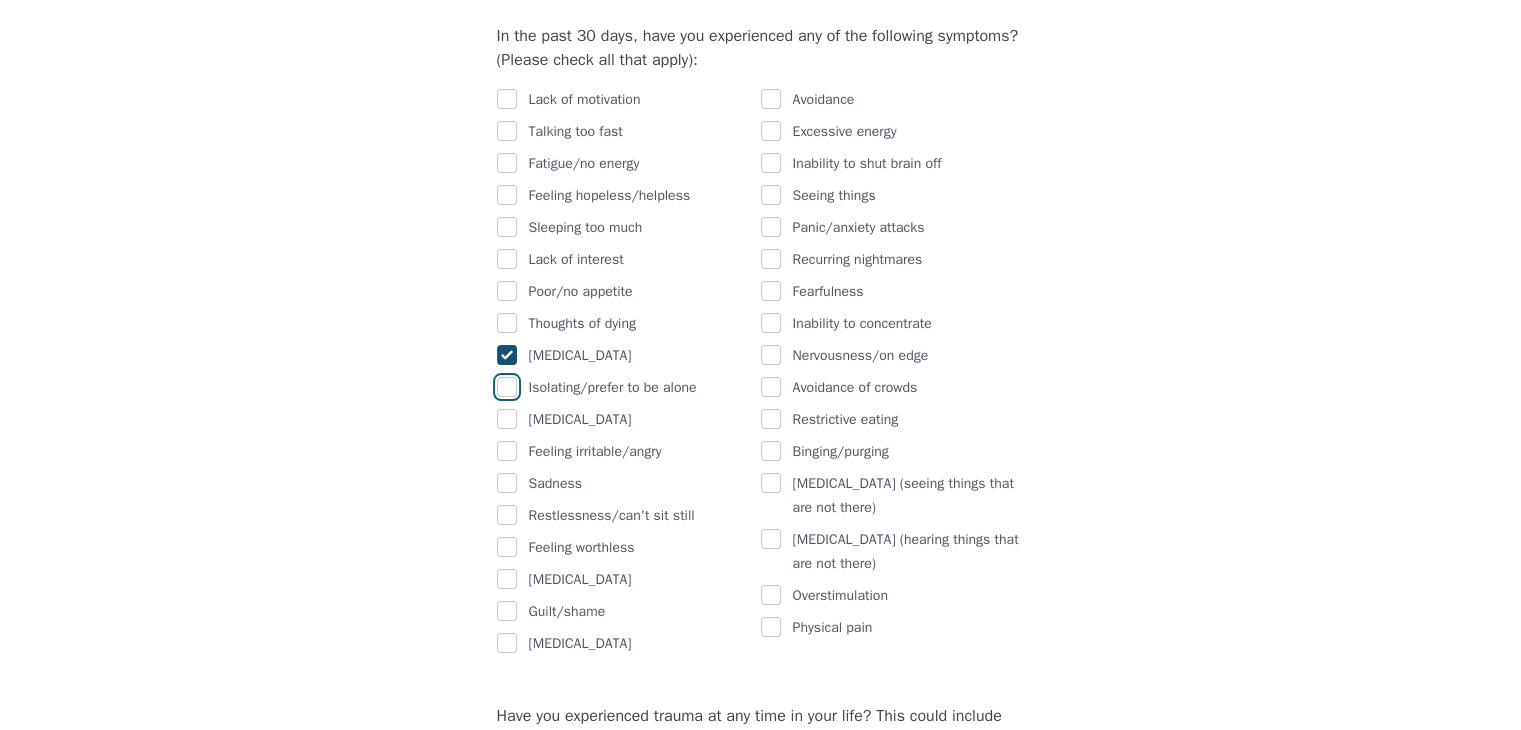 click at bounding box center [507, 387] 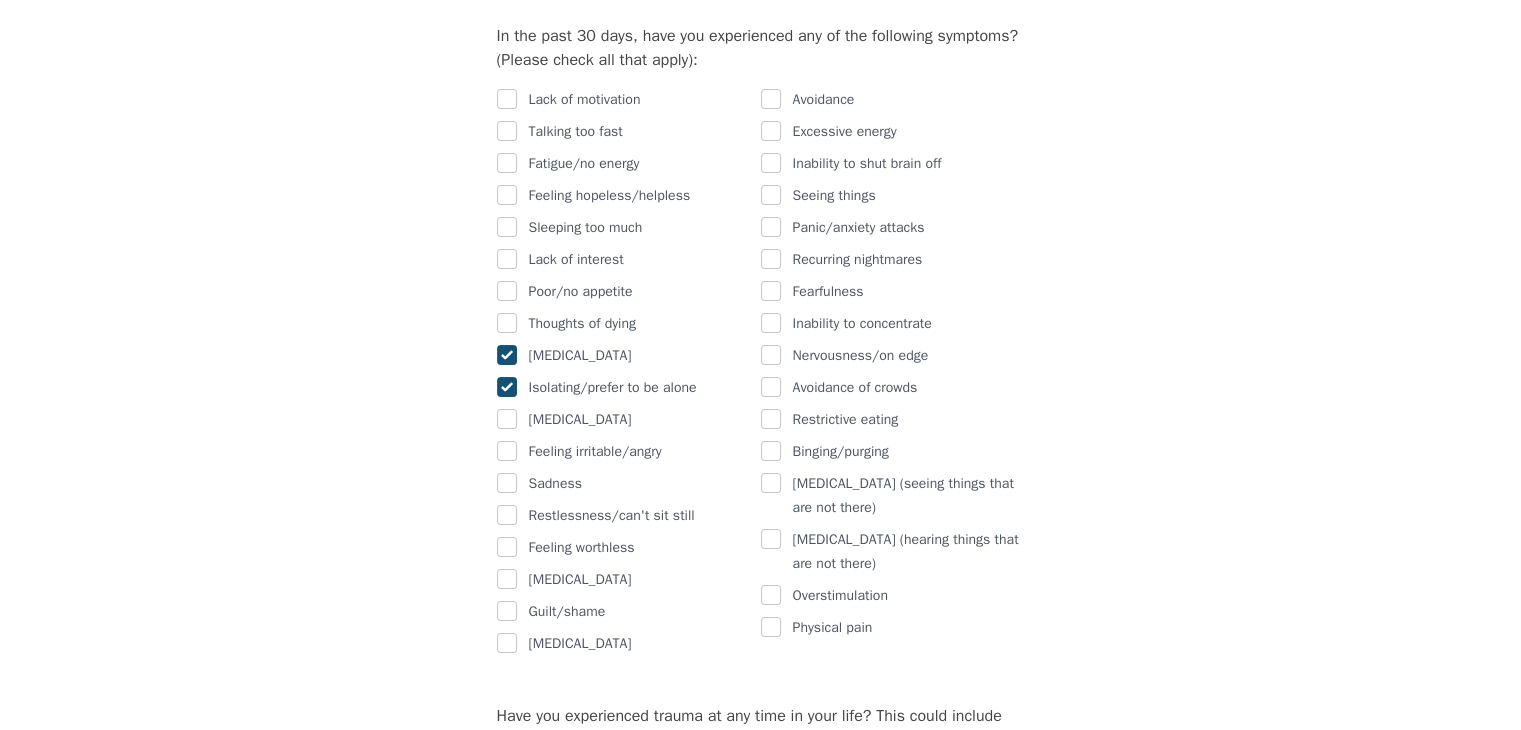 checkbox on "true" 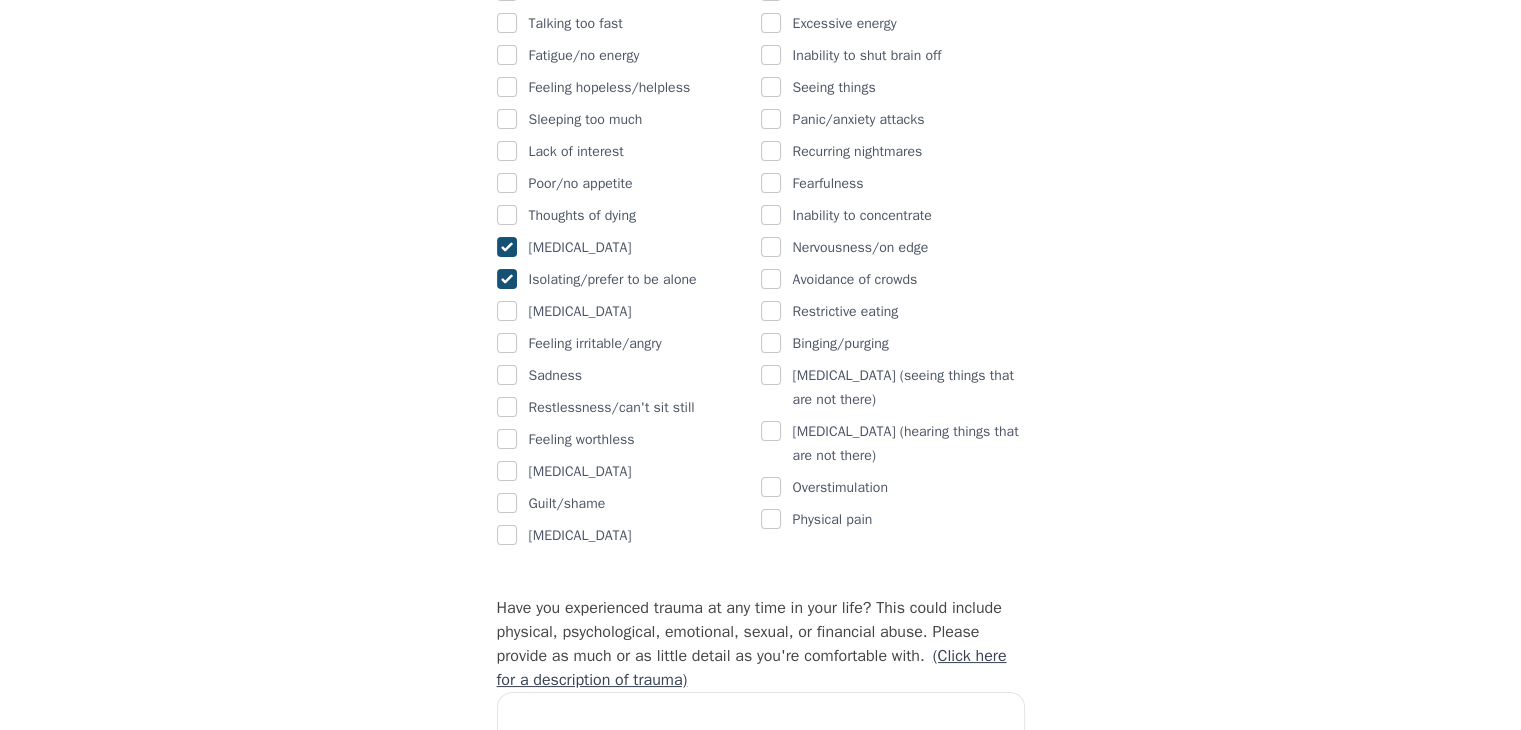 scroll, scrollTop: 1340, scrollLeft: 0, axis: vertical 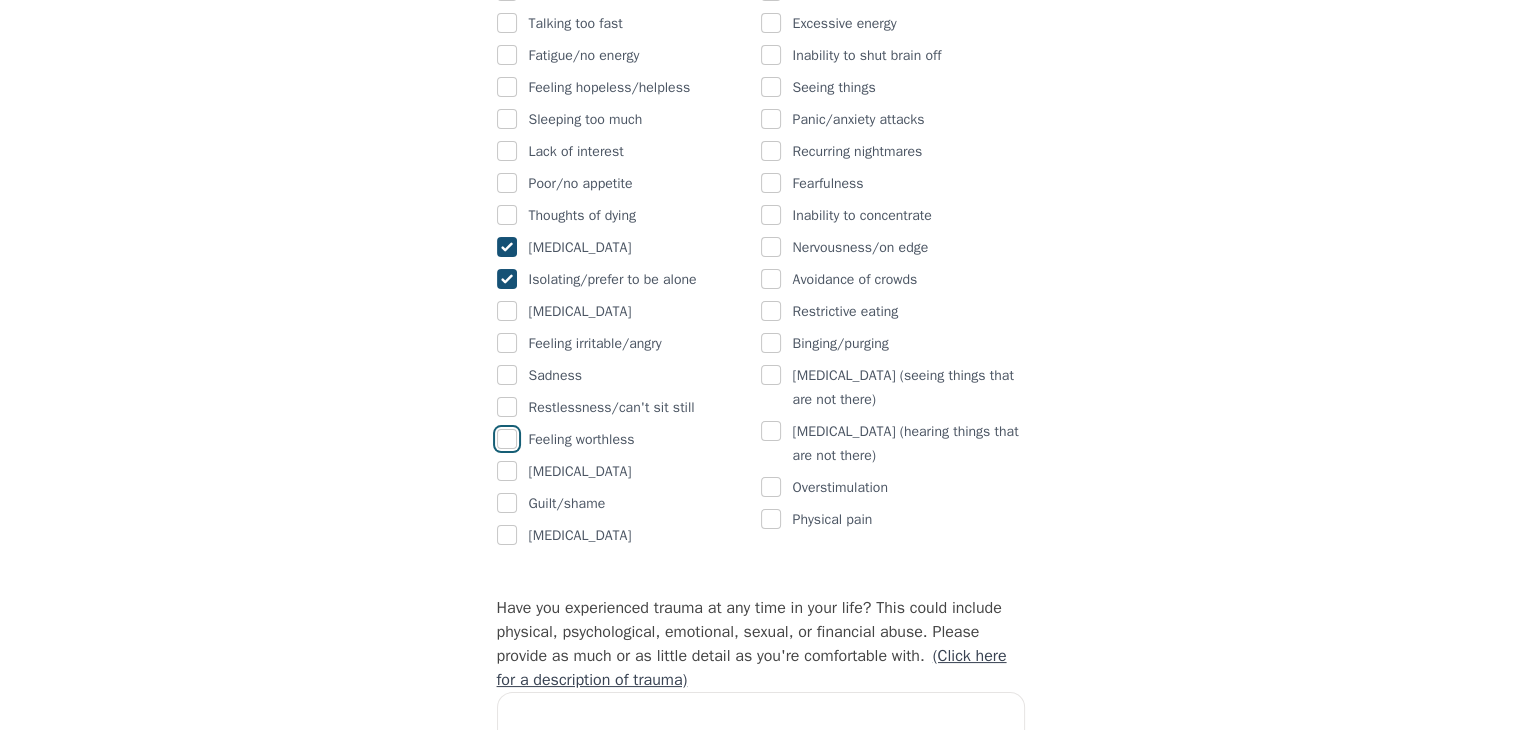 click at bounding box center (507, 439) 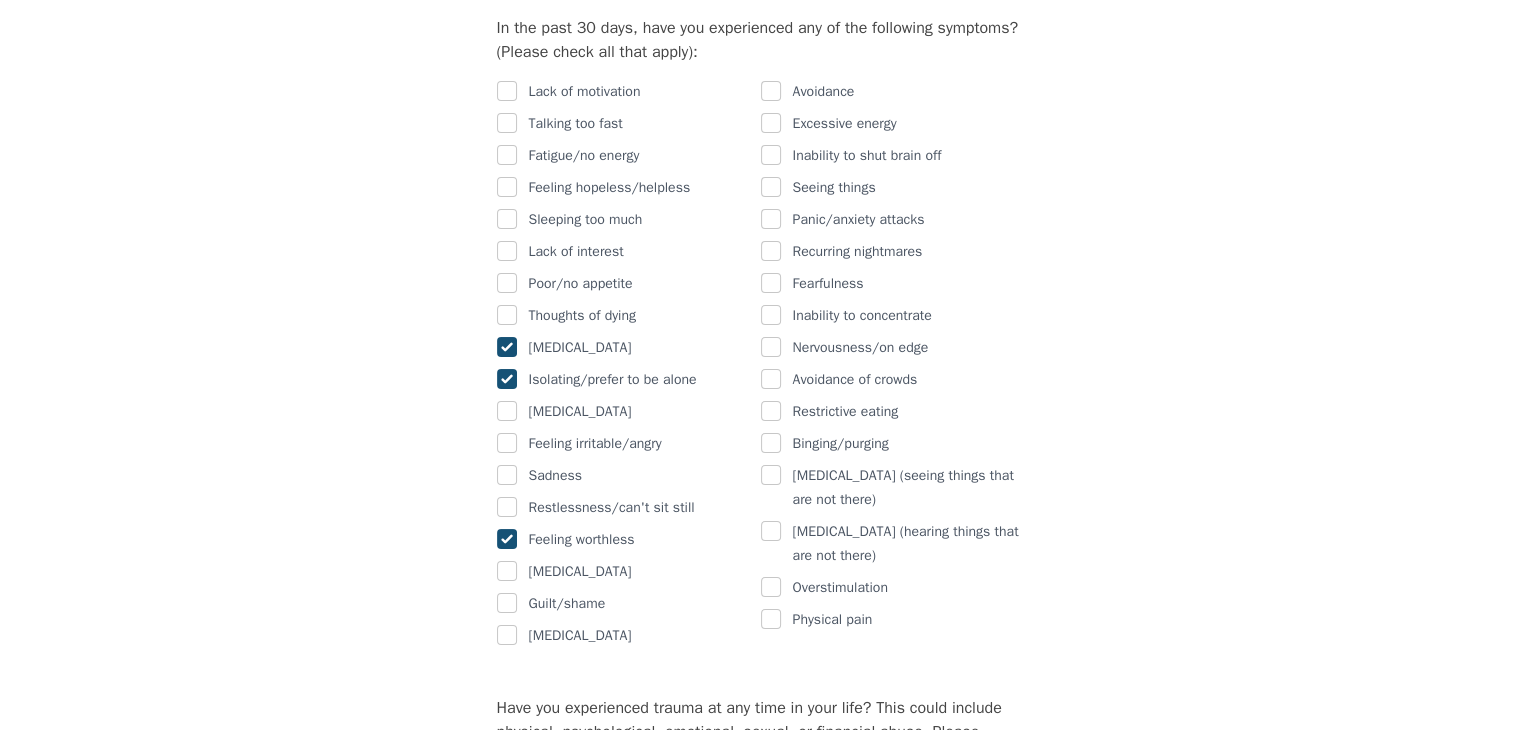 scroll, scrollTop: 1240, scrollLeft: 0, axis: vertical 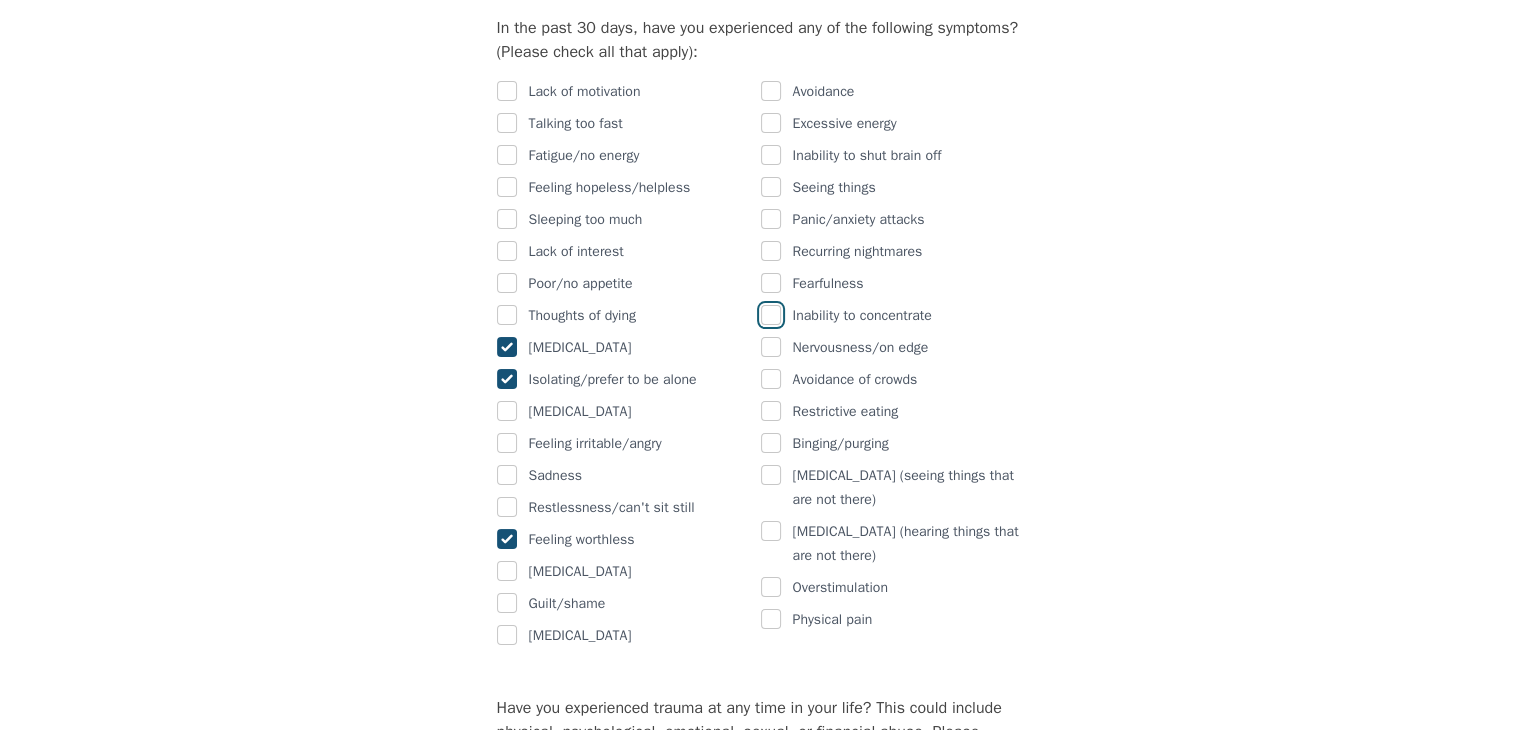 click at bounding box center [771, 315] 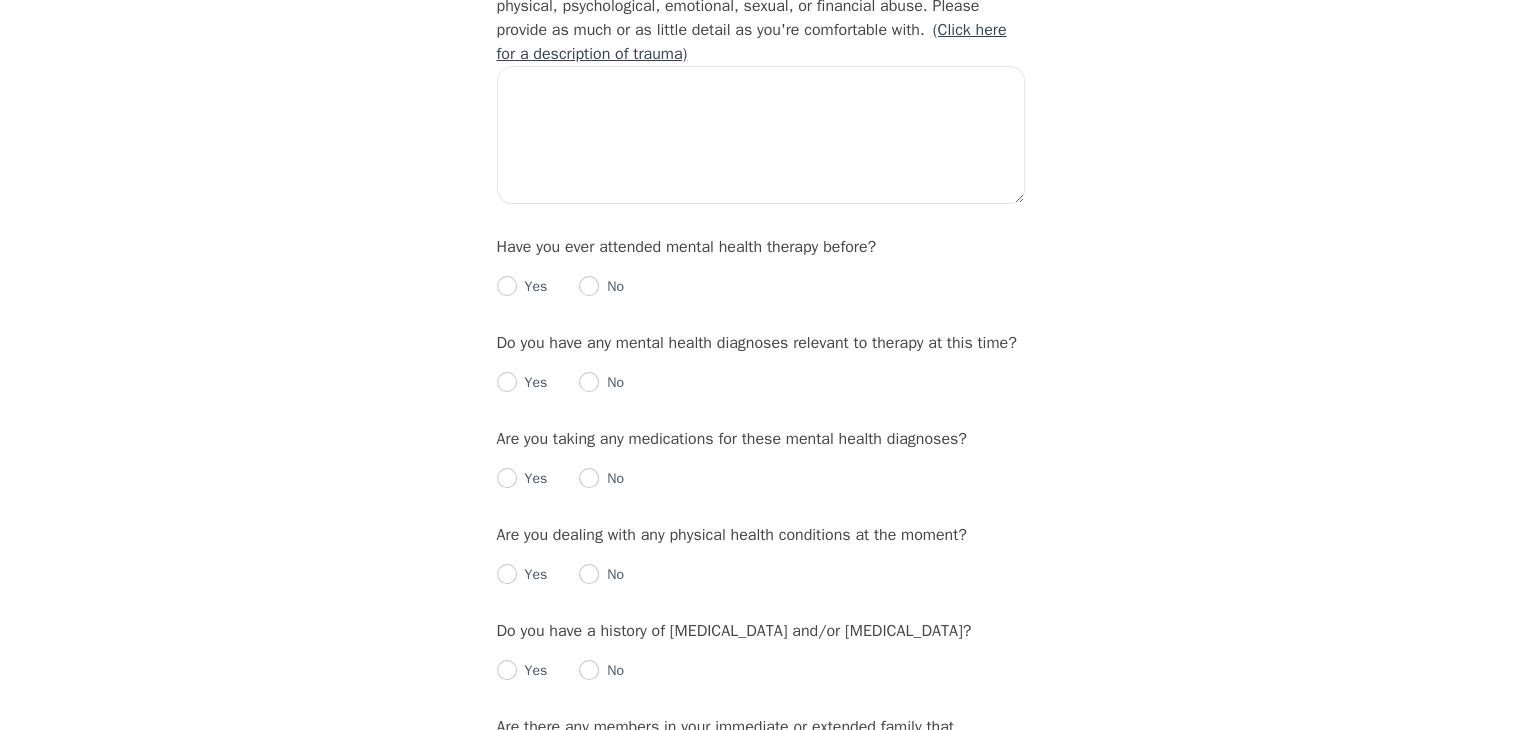 scroll, scrollTop: 1975, scrollLeft: 0, axis: vertical 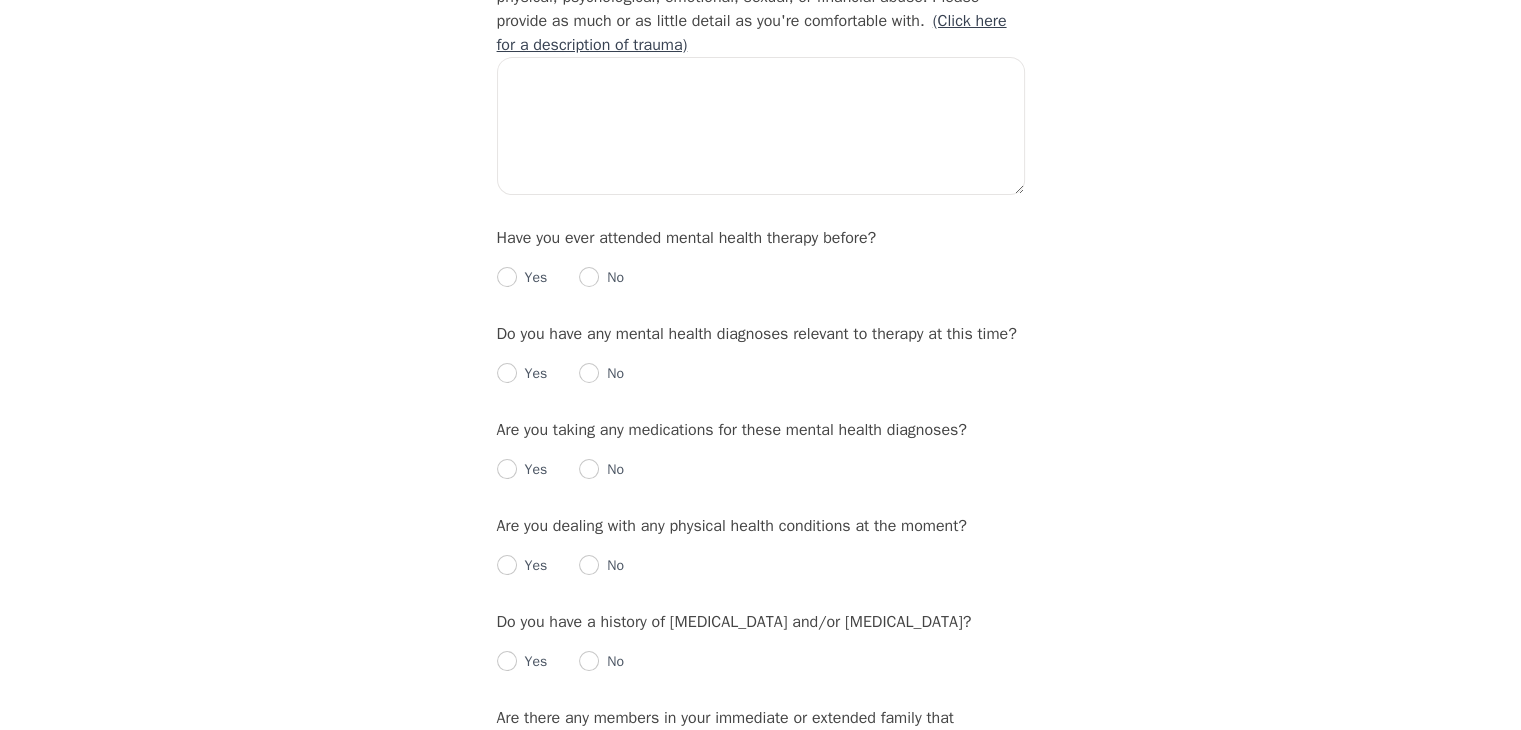 click on "No" at bounding box center (611, 278) 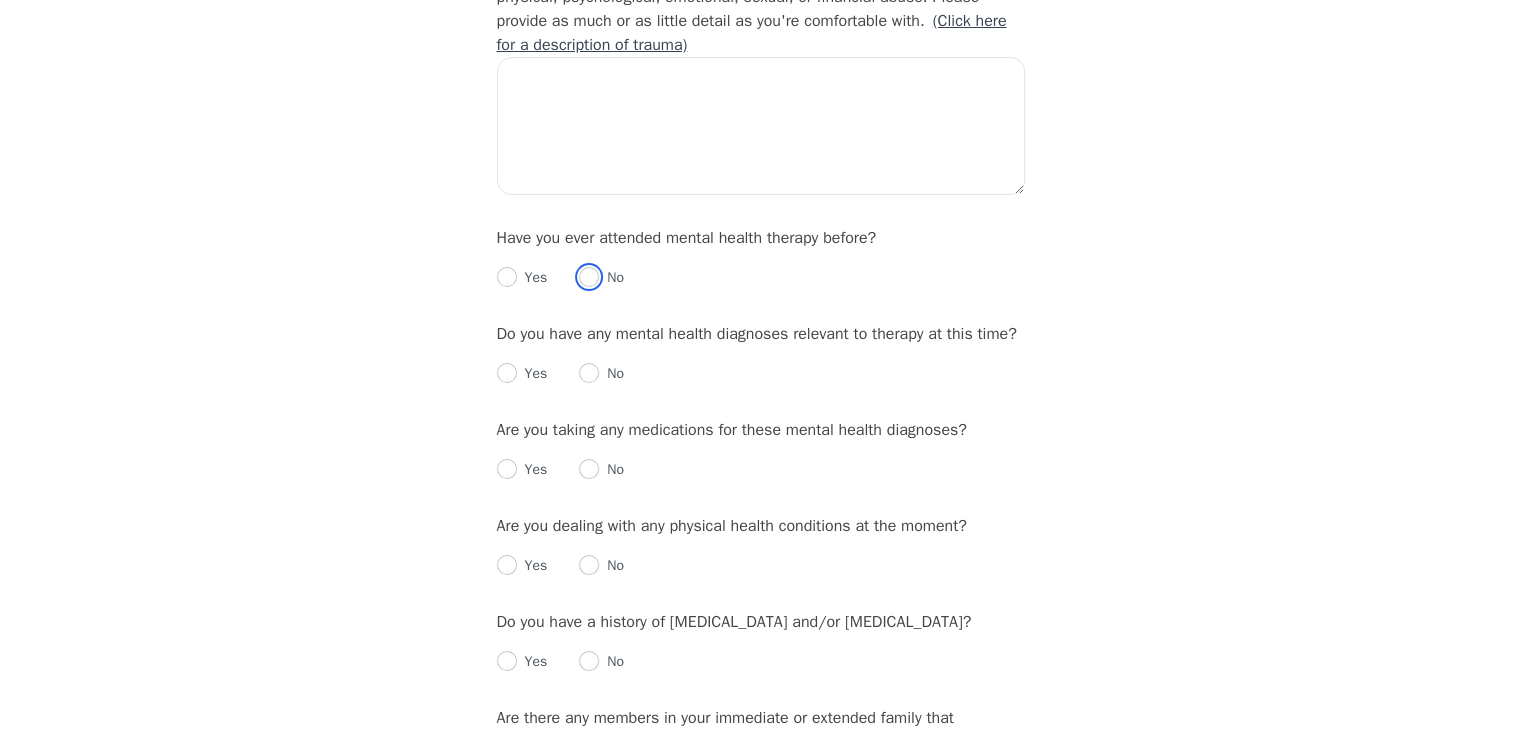 click at bounding box center (589, 277) 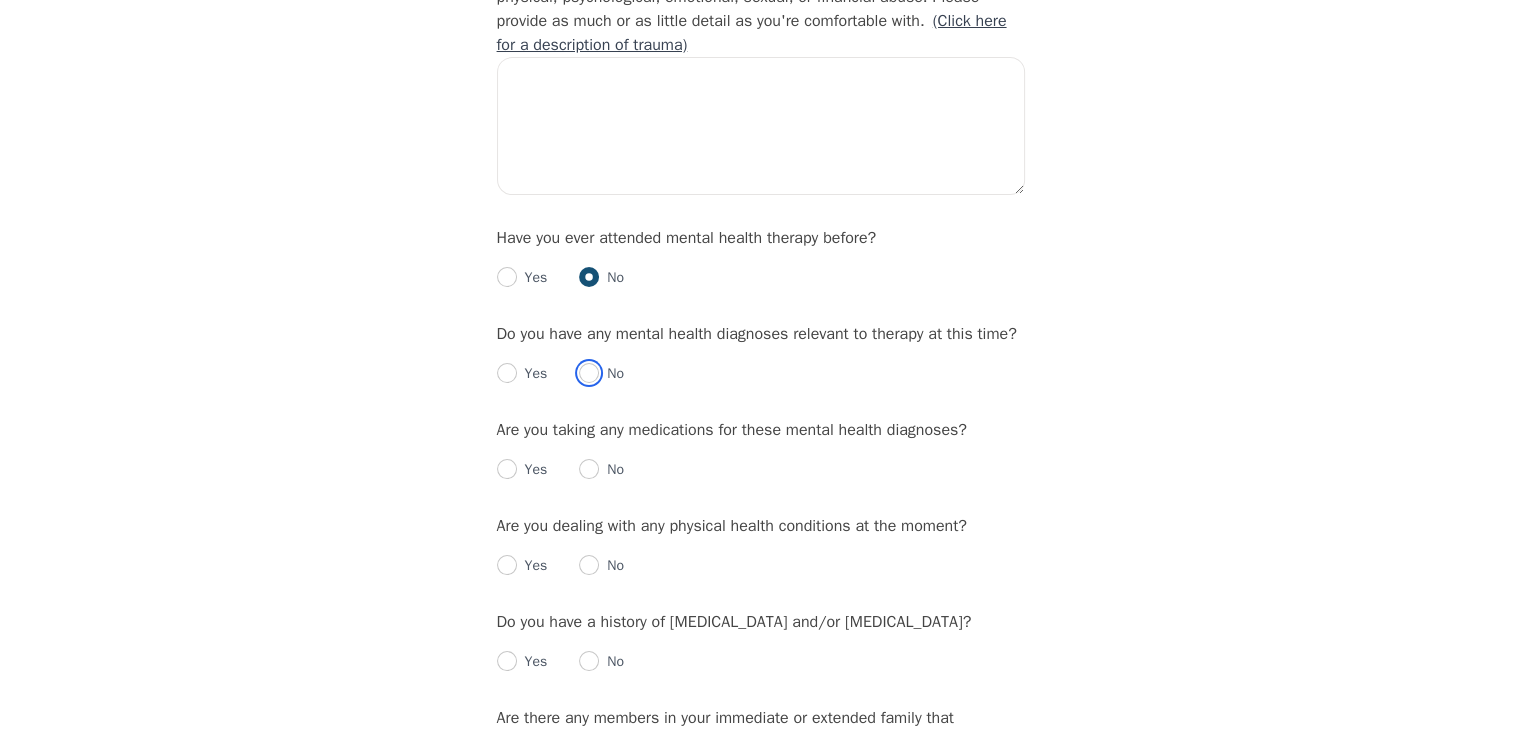 click at bounding box center [589, 373] 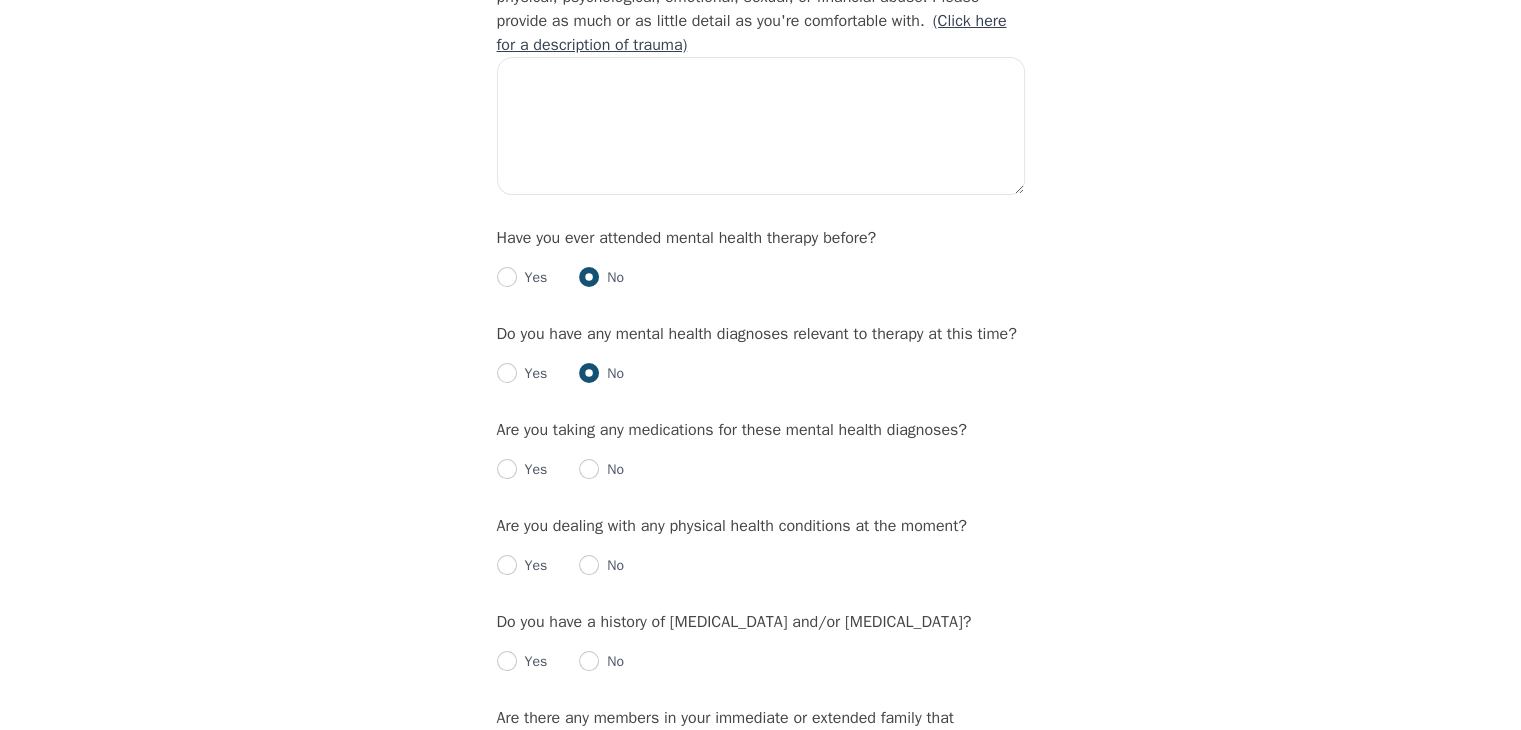 radio on "true" 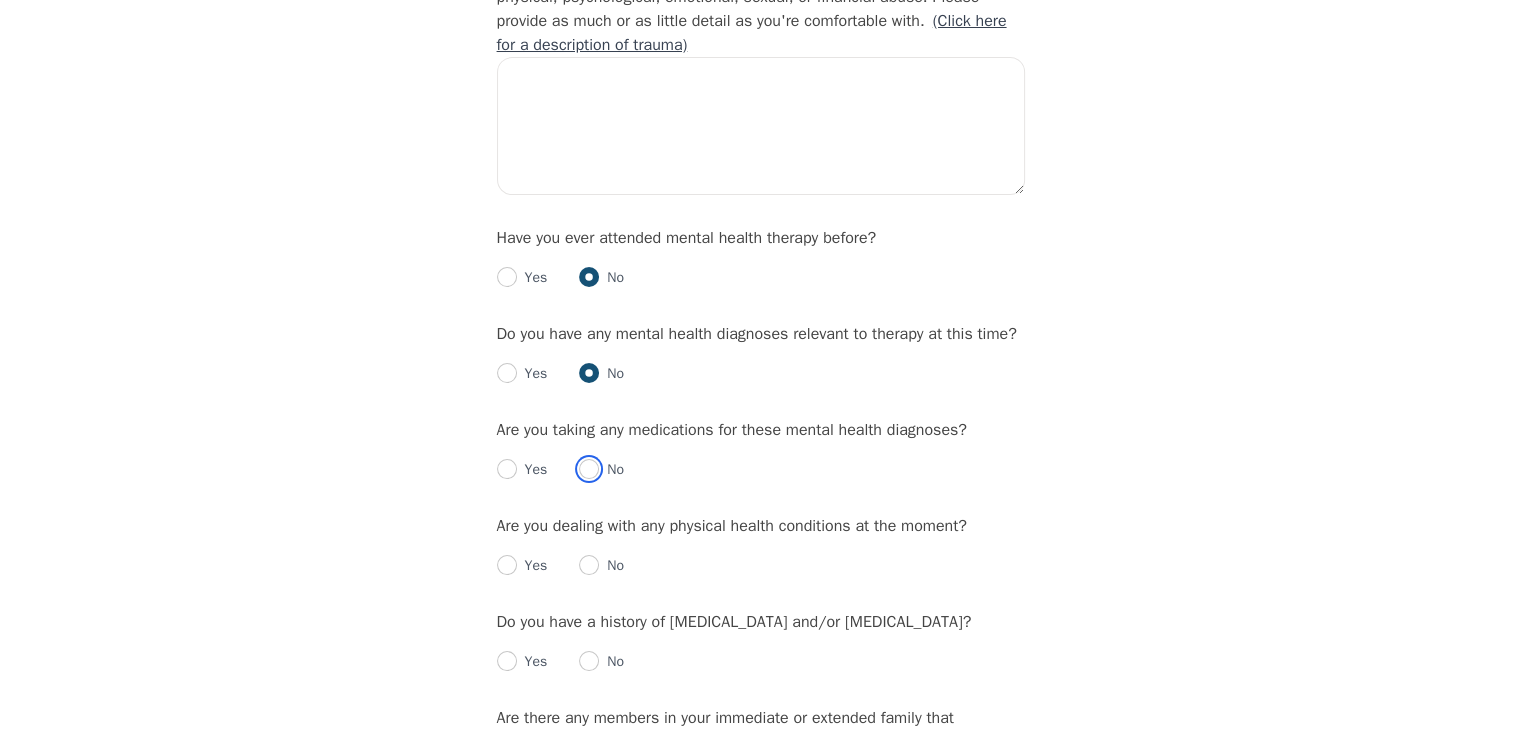 click at bounding box center (589, 469) 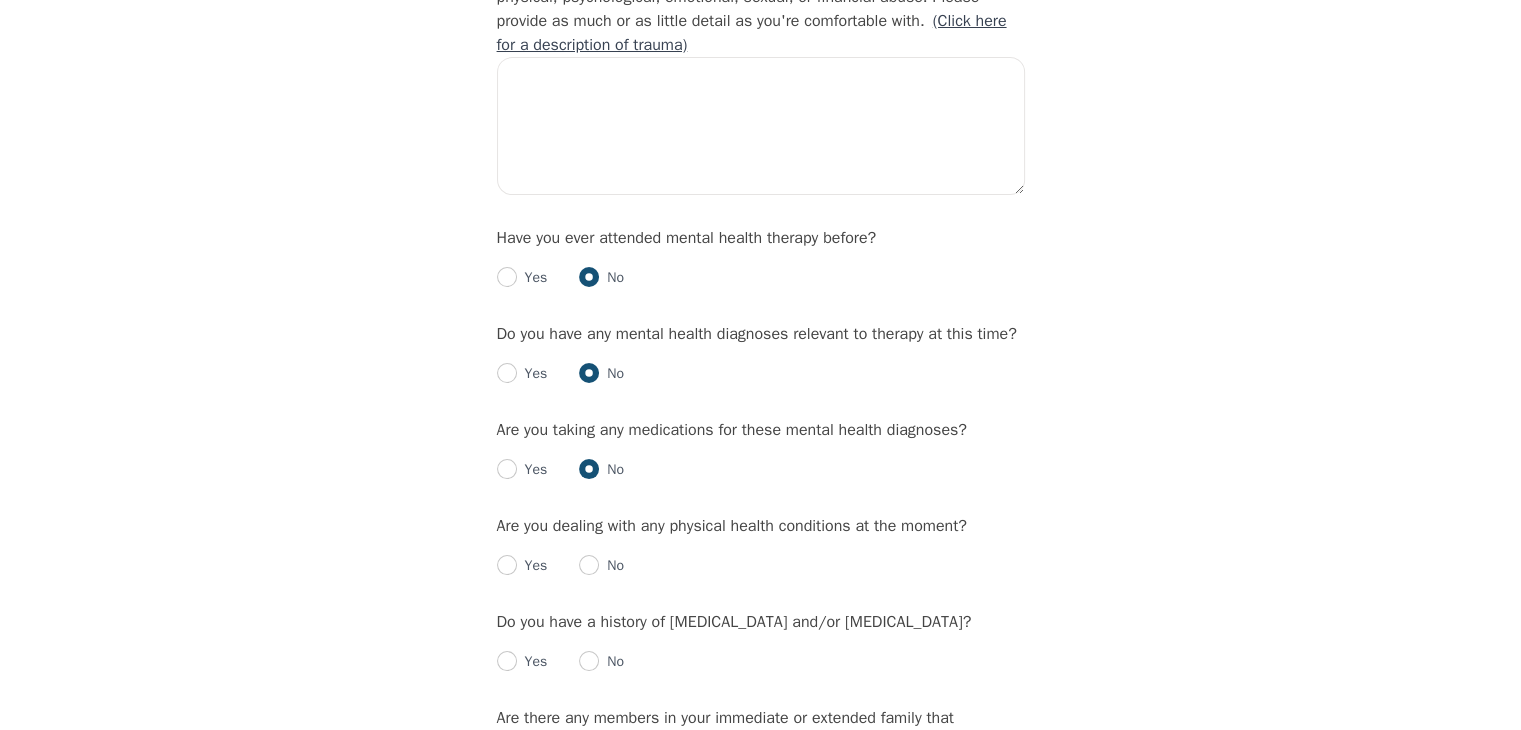 click on "No" at bounding box center [611, 566] 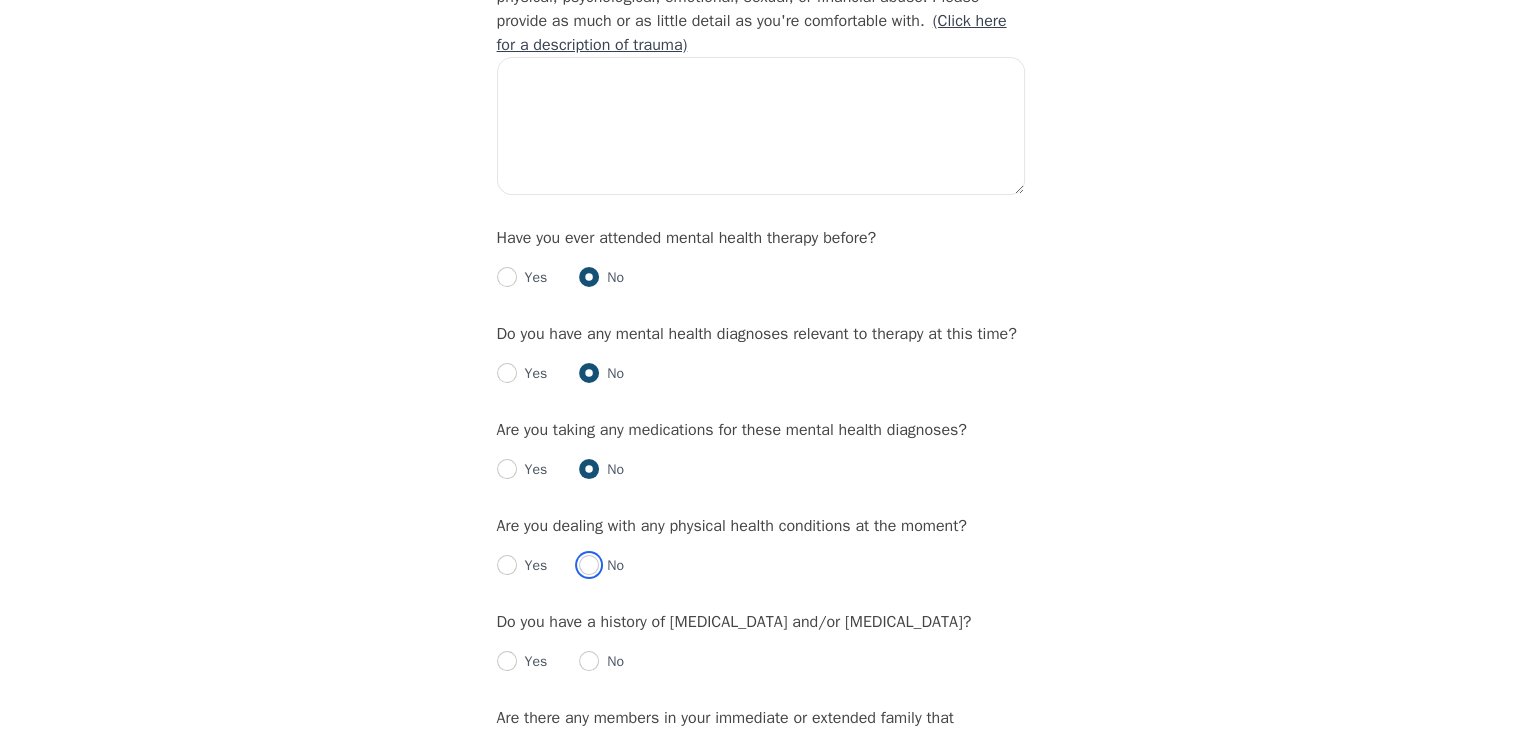 click at bounding box center (589, 565) 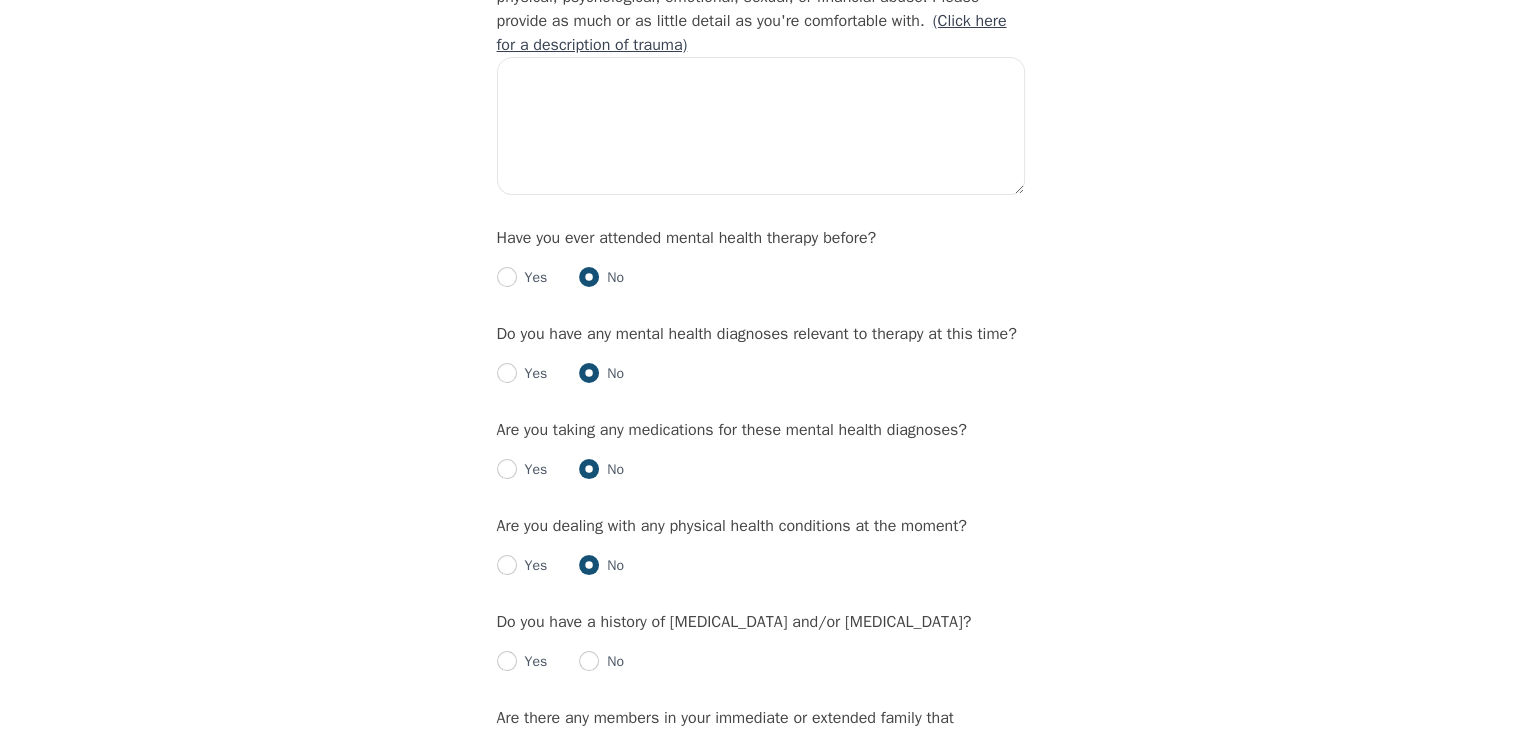 radio on "true" 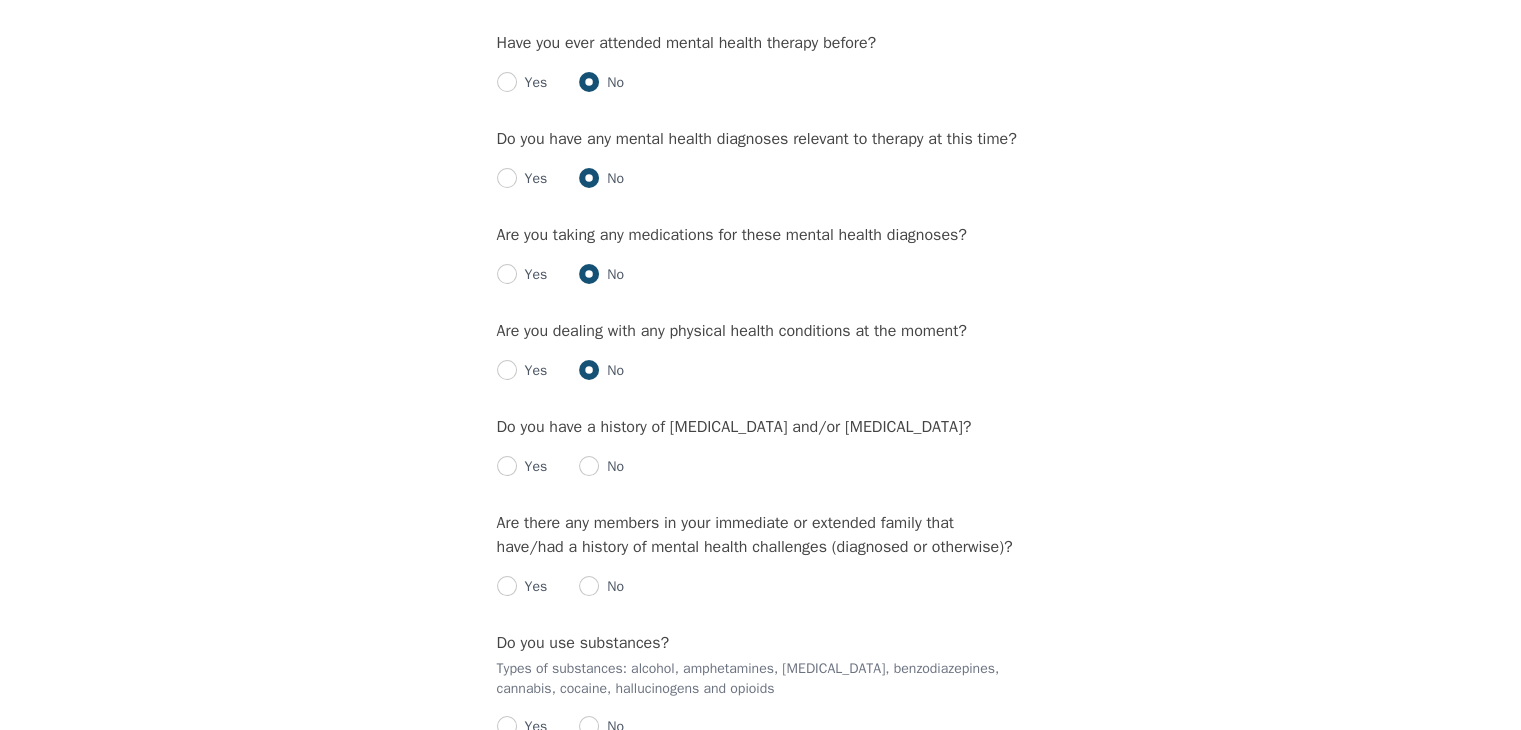 scroll, scrollTop: 2171, scrollLeft: 0, axis: vertical 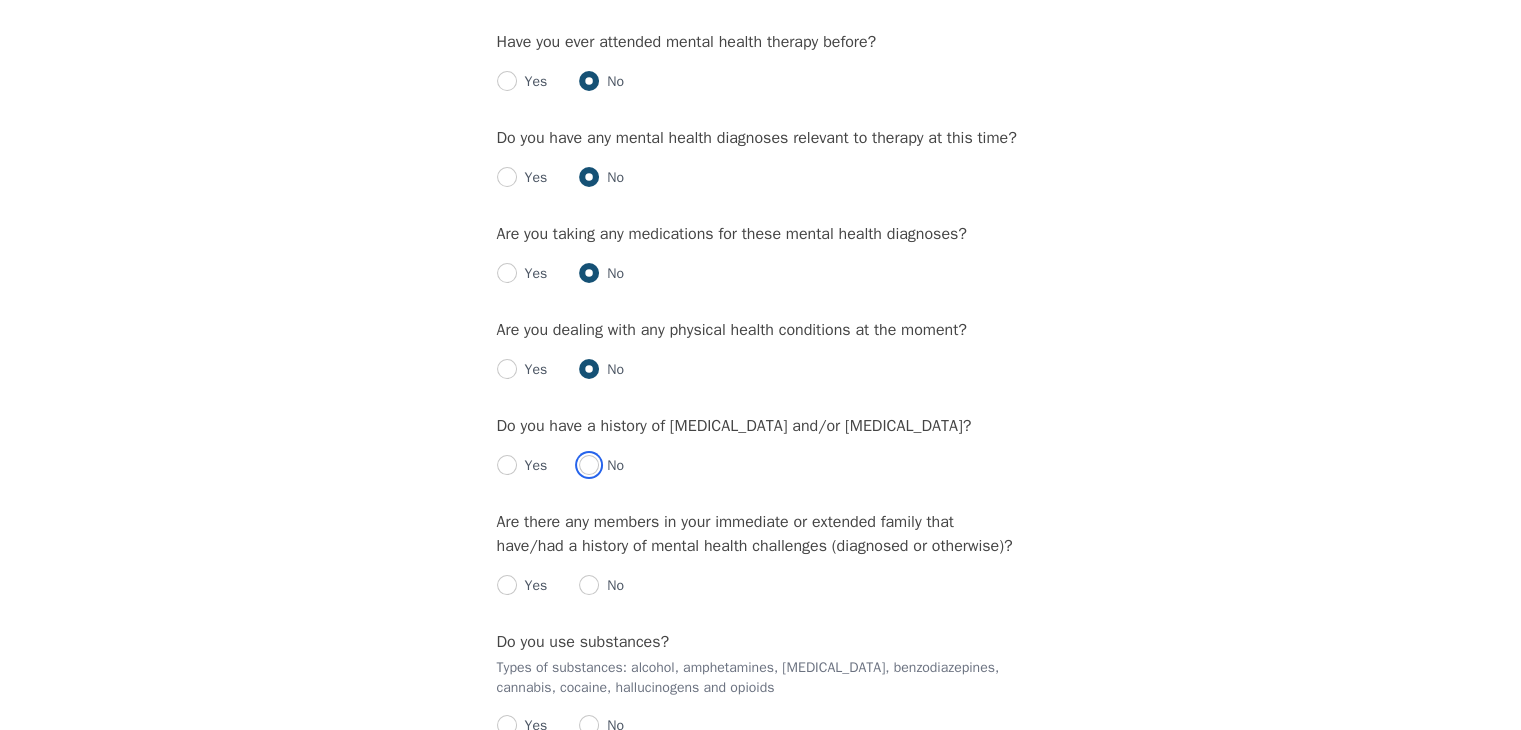 click at bounding box center [589, 465] 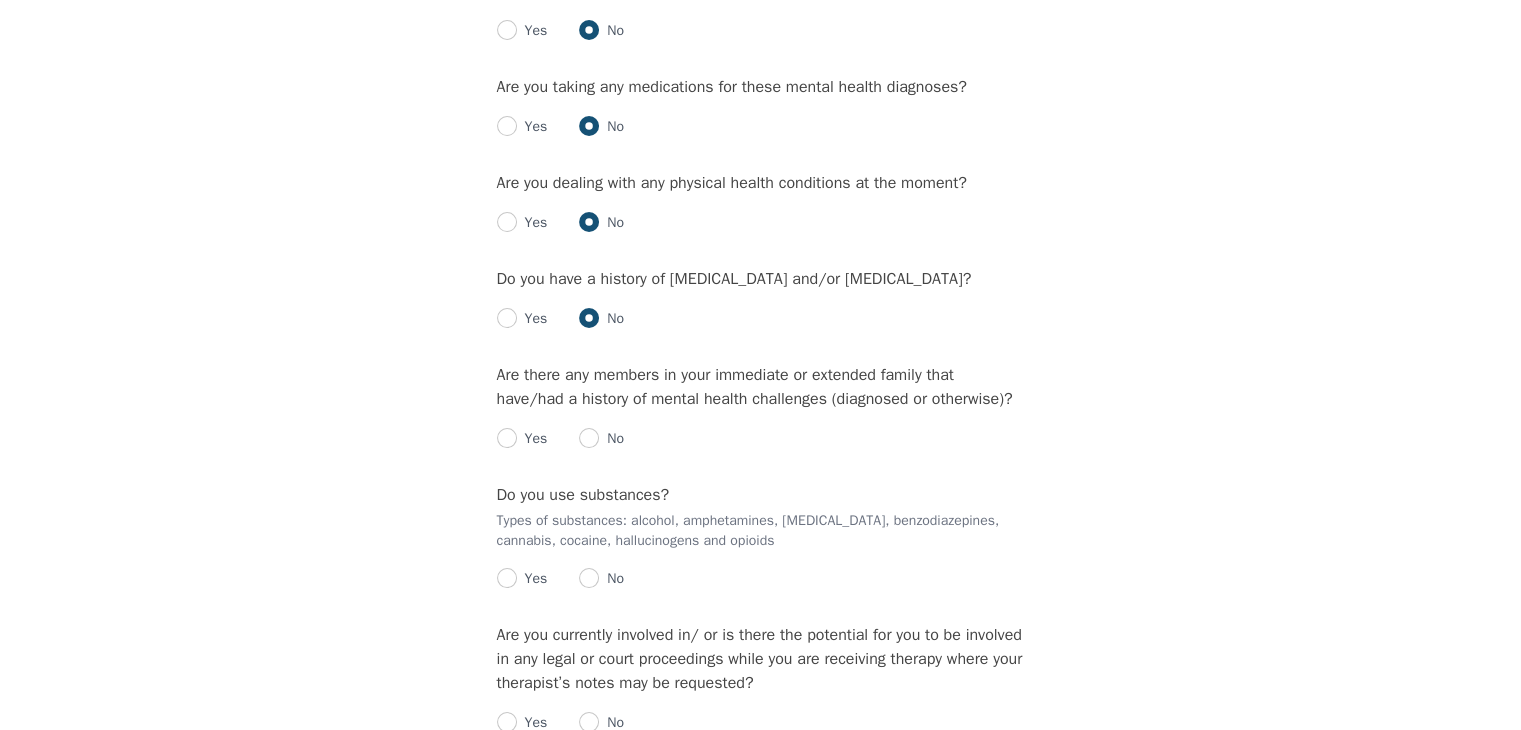 scroll, scrollTop: 2319, scrollLeft: 0, axis: vertical 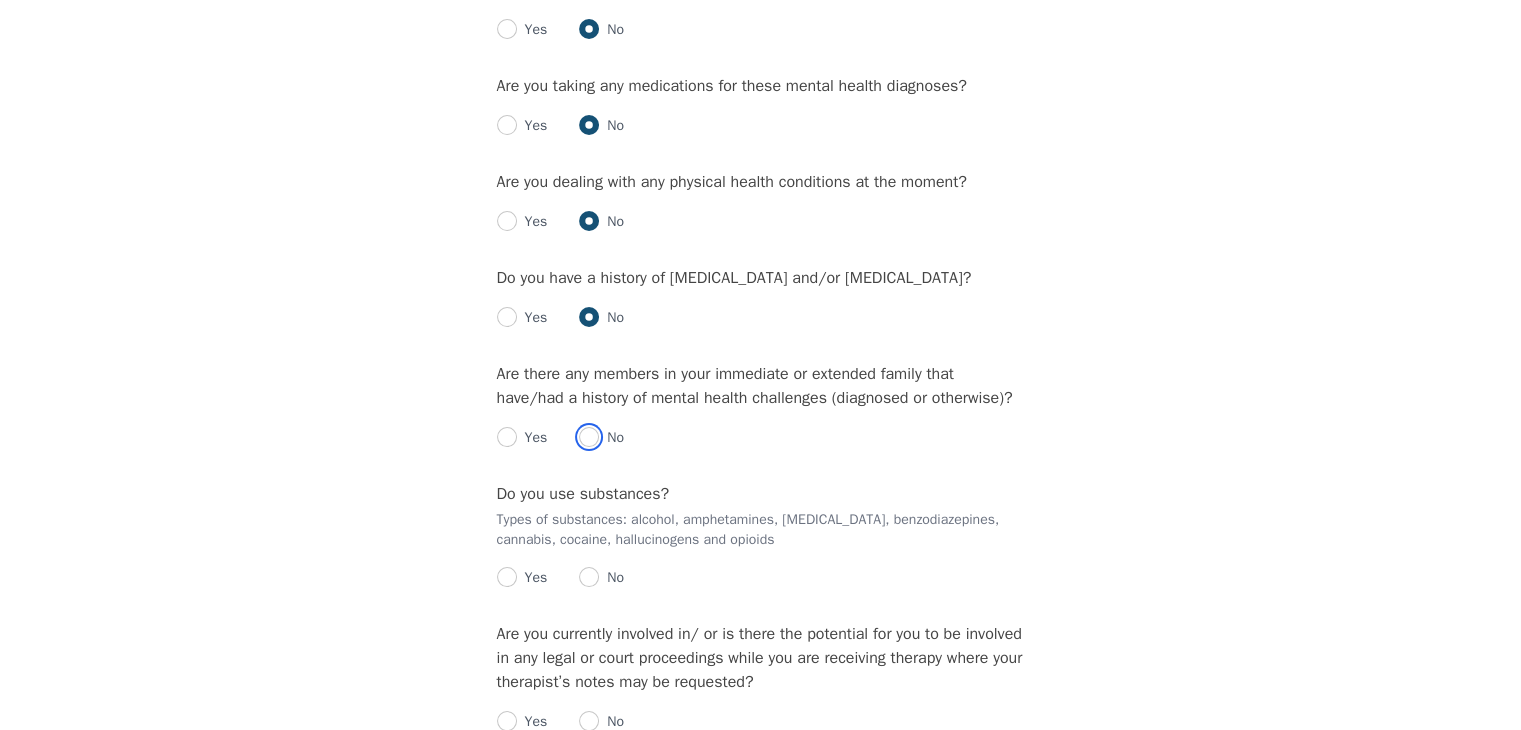 click at bounding box center [589, 437] 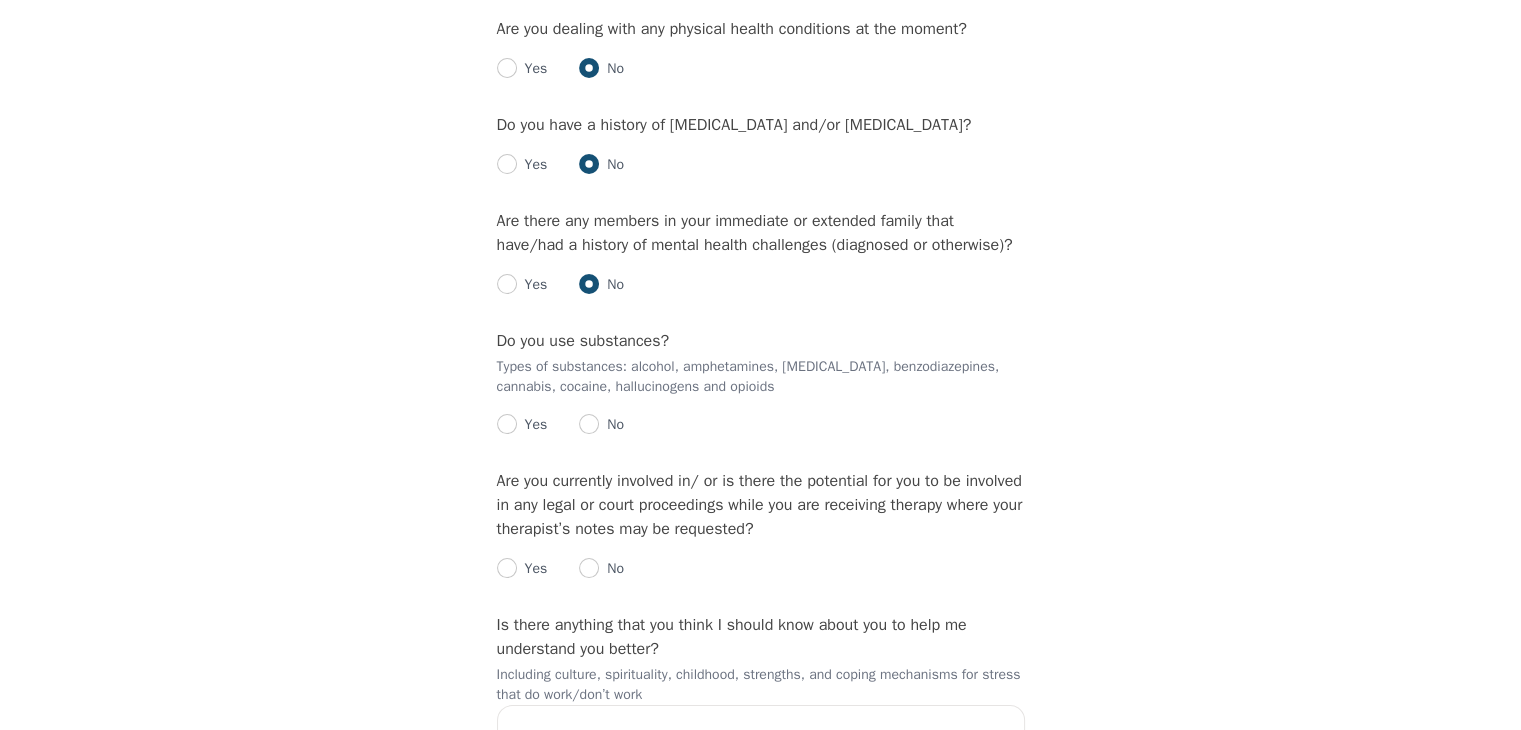 scroll, scrollTop: 2475, scrollLeft: 0, axis: vertical 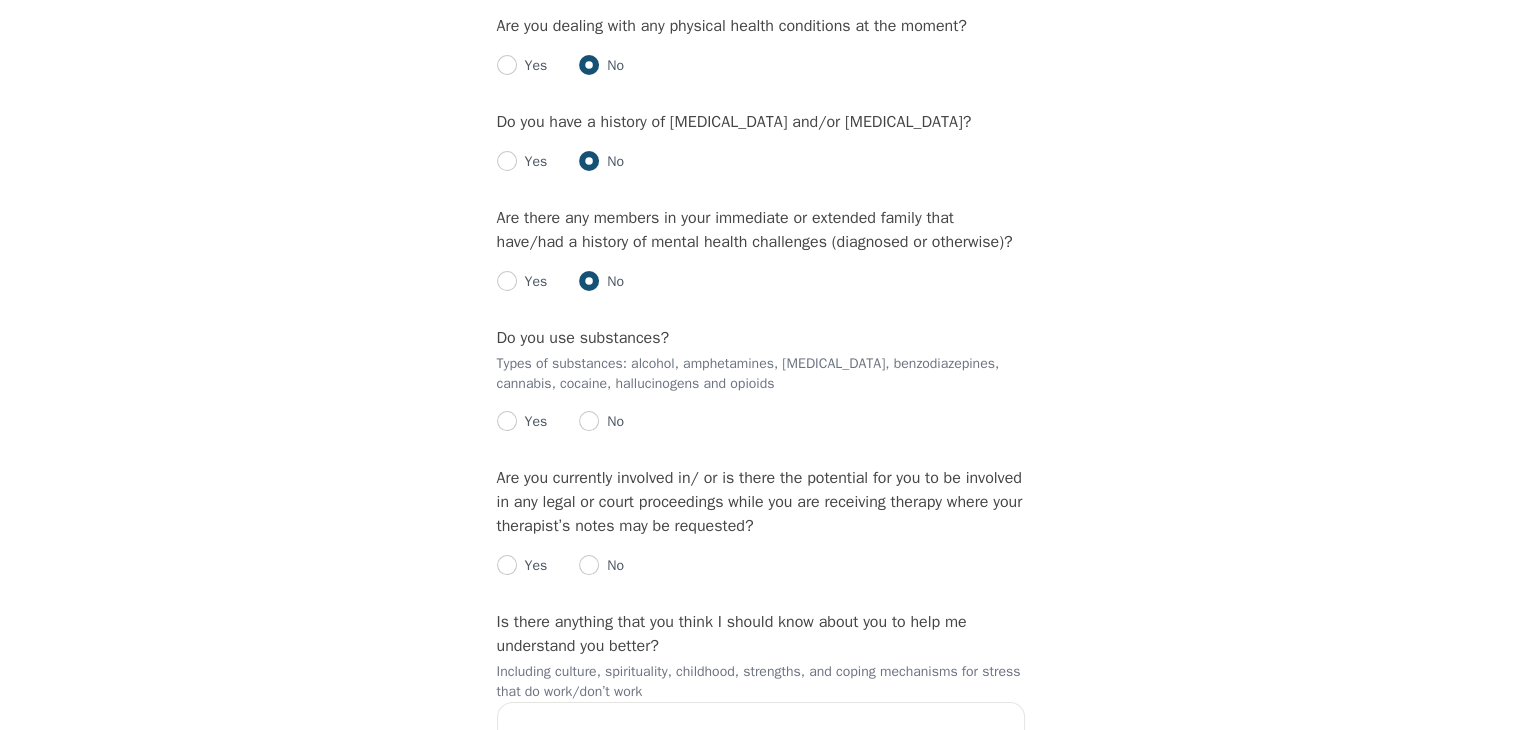 click on "Yes" at bounding box center [532, 422] 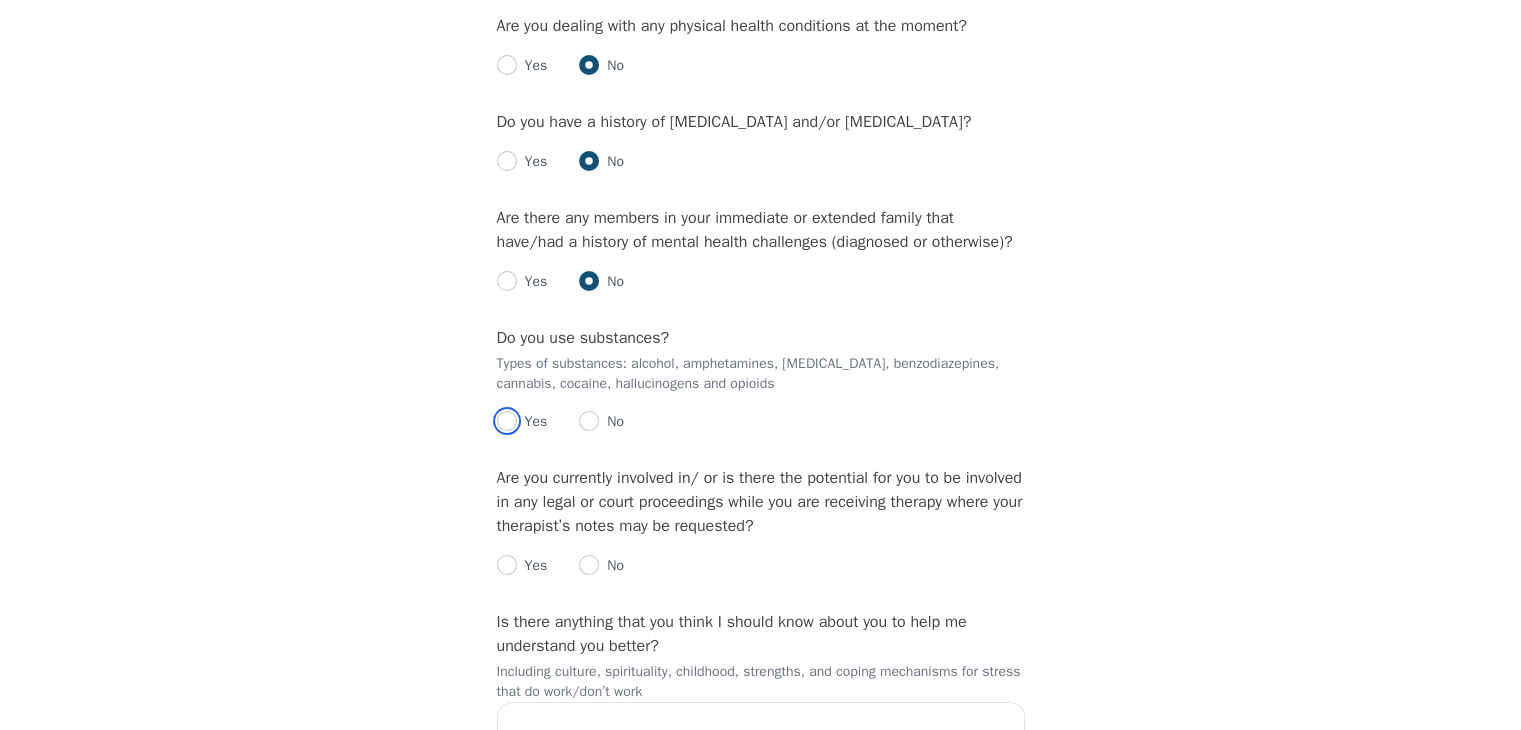 click at bounding box center [507, 421] 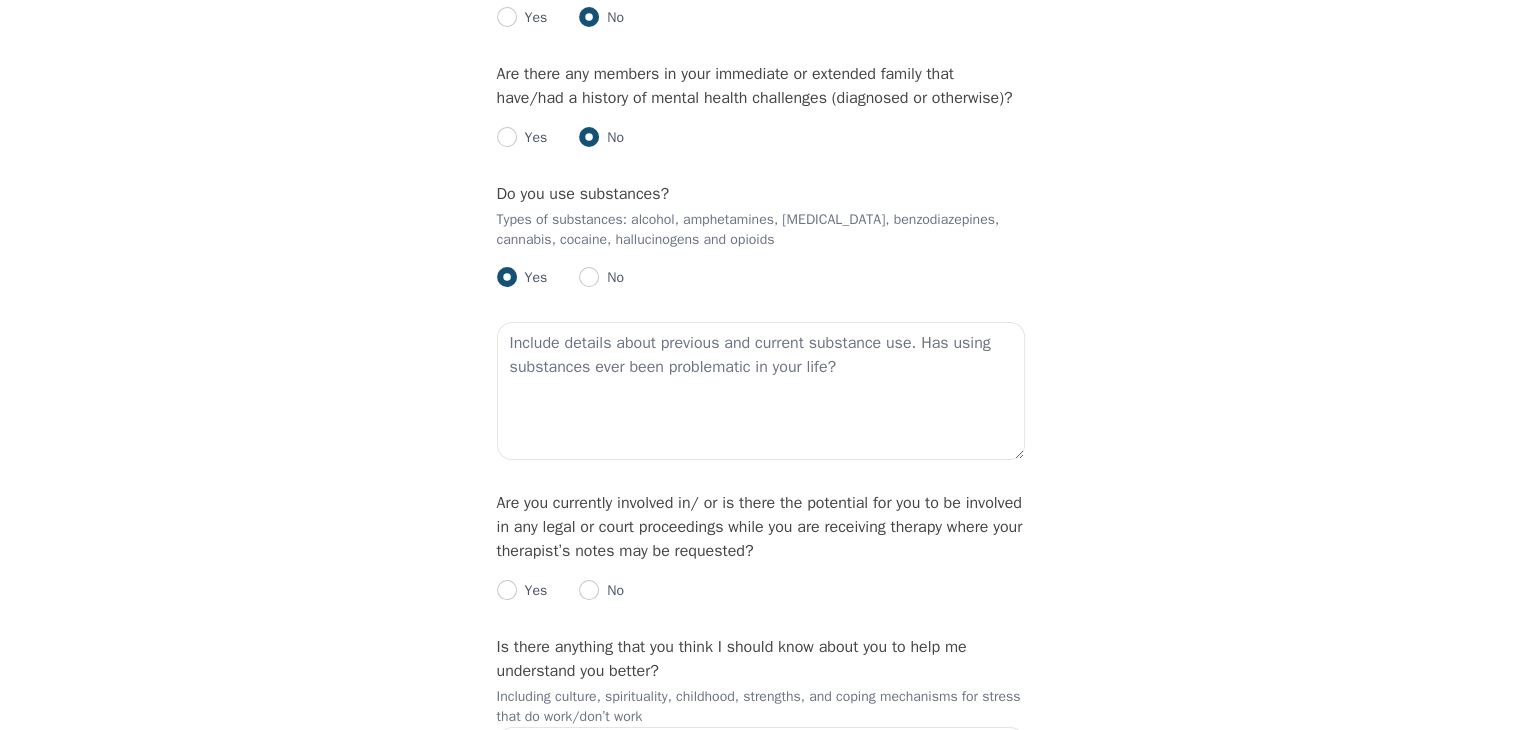 scroll, scrollTop: 2620, scrollLeft: 0, axis: vertical 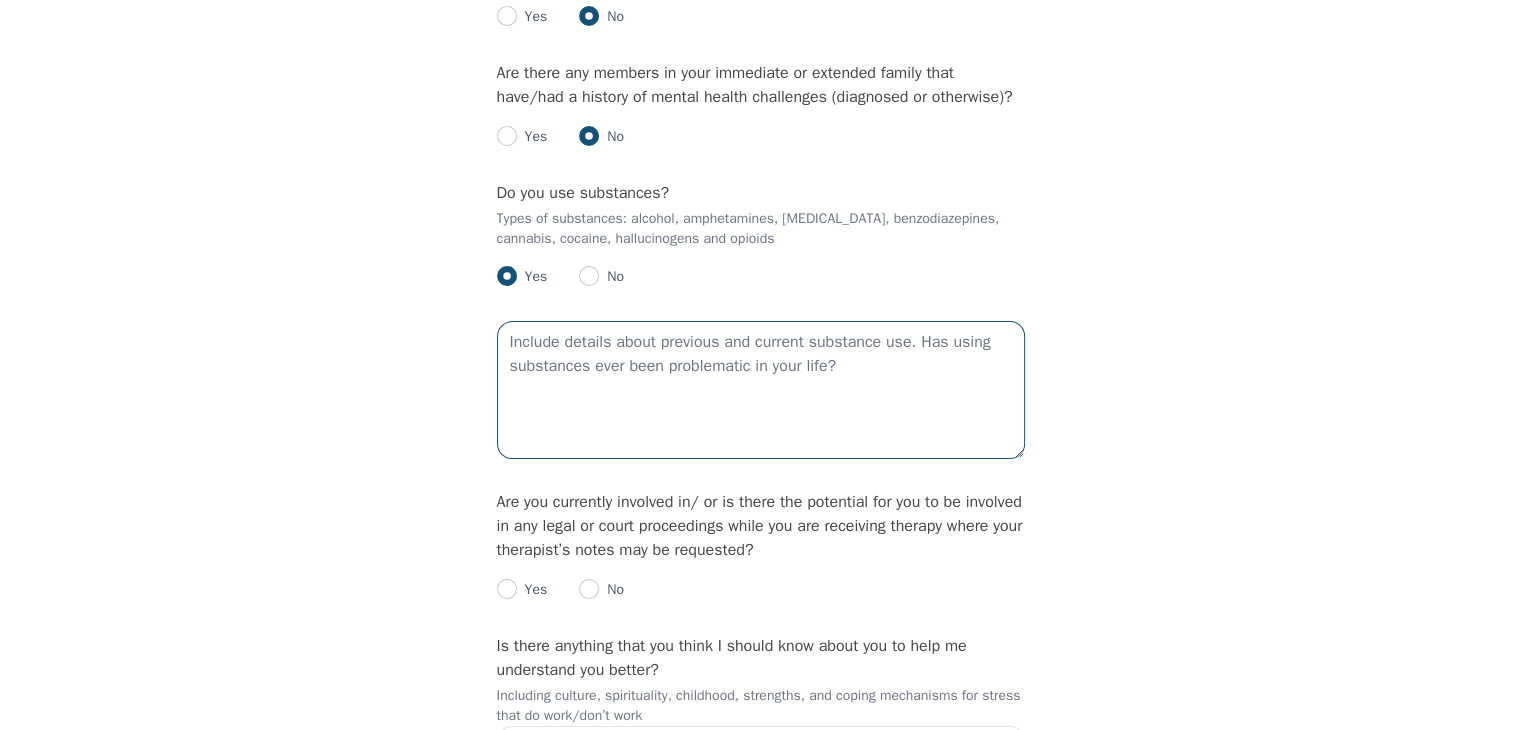 click at bounding box center (761, 390) 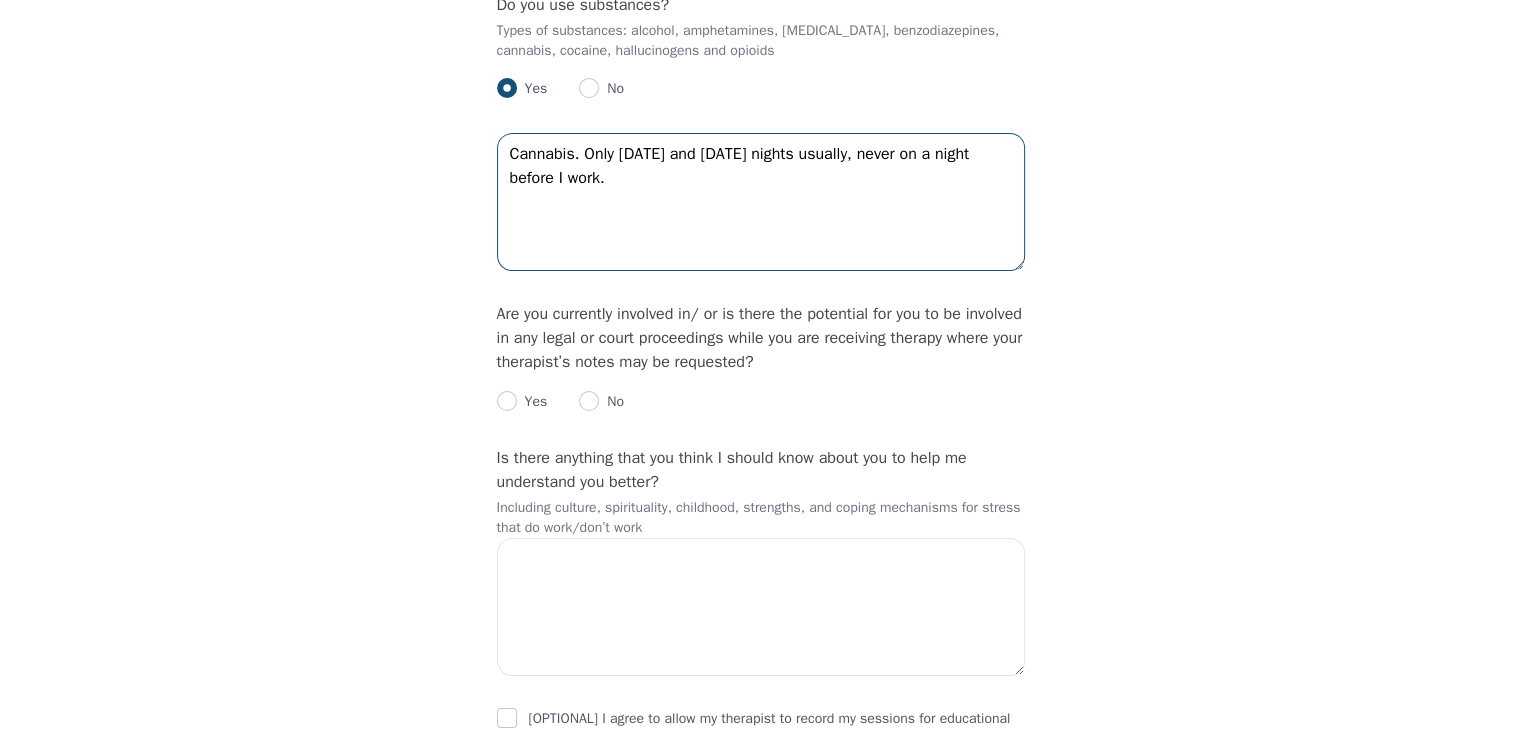 scroll, scrollTop: 2808, scrollLeft: 0, axis: vertical 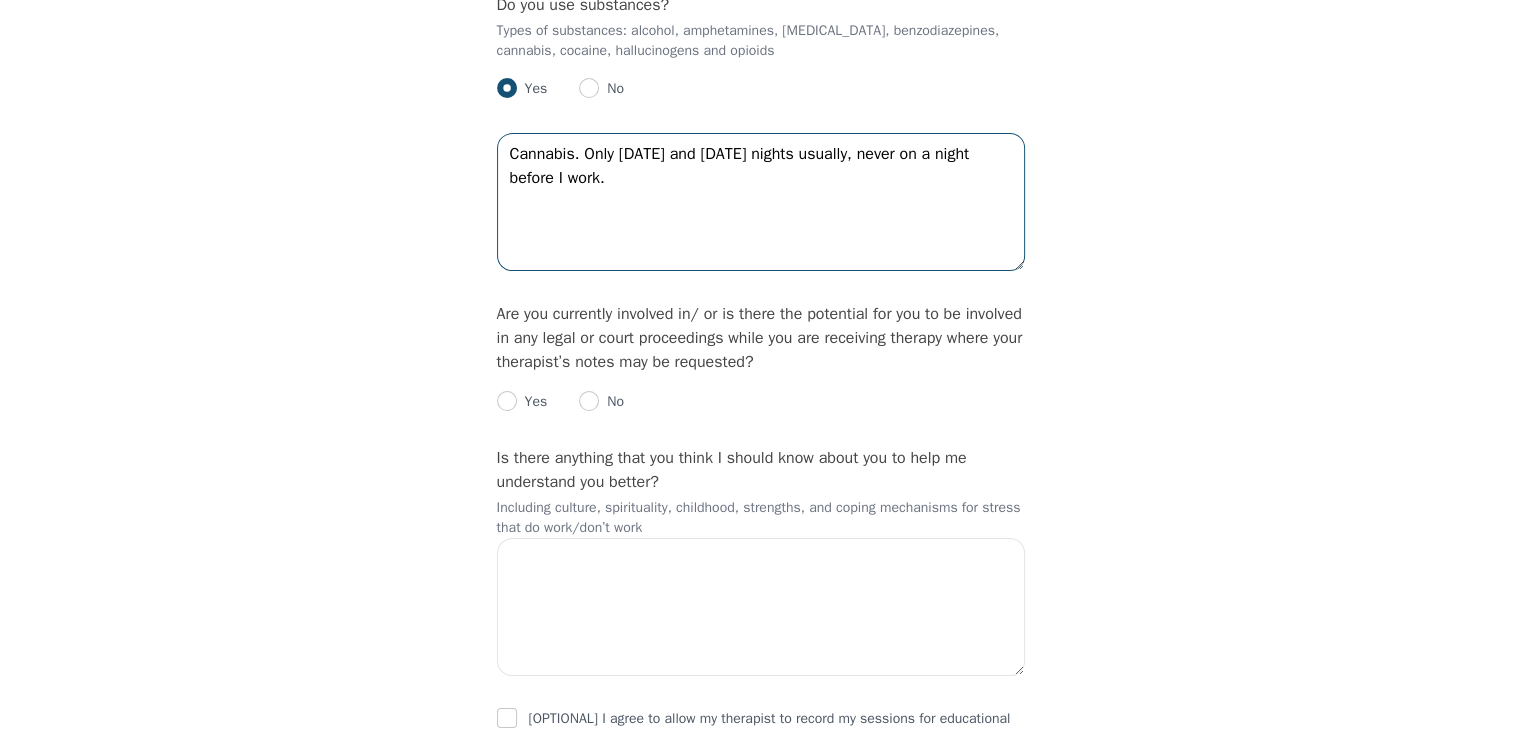 type on "Cannabis. Only Friday and Saturday nights usually, never on a night before I work." 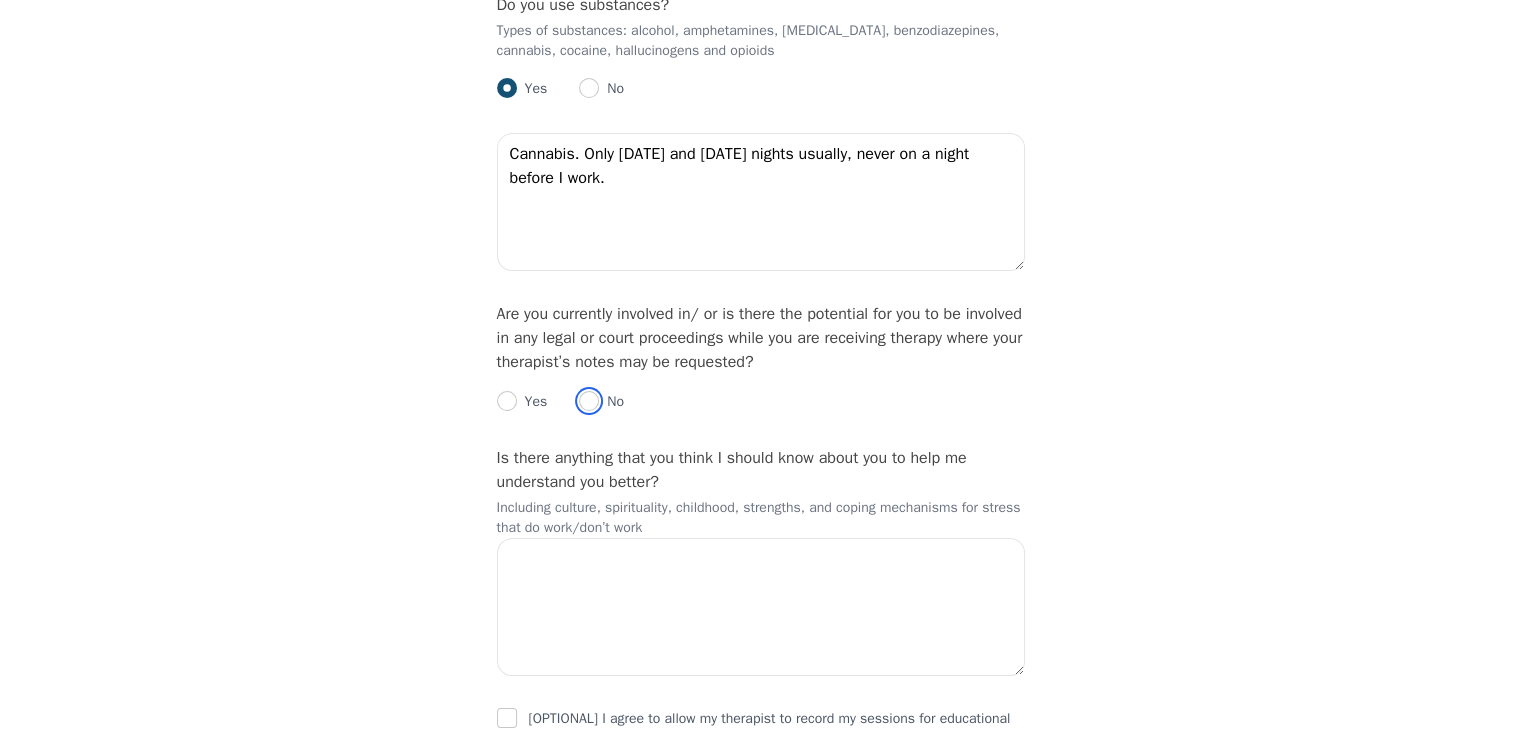 click at bounding box center [589, 401] 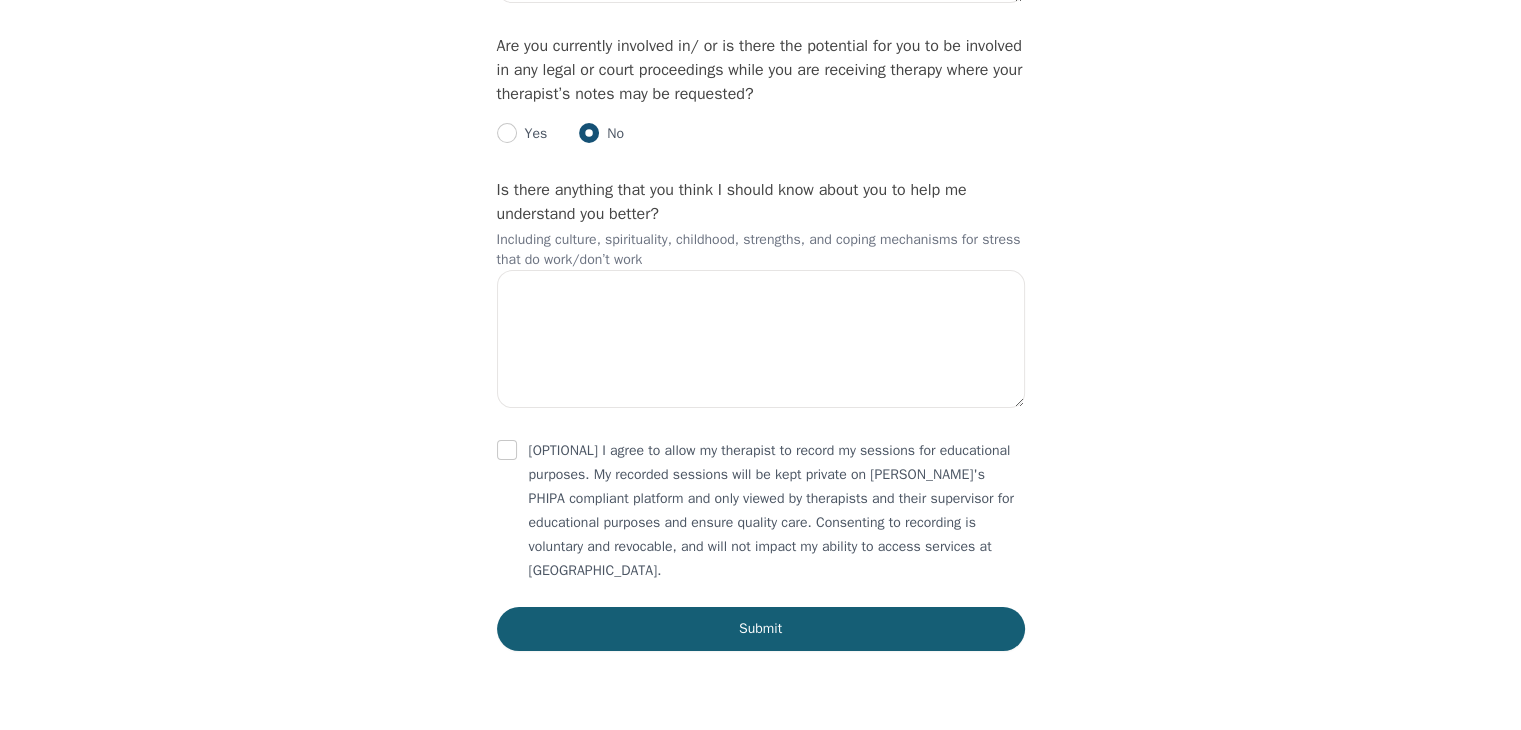 scroll, scrollTop: 3076, scrollLeft: 0, axis: vertical 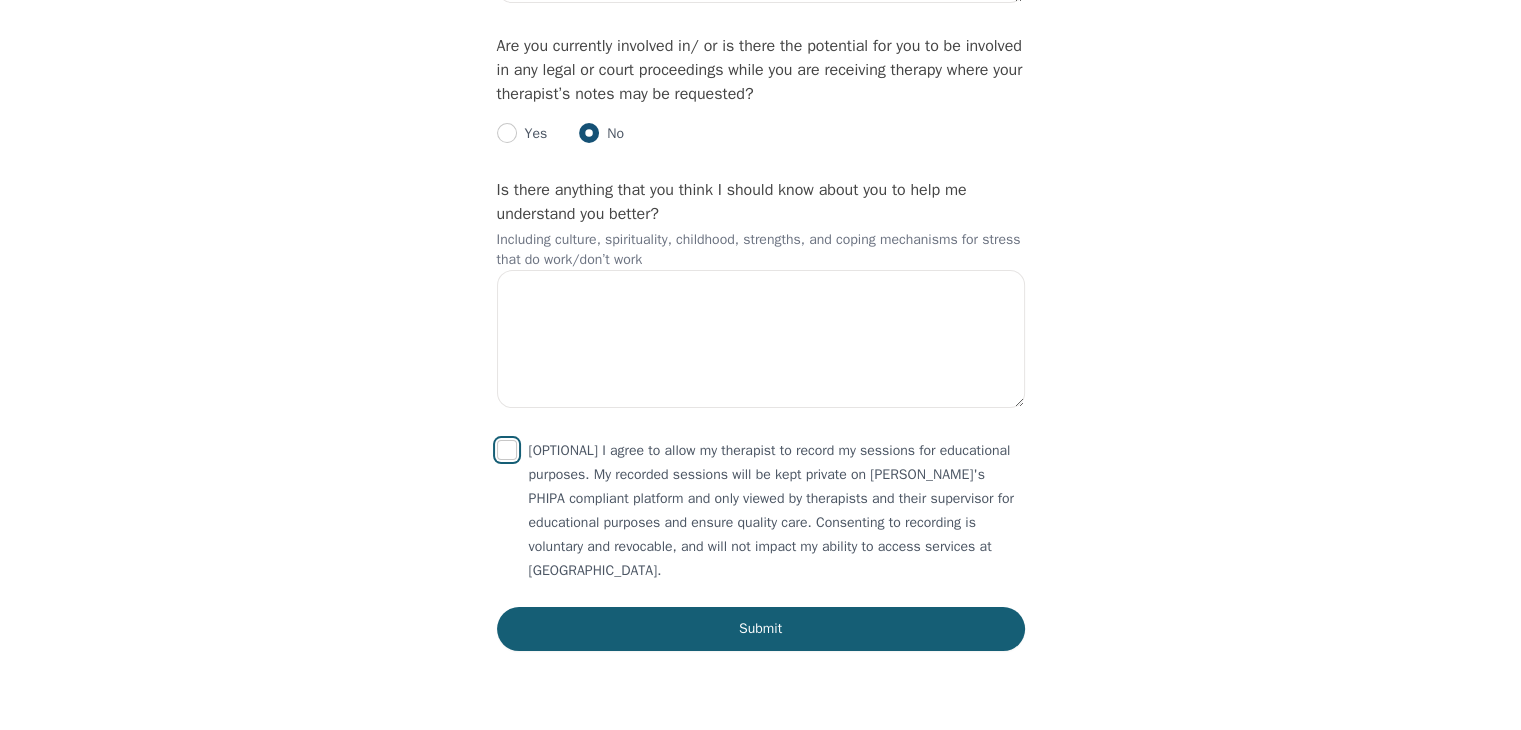 click at bounding box center [507, 450] 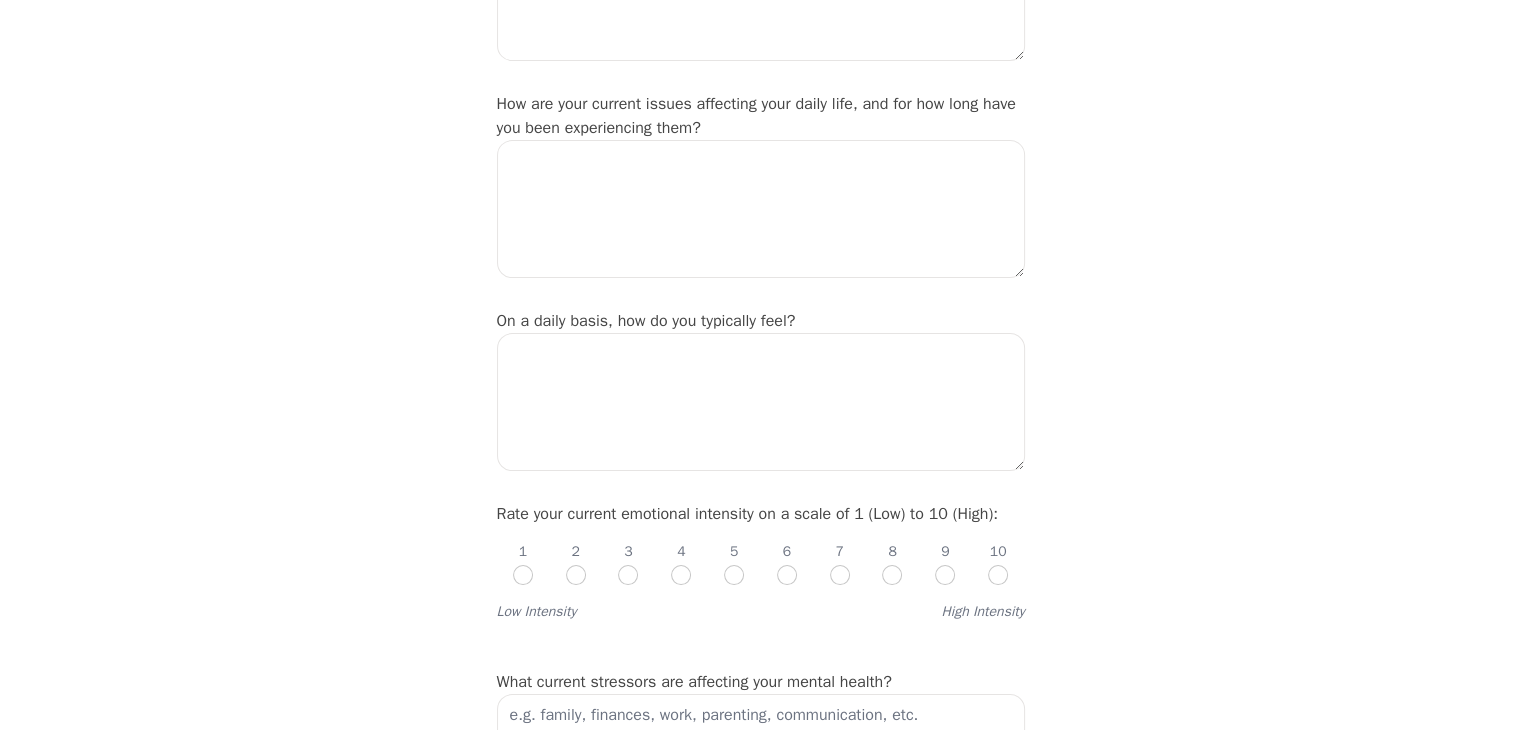 scroll, scrollTop: 0, scrollLeft: 0, axis: both 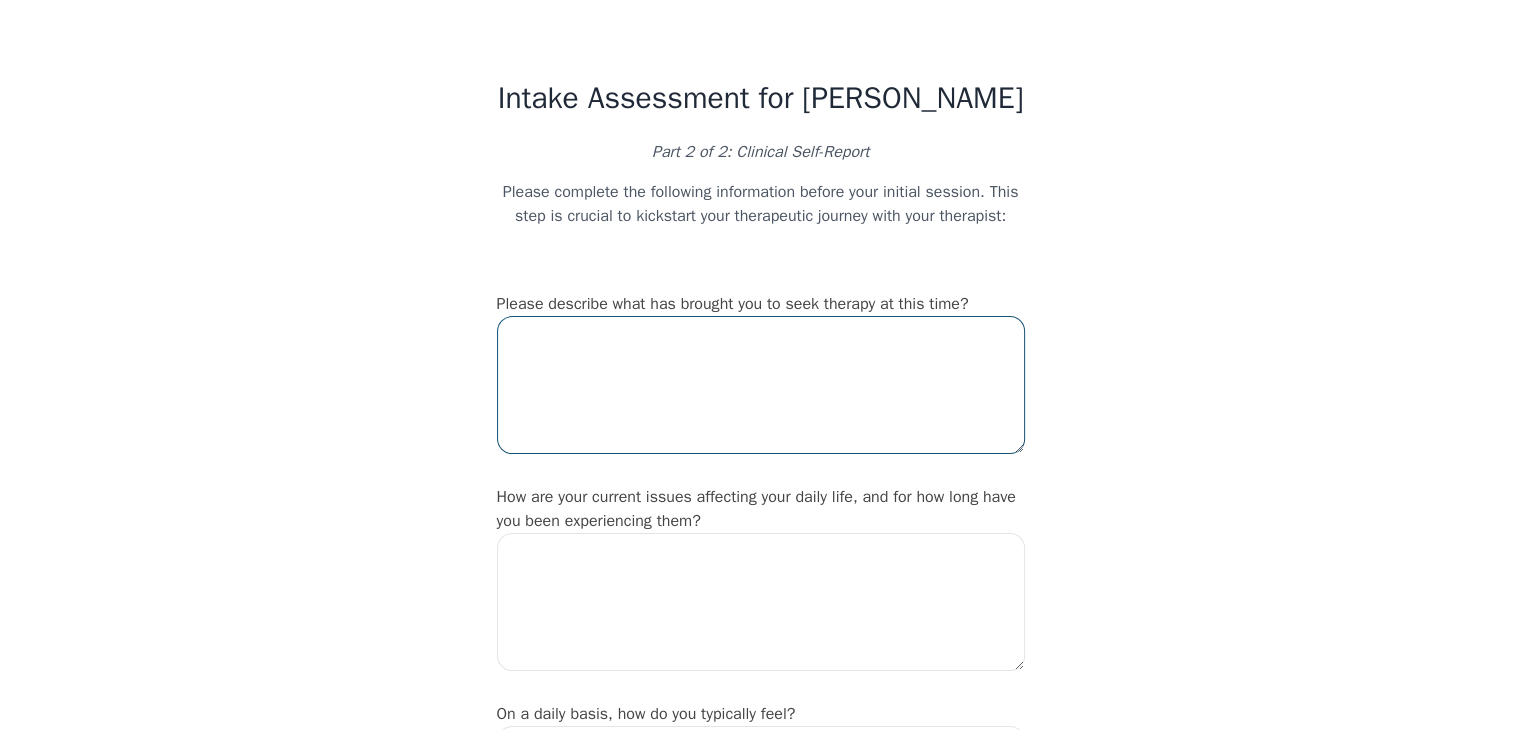 click at bounding box center [761, 385] 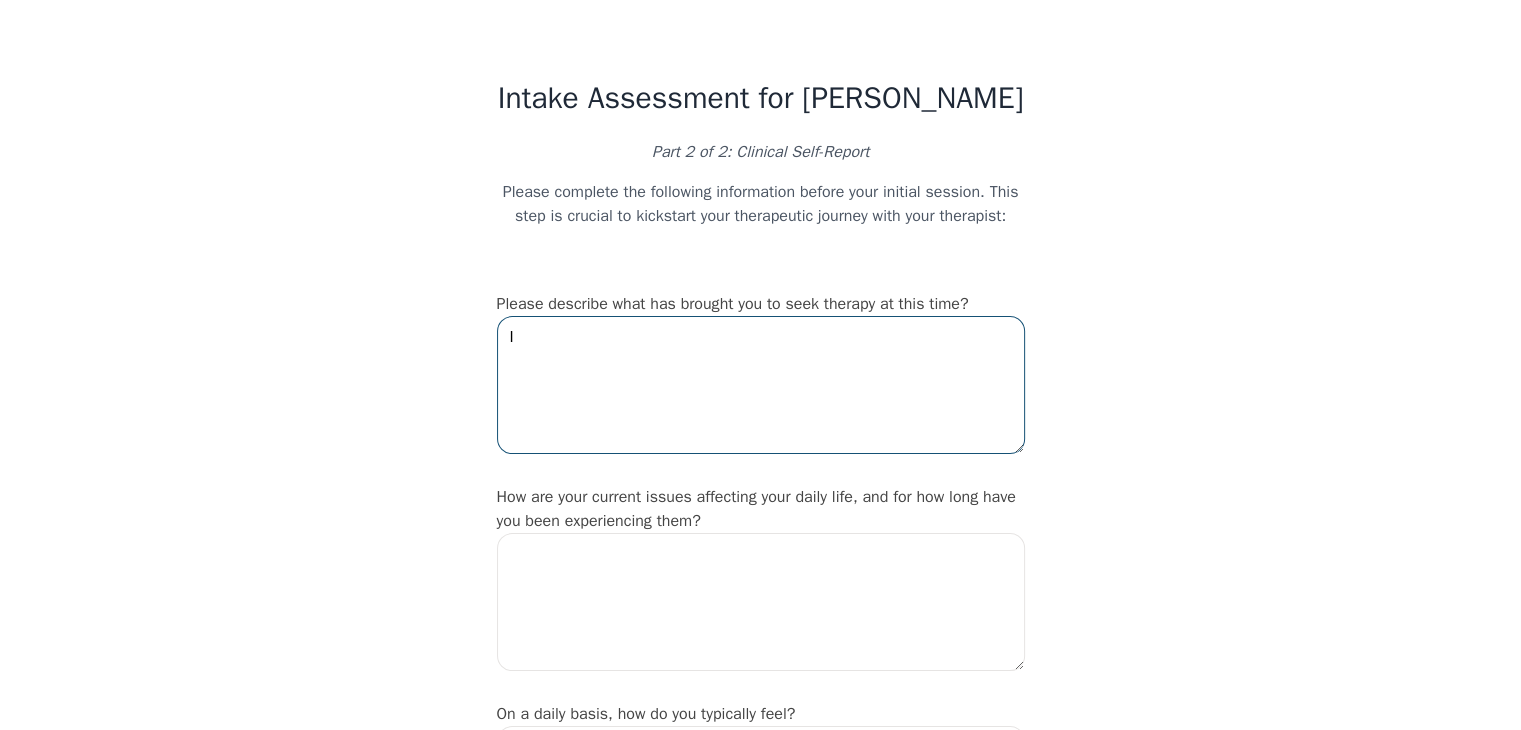 type on "I" 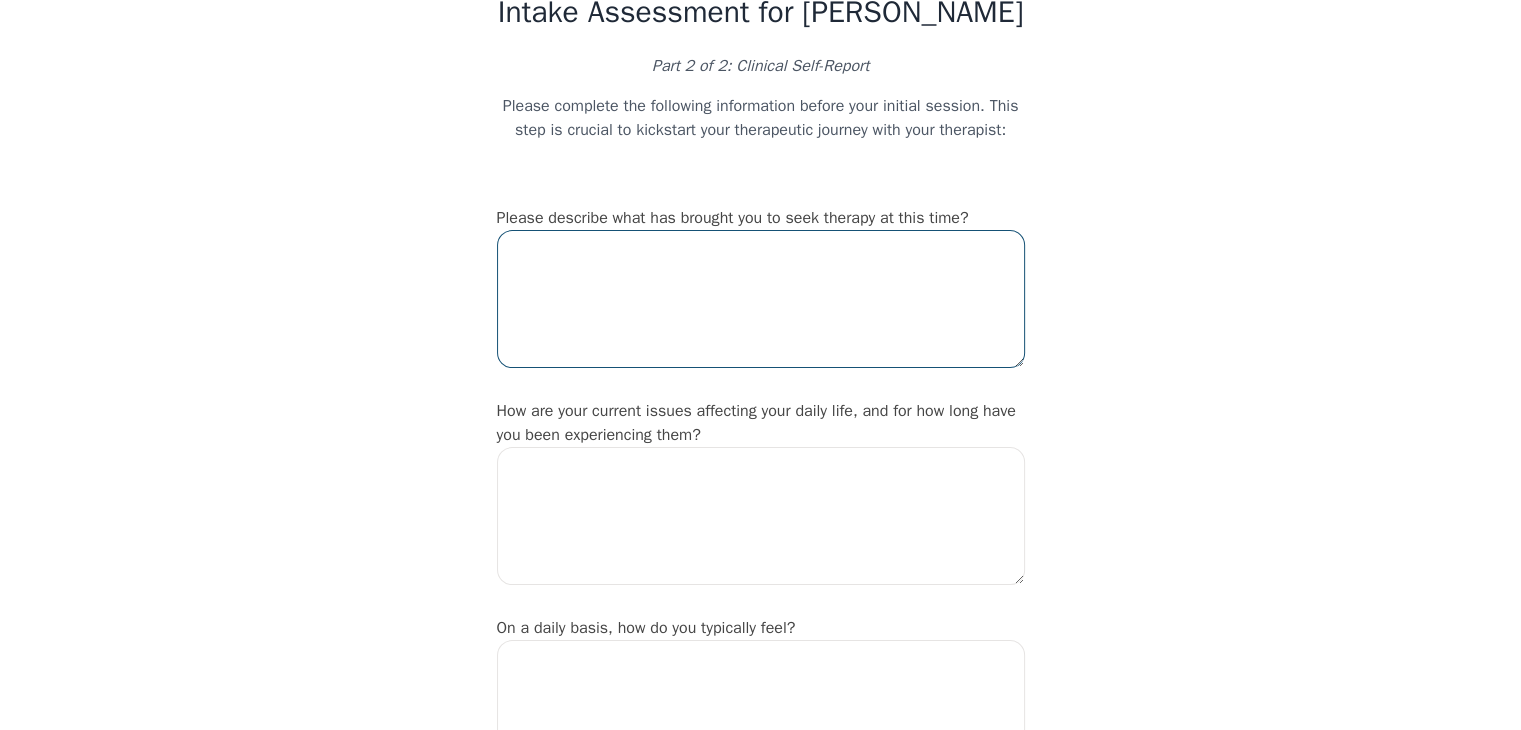 scroll, scrollTop: 88, scrollLeft: 0, axis: vertical 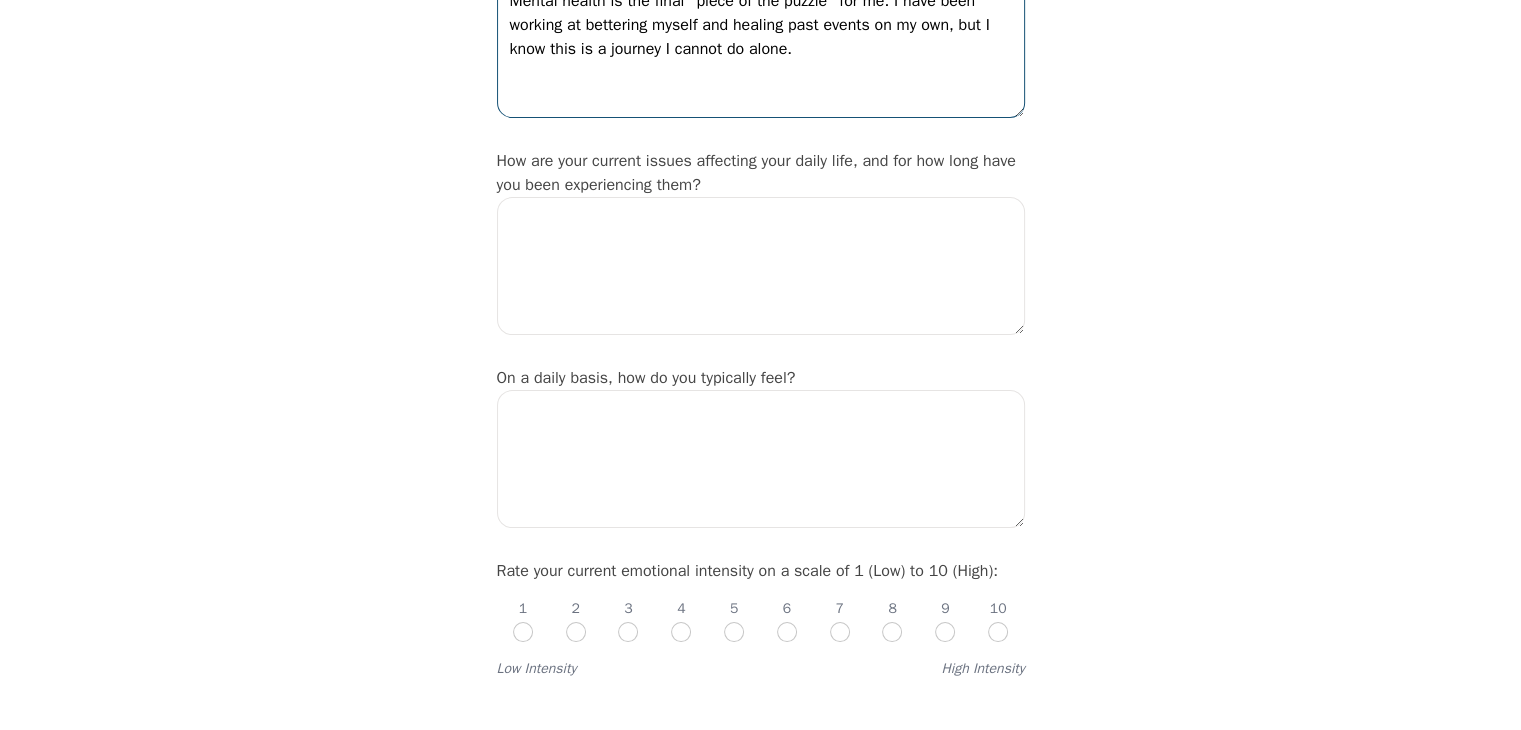 type on "Mental health is the final "piece of the puzzle" for me. I have been working at bettering myself and healing past events on my own, but I know this is a journey I cannot do alone." 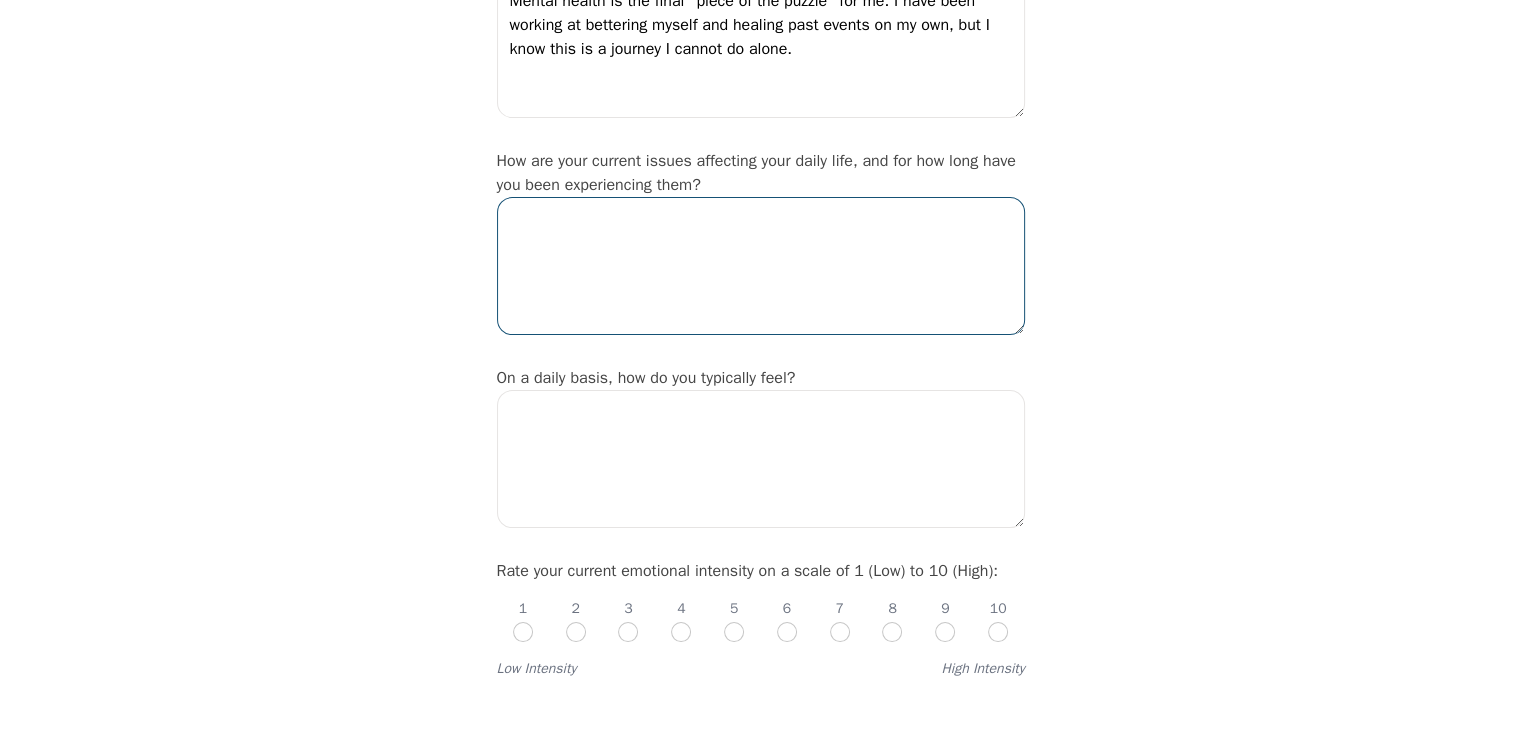 click at bounding box center [761, 266] 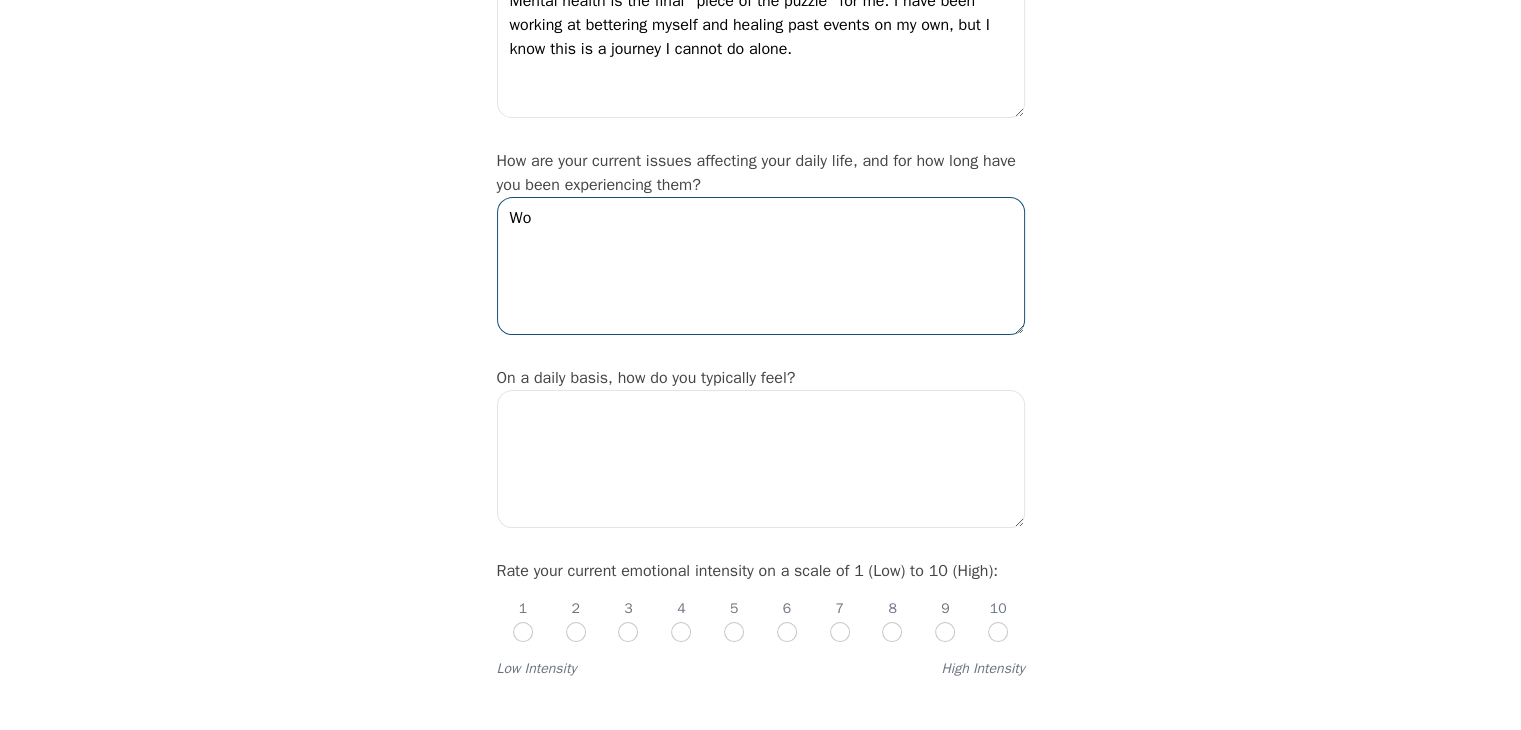 type on "W" 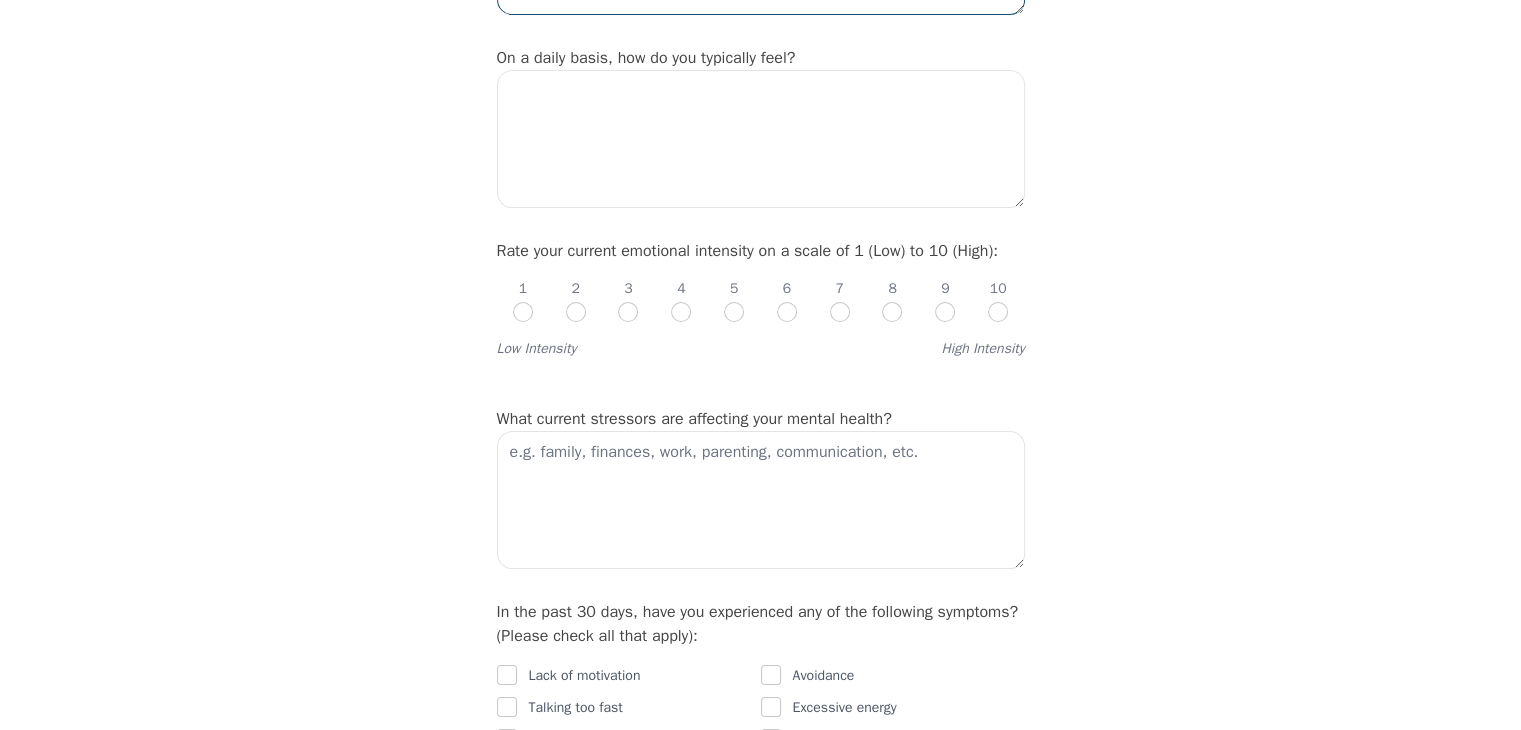 scroll, scrollTop: 656, scrollLeft: 0, axis: vertical 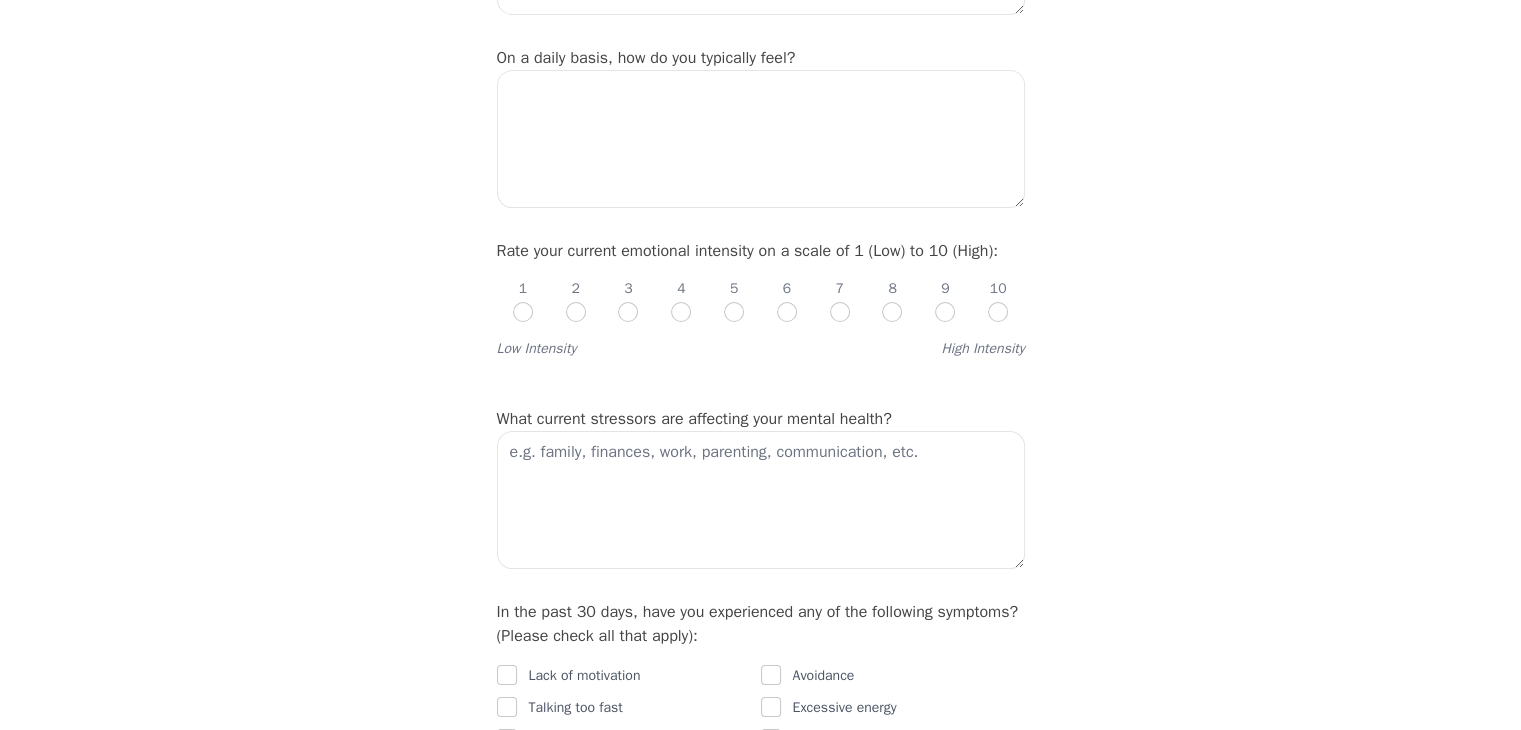 click on "Intake Assessment for Conrad Racicot Part 2 of 2: Clinical Self-Report Please complete the following information before your initial session. This step is crucial to kickstart your therapeutic journey with your therapist: Please describe what has brought you to seek therapy at this time? Mental health is the final "piece of the puzzle" for me. I have been working at bettering myself and healing past events on my own, but I know this is a journey I cannot do alone. How are your current issues affecting your daily life, and for how long have you been experiencing them? I am struggling at work currently, close to the edge of burnout. This has been up and down for the past three or so months. On a daily basis, how do you typically feel? Rate your current emotional intensity on a scale of 1 (Low) to 10 (High): 1 2 3 4 5 6 7 8 9 10 Low Intensity High Intensity What current stressors are affecting your mental health? Lack of motivation Talking too fast Fatigue/no energy Feeling hopeless/helpless Sleeping too much No" at bounding box center (760, 1247) 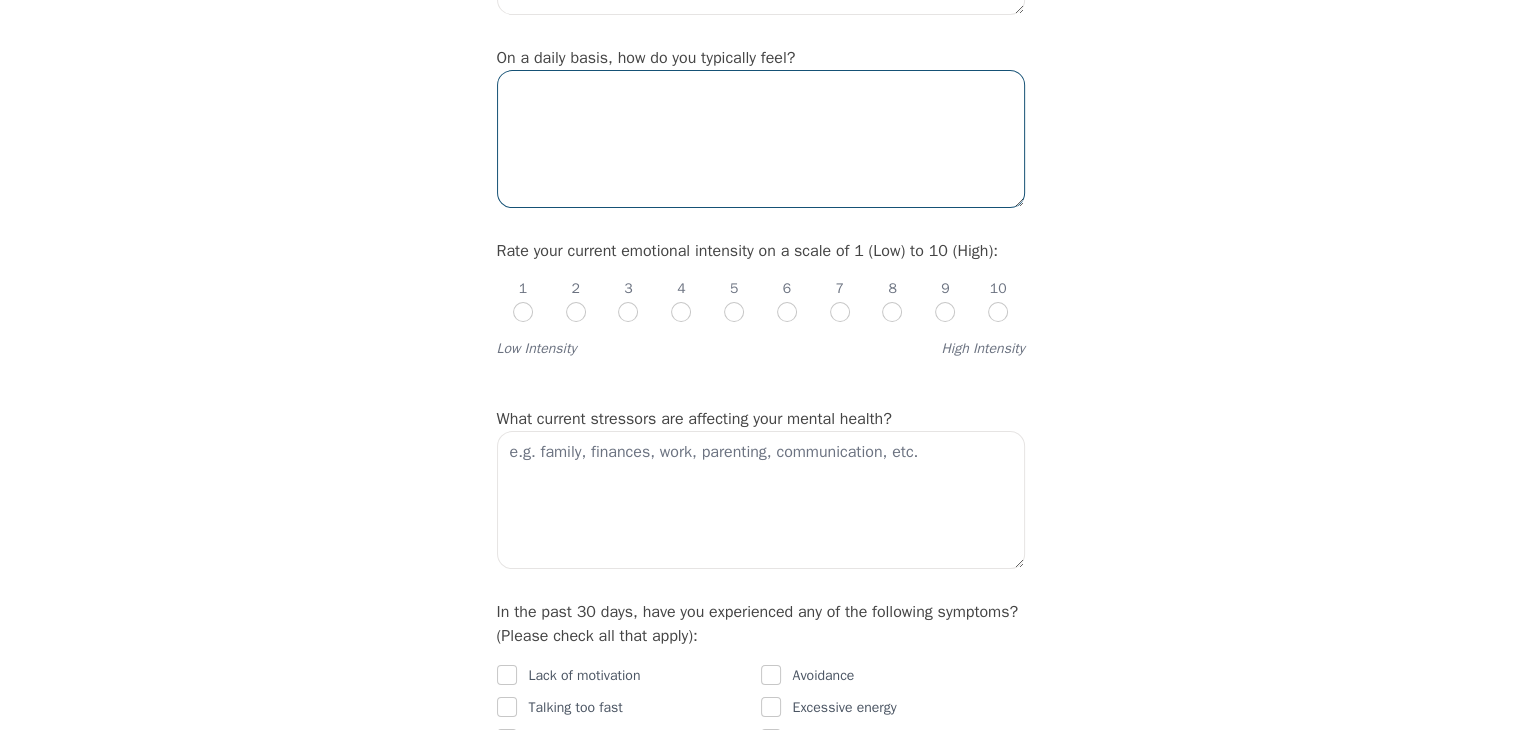 click at bounding box center (761, 139) 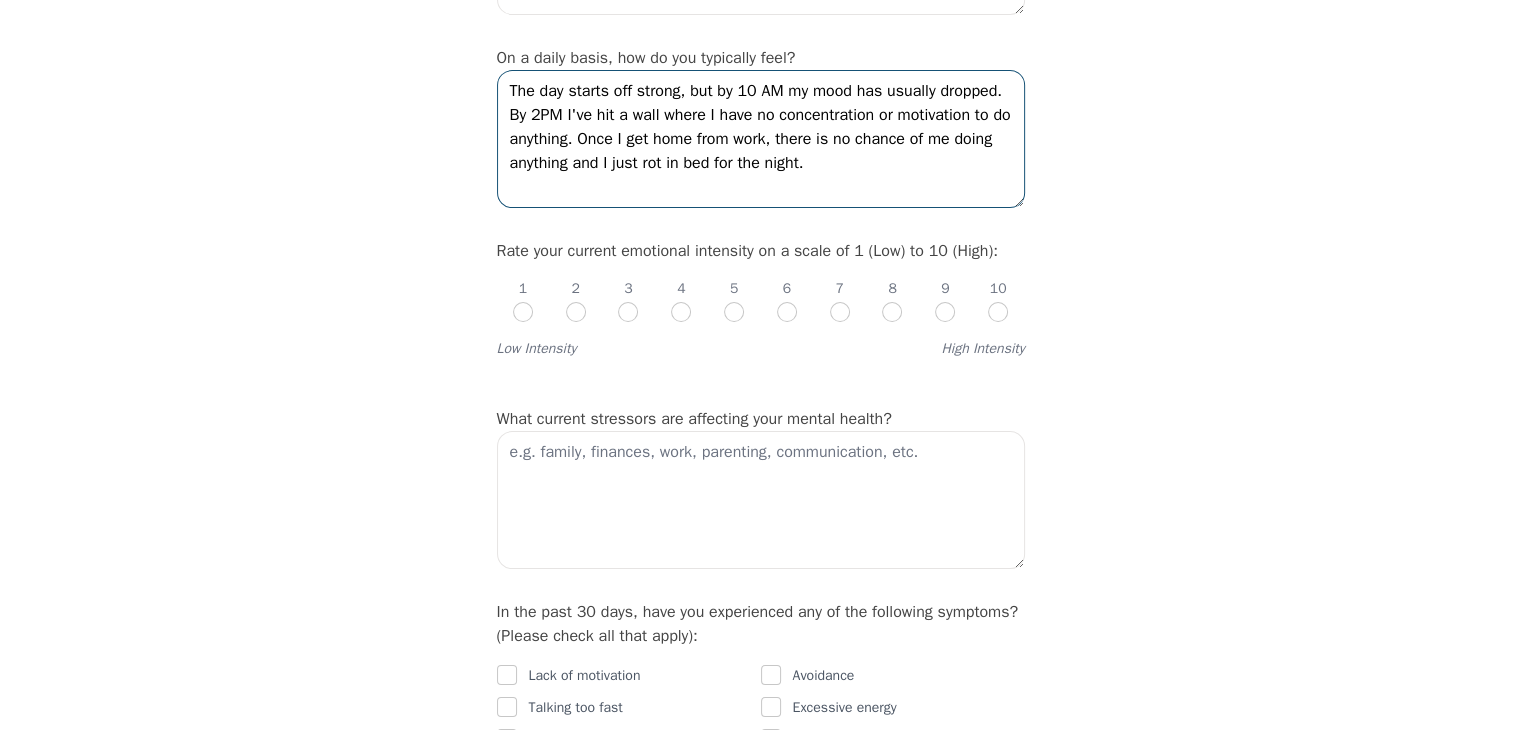 type on "The day starts off strong, but by 10 AM my mood has usually dropped. By 2PM I've hit a wall where I have no concentration or motivation to do anything. Once I get home from work, there is no chance of me doing anything and I just rot in bed for the night." 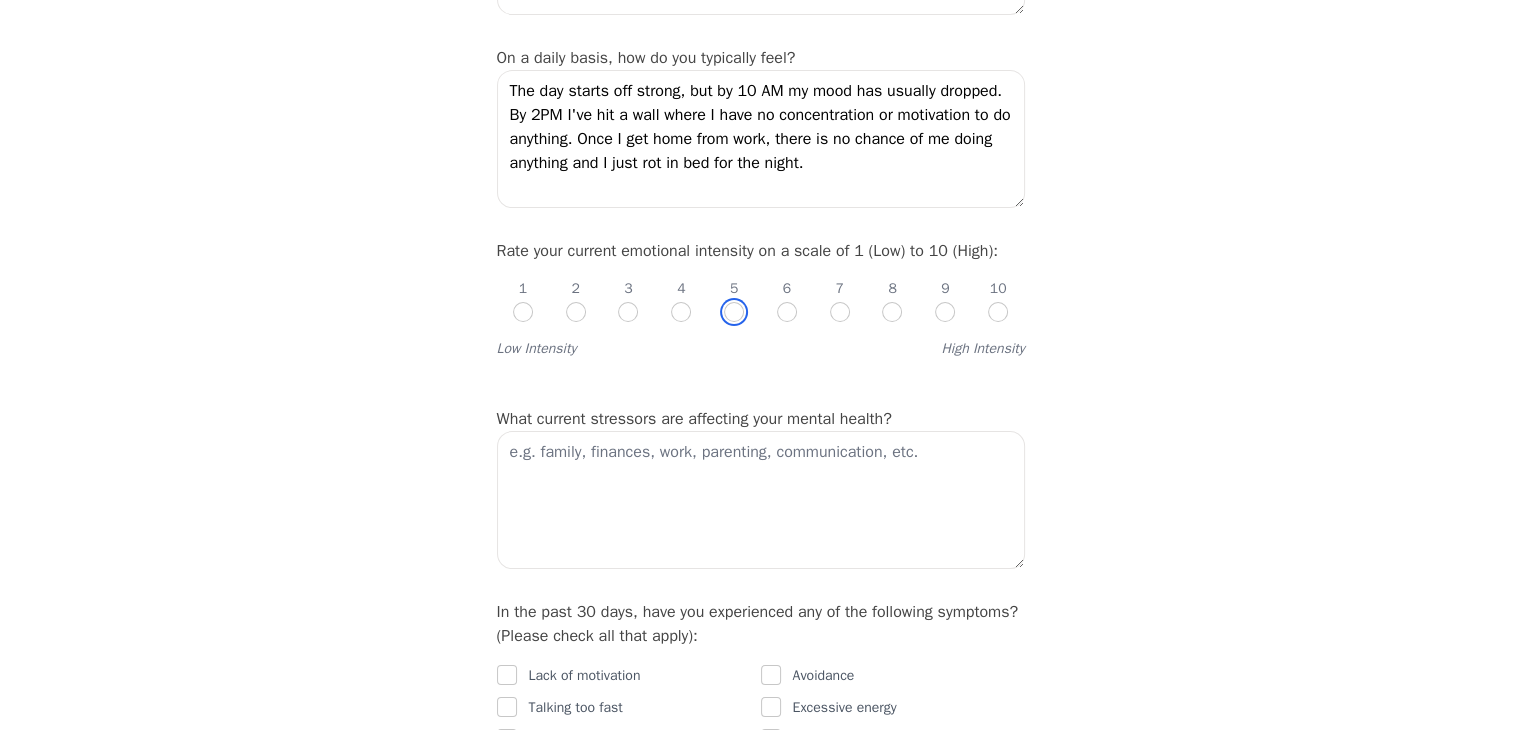 click at bounding box center [734, 312] 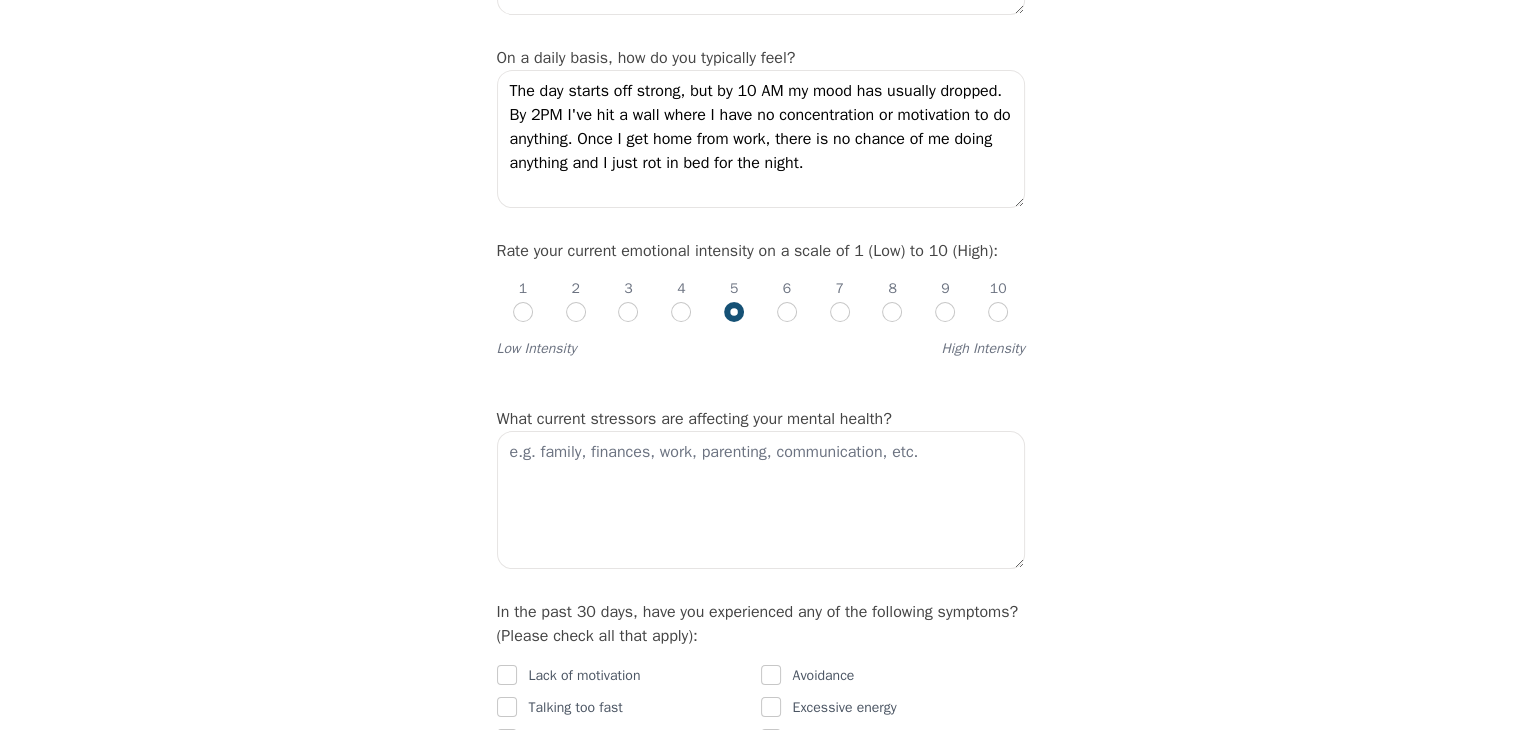 radio on "true" 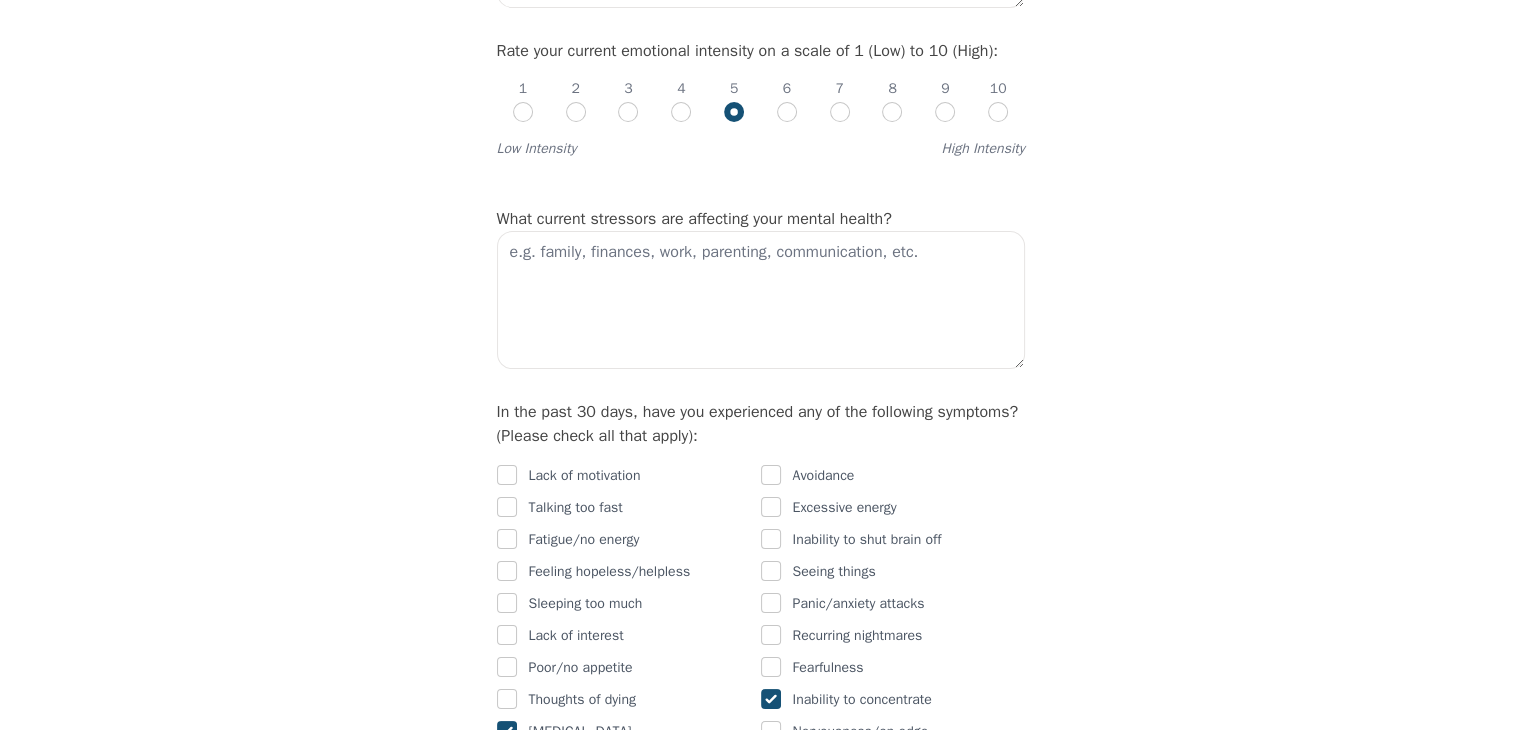 scroll, scrollTop: 862, scrollLeft: 0, axis: vertical 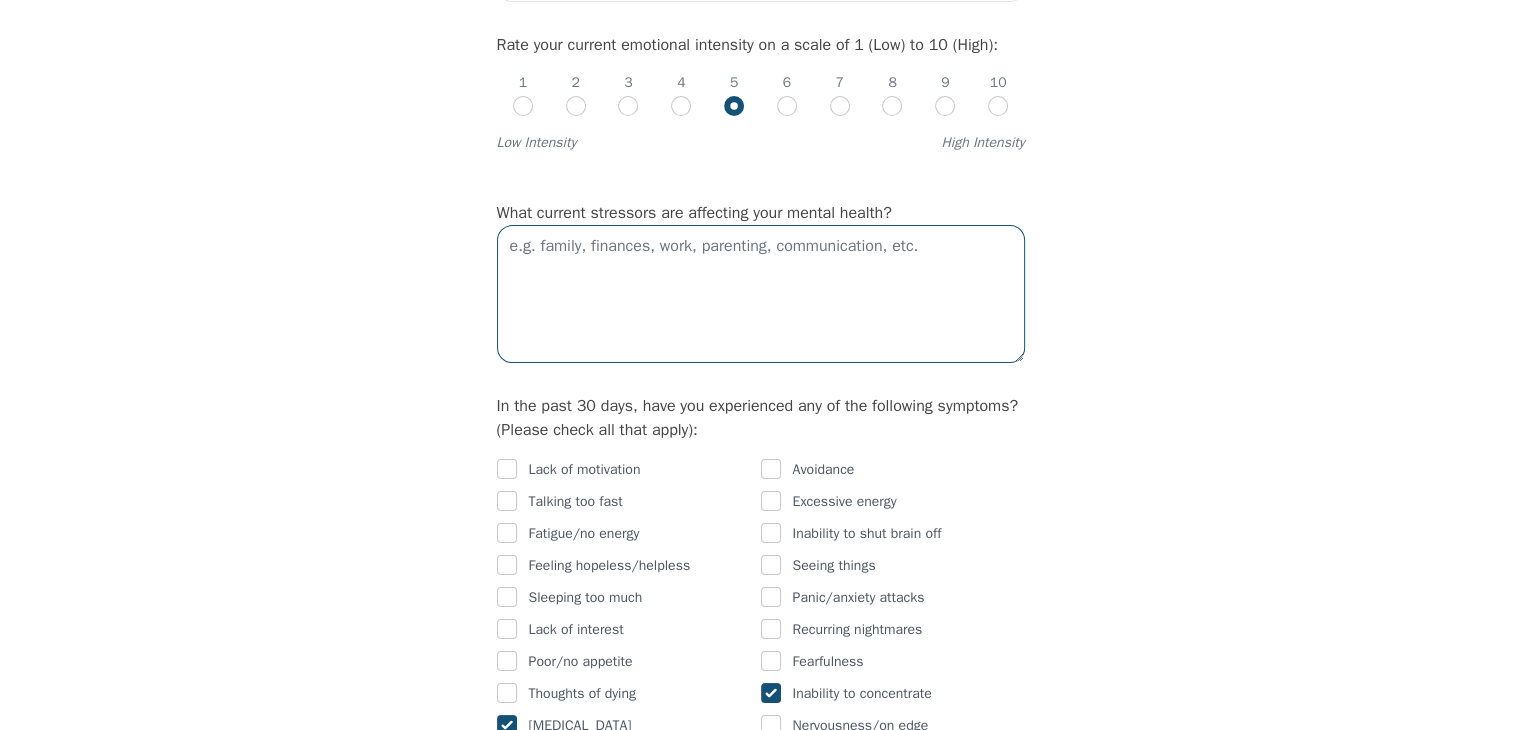 click at bounding box center [761, 294] 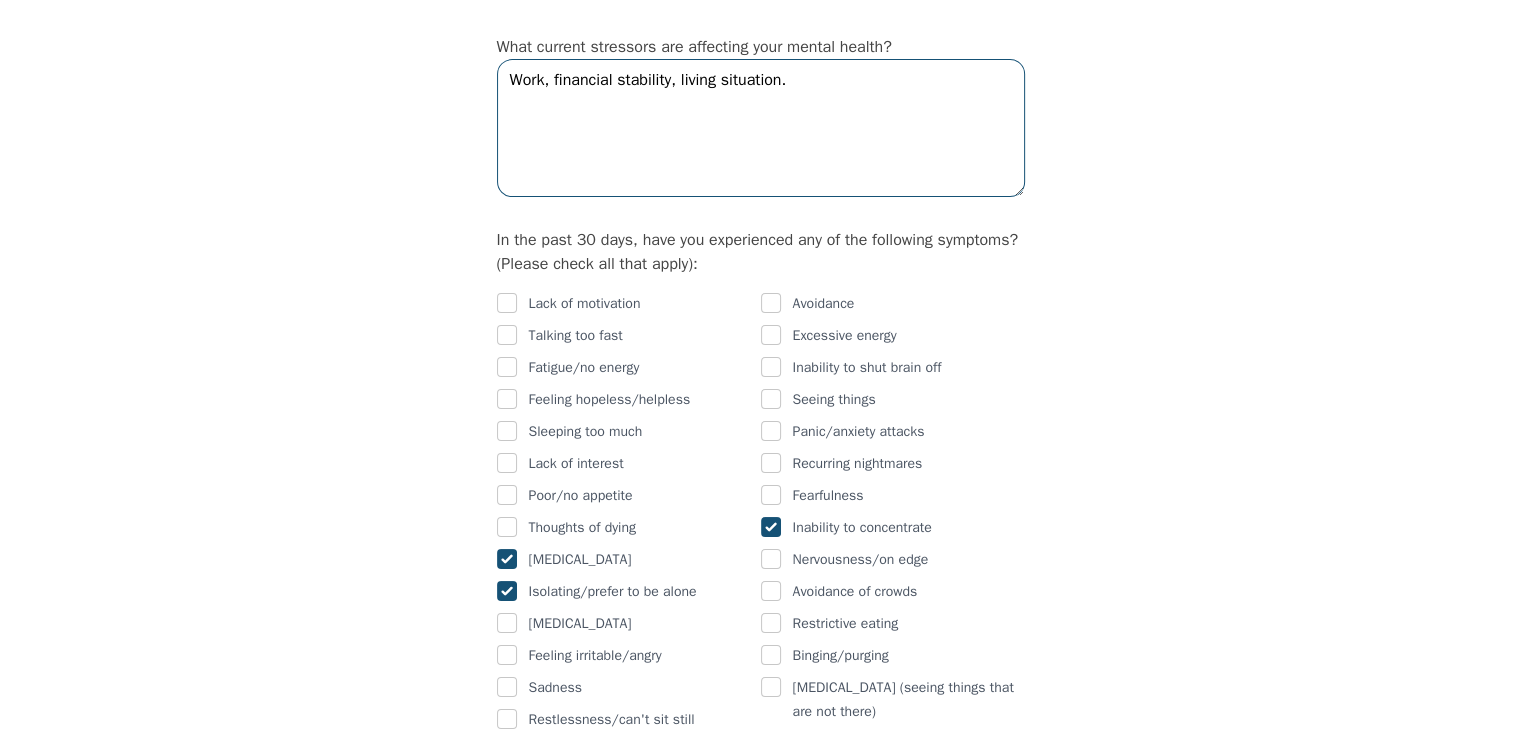 scroll, scrollTop: 1030, scrollLeft: 0, axis: vertical 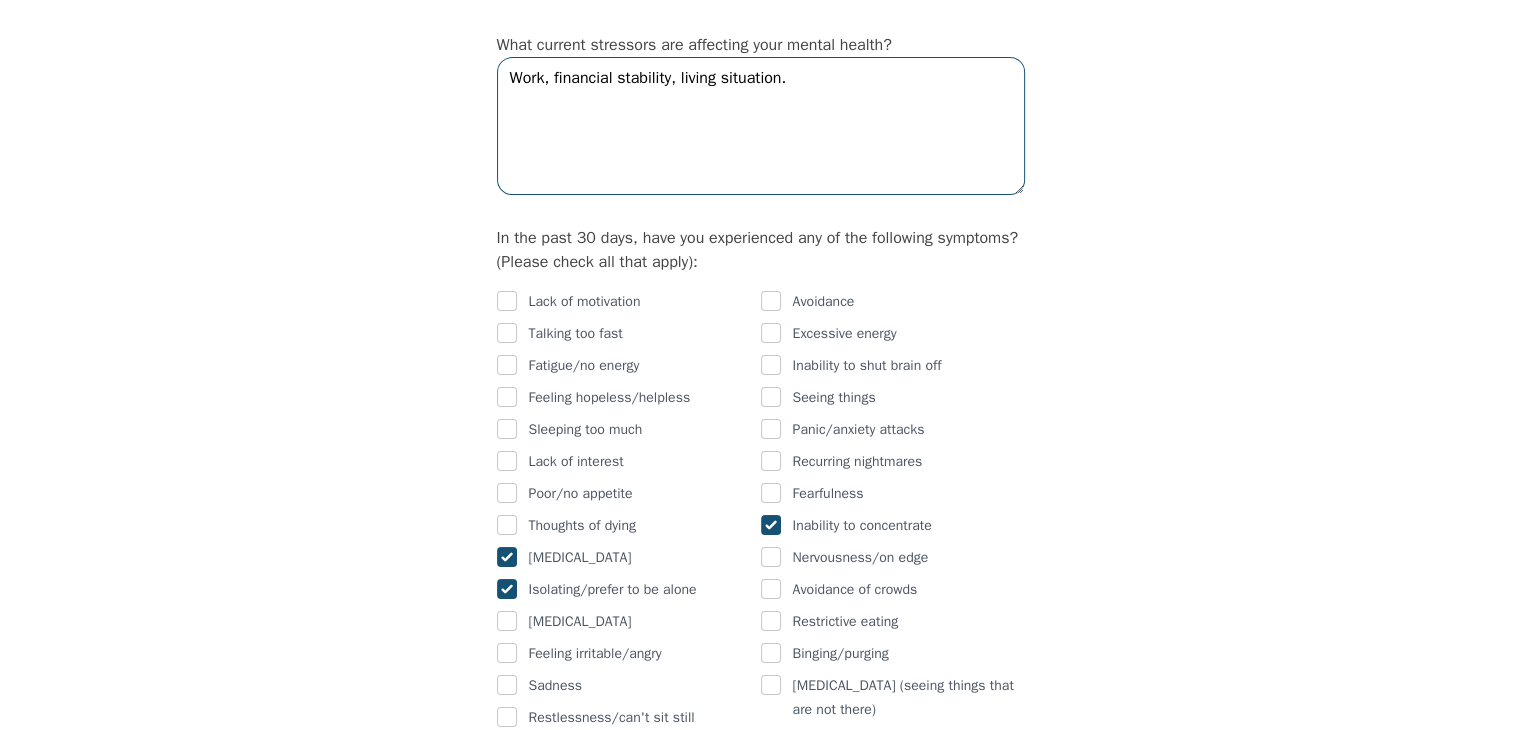 type on "Work, financial stability, living situation." 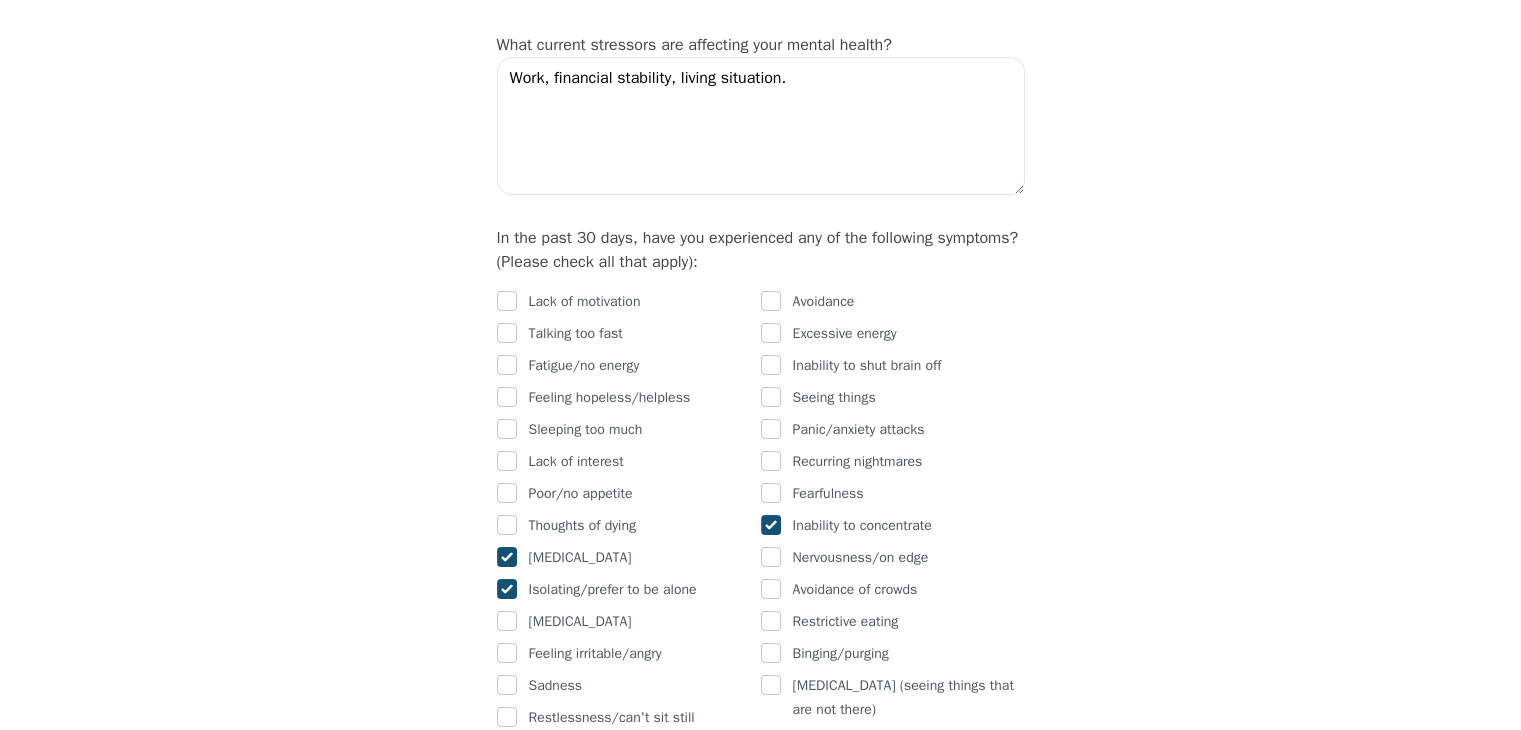 click on "Lack of motivation Talking too fast Fatigue/no energy Feeling hopeless/helpless Sleeping too much Lack of interest Poor/no appetite Thoughts of dying Overeating Isolating/prefer to be alone Poor memory Feeling irritable/angry Sadness Restlessness/can't sit still Feeling worthless Impulsiveness Guilt/shame Paranoia" at bounding box center (629, 574) 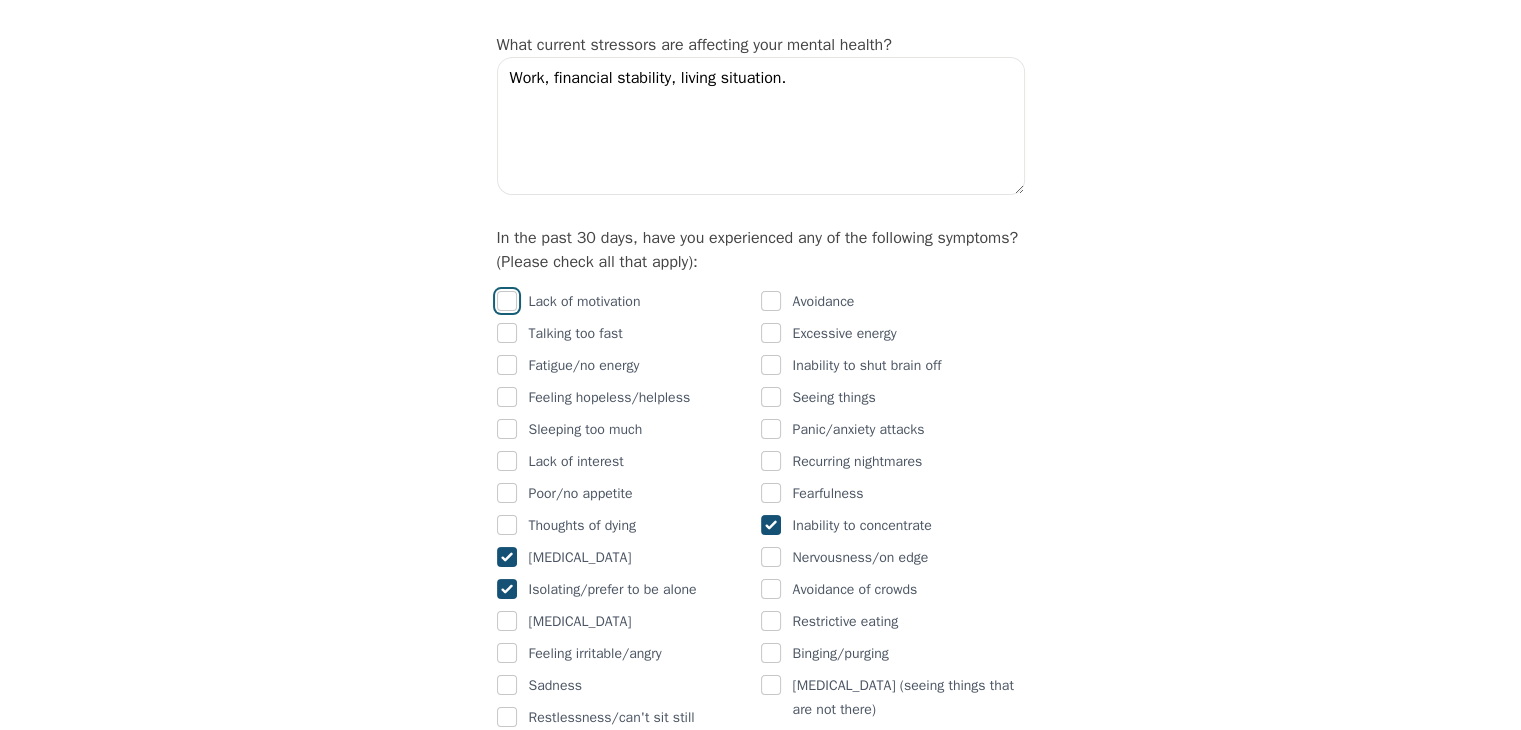click at bounding box center [507, 301] 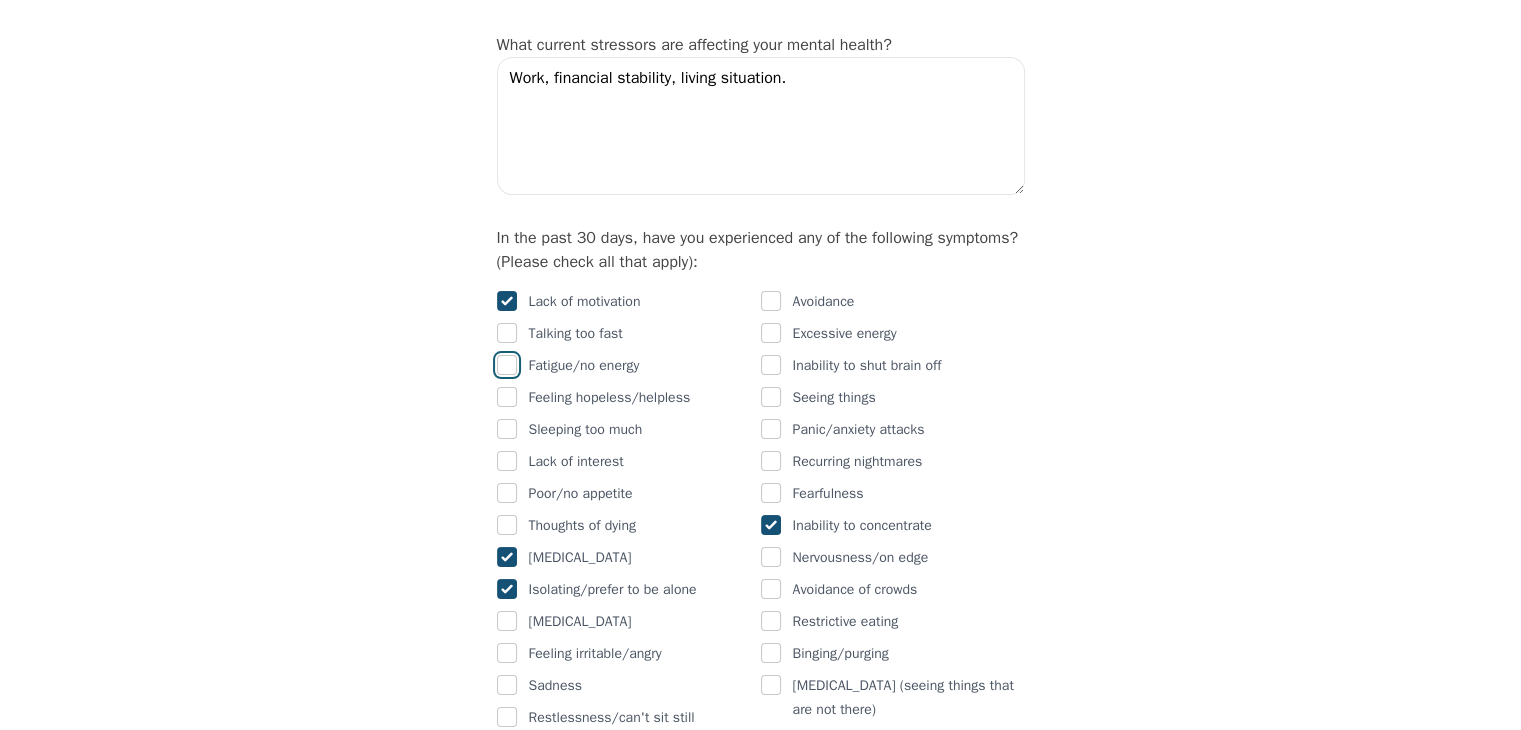 click at bounding box center [507, 365] 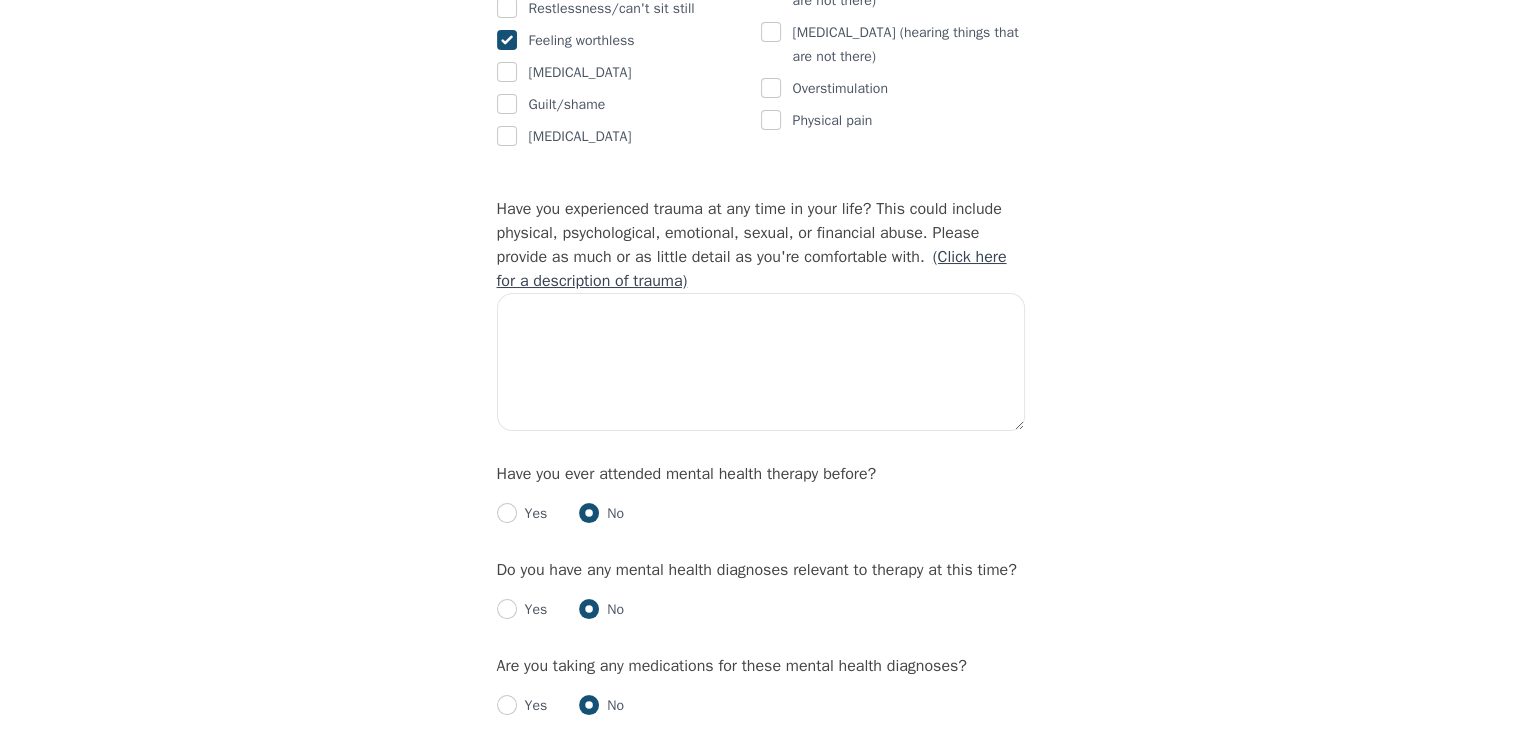 scroll, scrollTop: 1740, scrollLeft: 0, axis: vertical 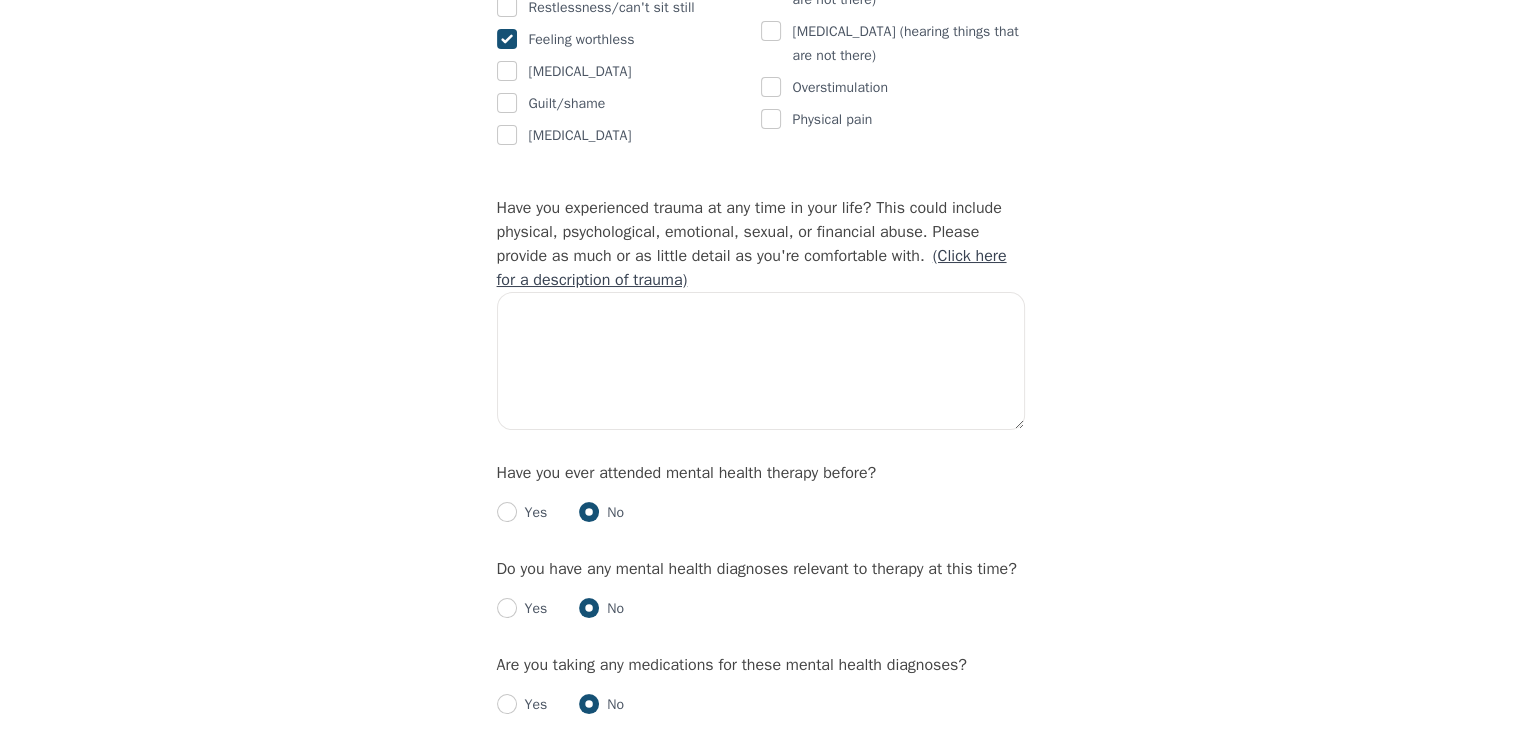 click on "(Click here for a description of trauma)" at bounding box center [752, 268] 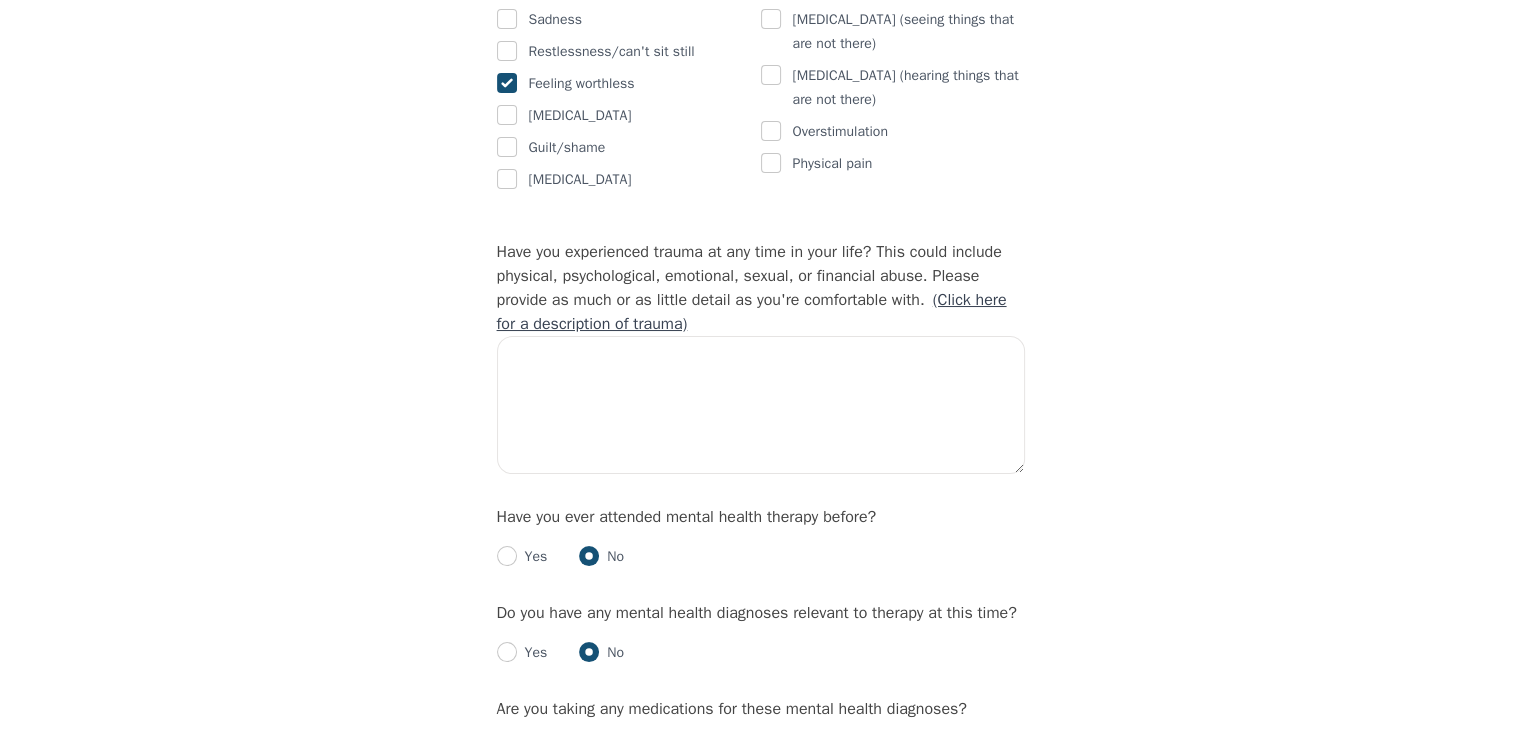 scroll, scrollTop: 1696, scrollLeft: 0, axis: vertical 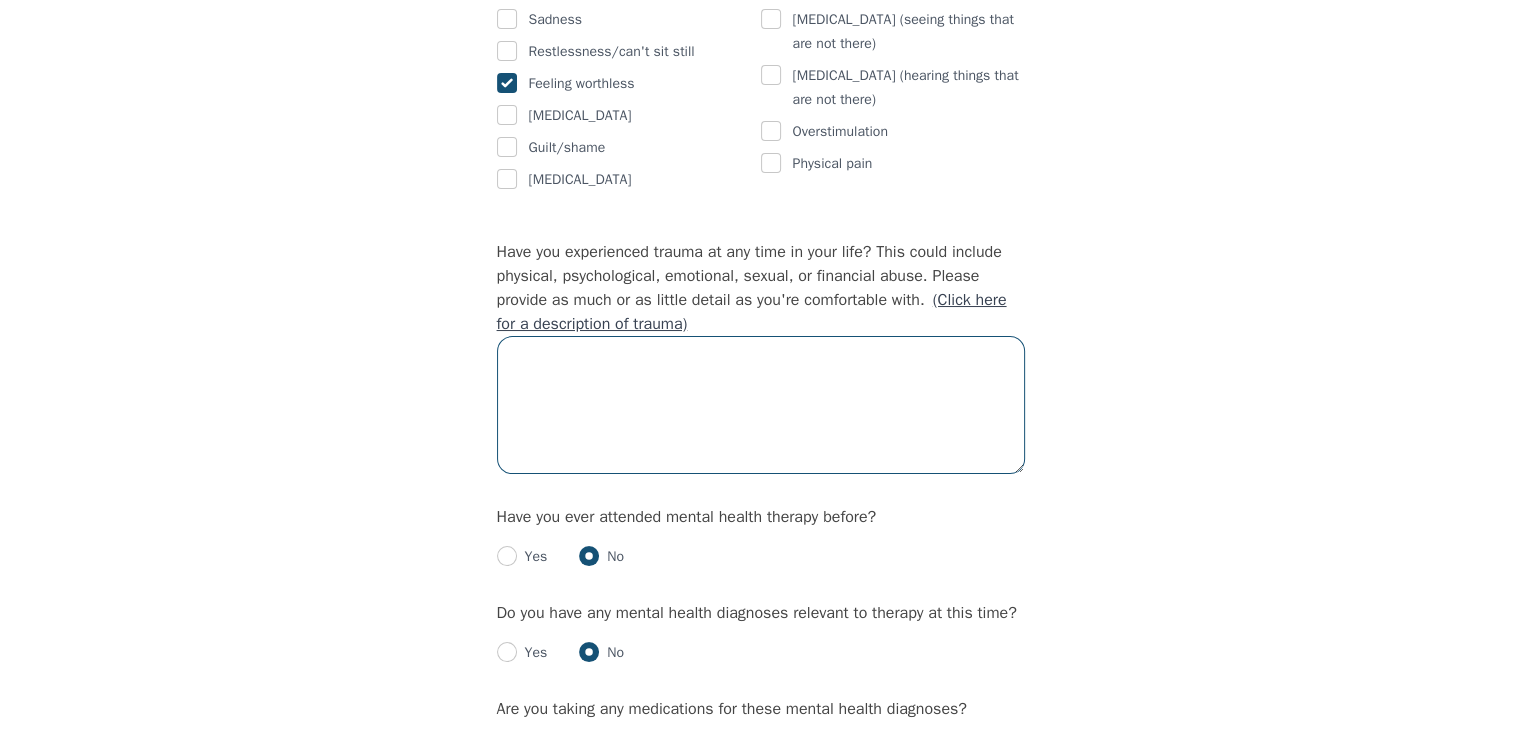 click at bounding box center (761, 405) 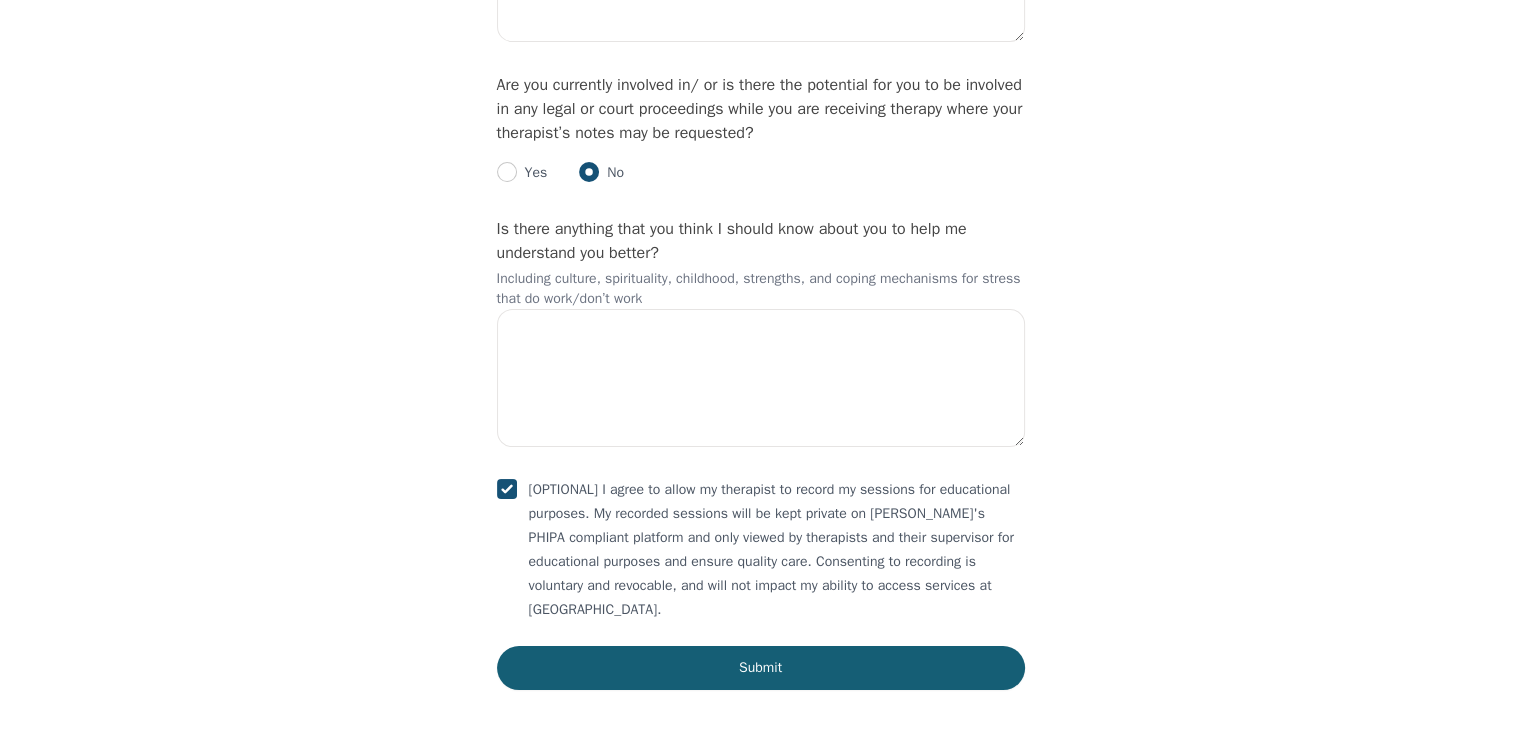 scroll, scrollTop: 3036, scrollLeft: 0, axis: vertical 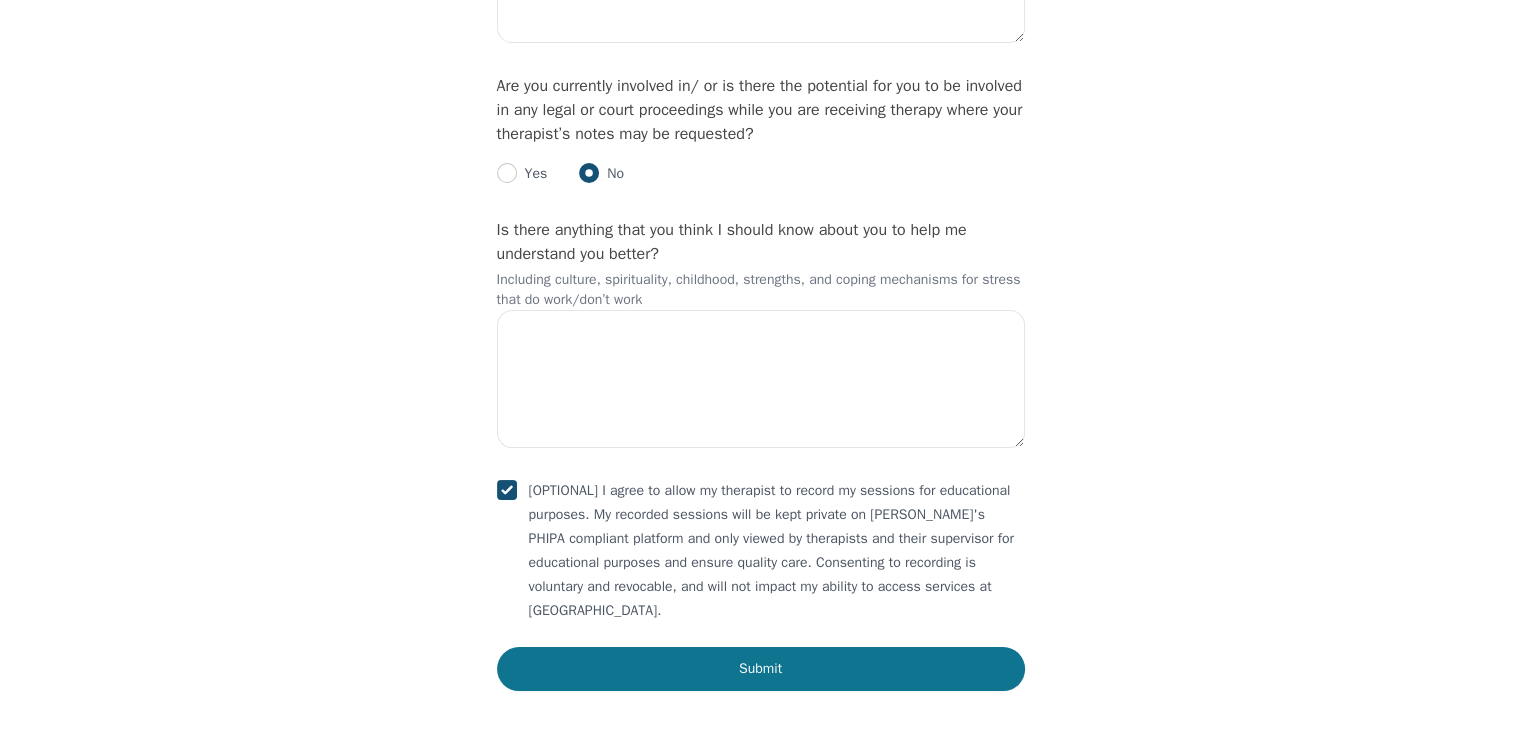 type on "Parents divorced when I was 2, my dad died when I was 11 in a car accident, I was in a major car accident in college, while working on a cruise ship I was sexually assaulted by my roommate, I have been no contact with my immediate family for nearly two years." 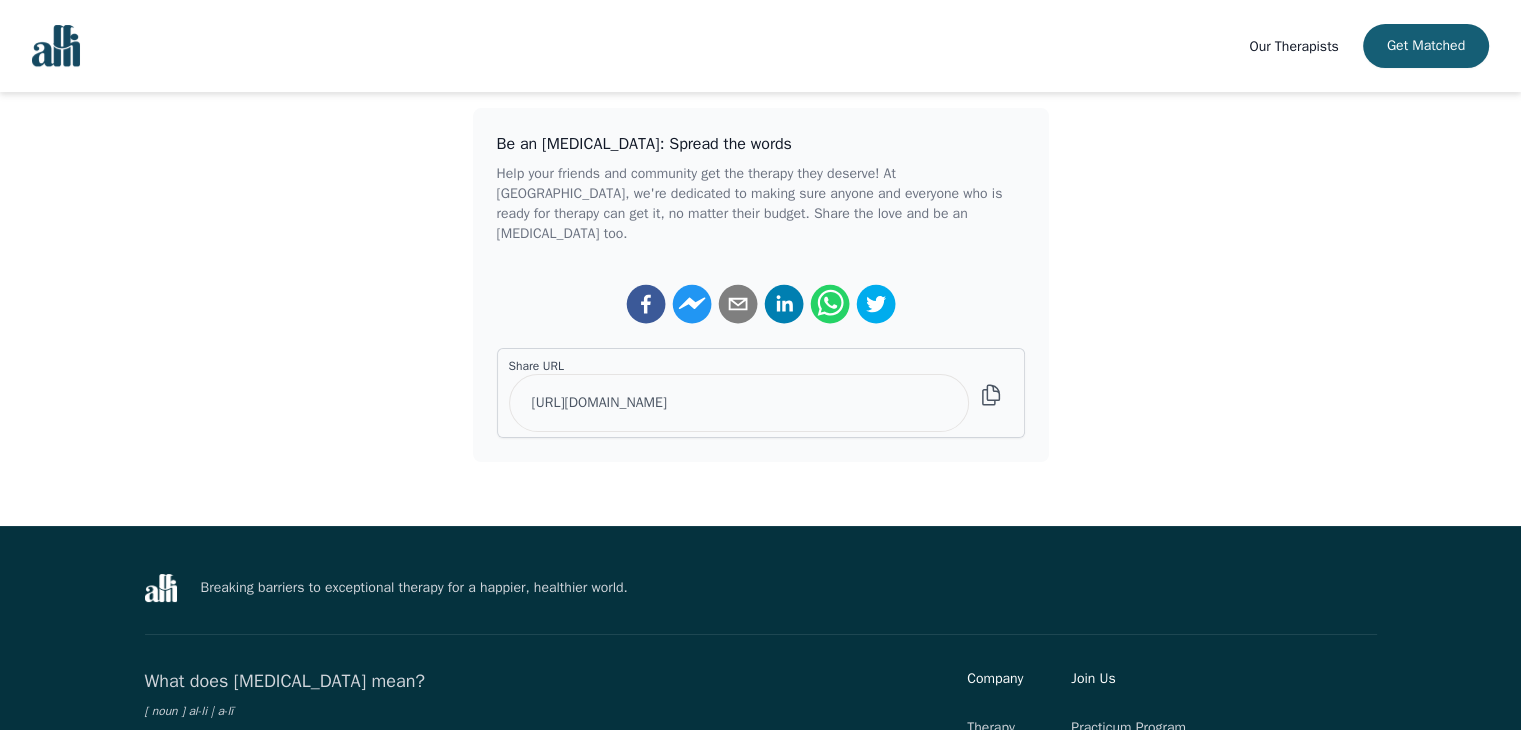scroll, scrollTop: 0, scrollLeft: 0, axis: both 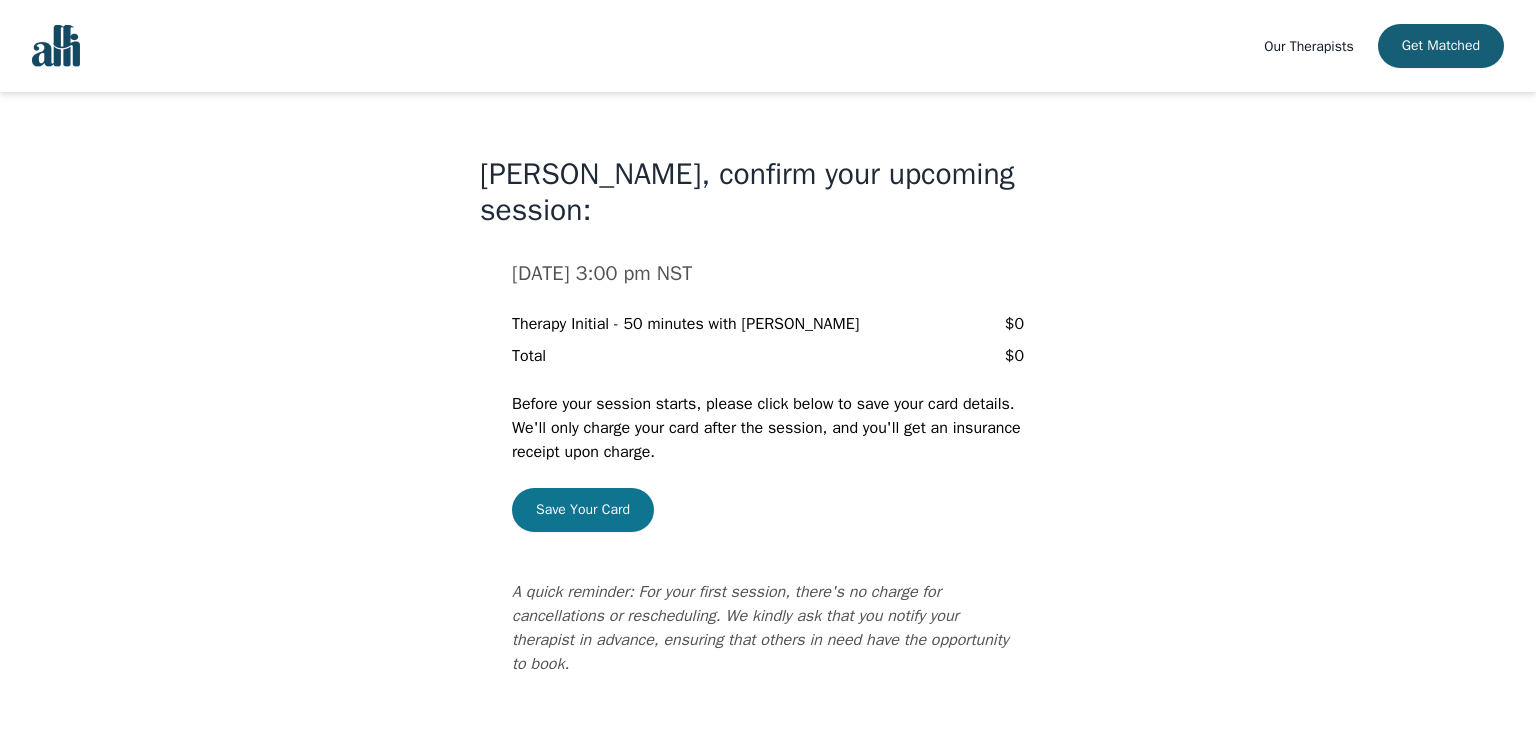 click on "Save Your Card" at bounding box center [583, 510] 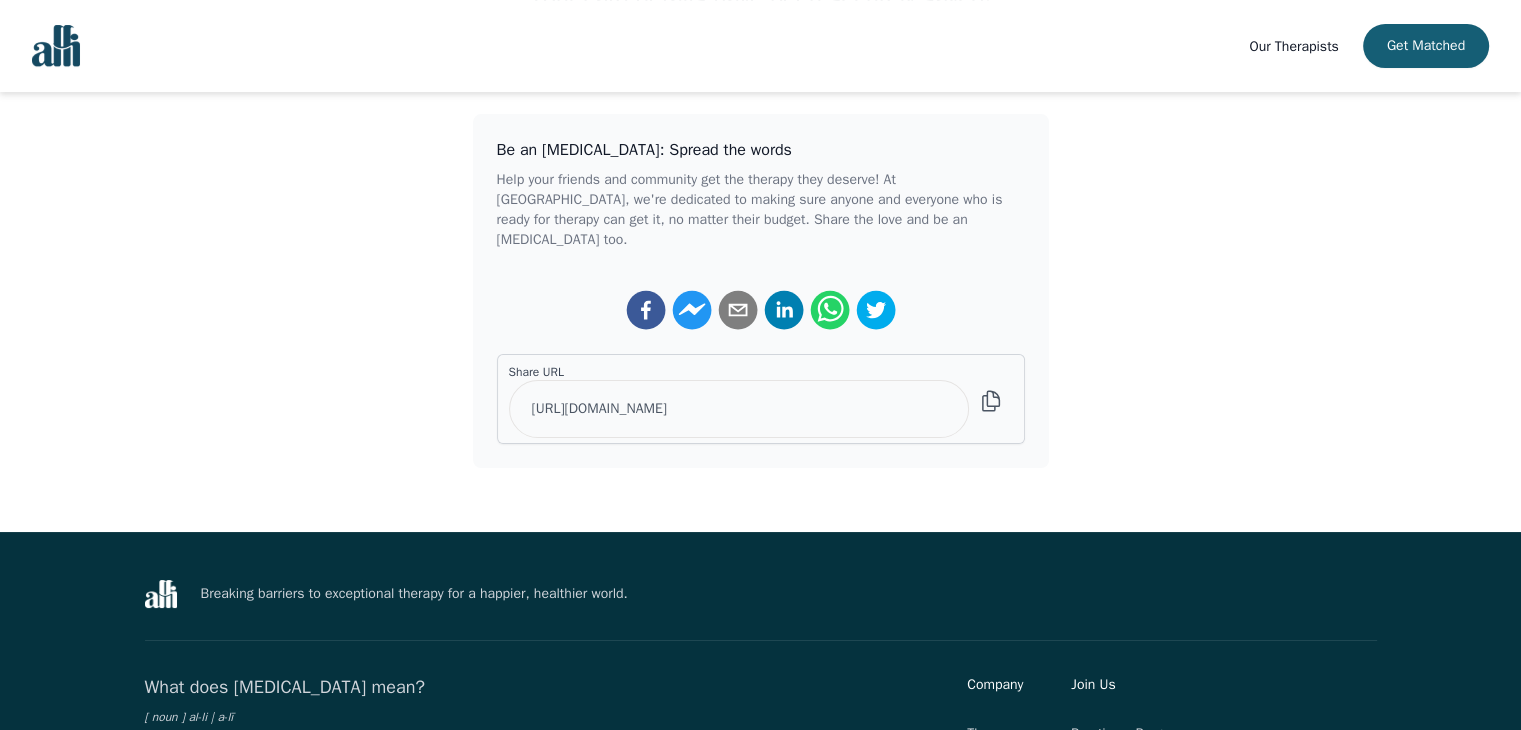 scroll, scrollTop: 0, scrollLeft: 0, axis: both 